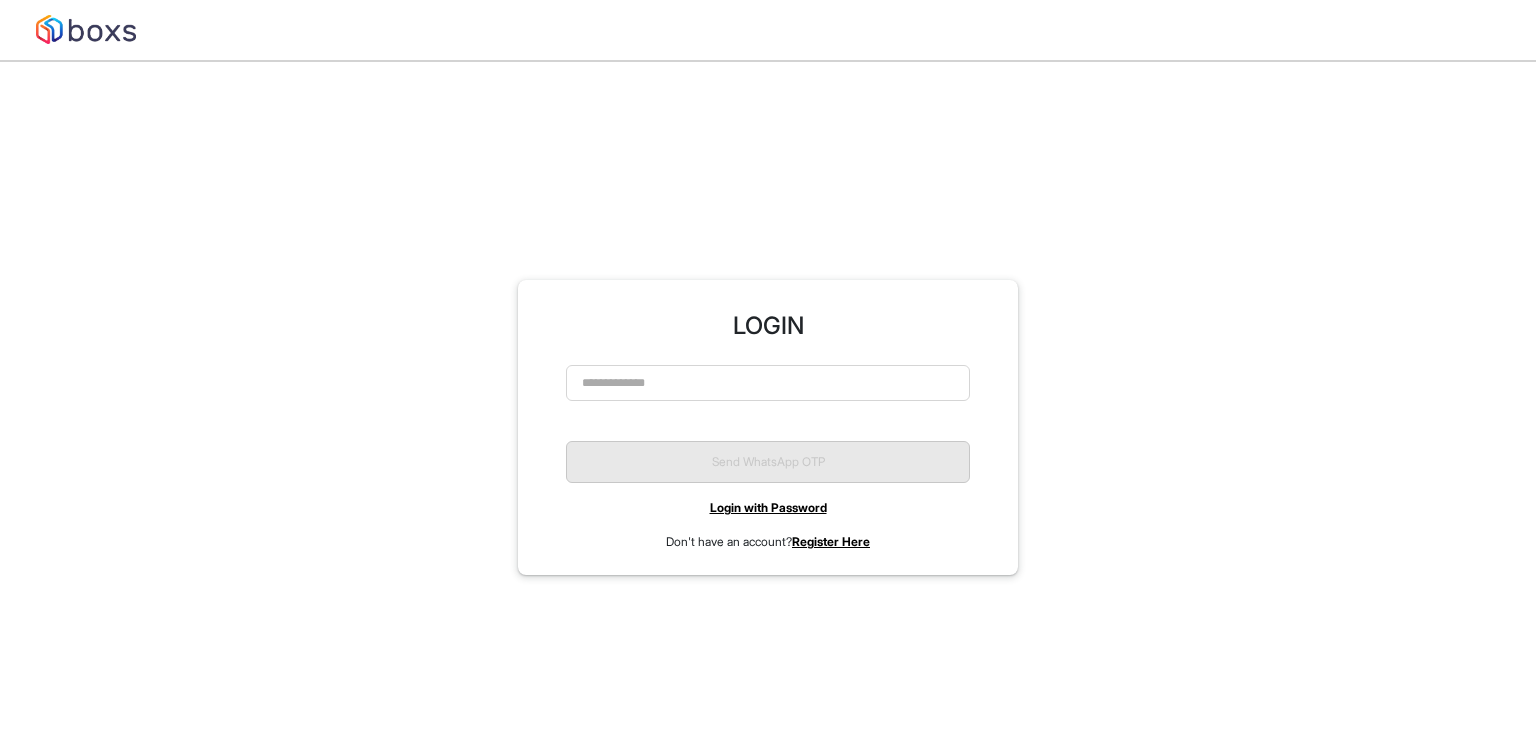 scroll, scrollTop: 0, scrollLeft: 0, axis: both 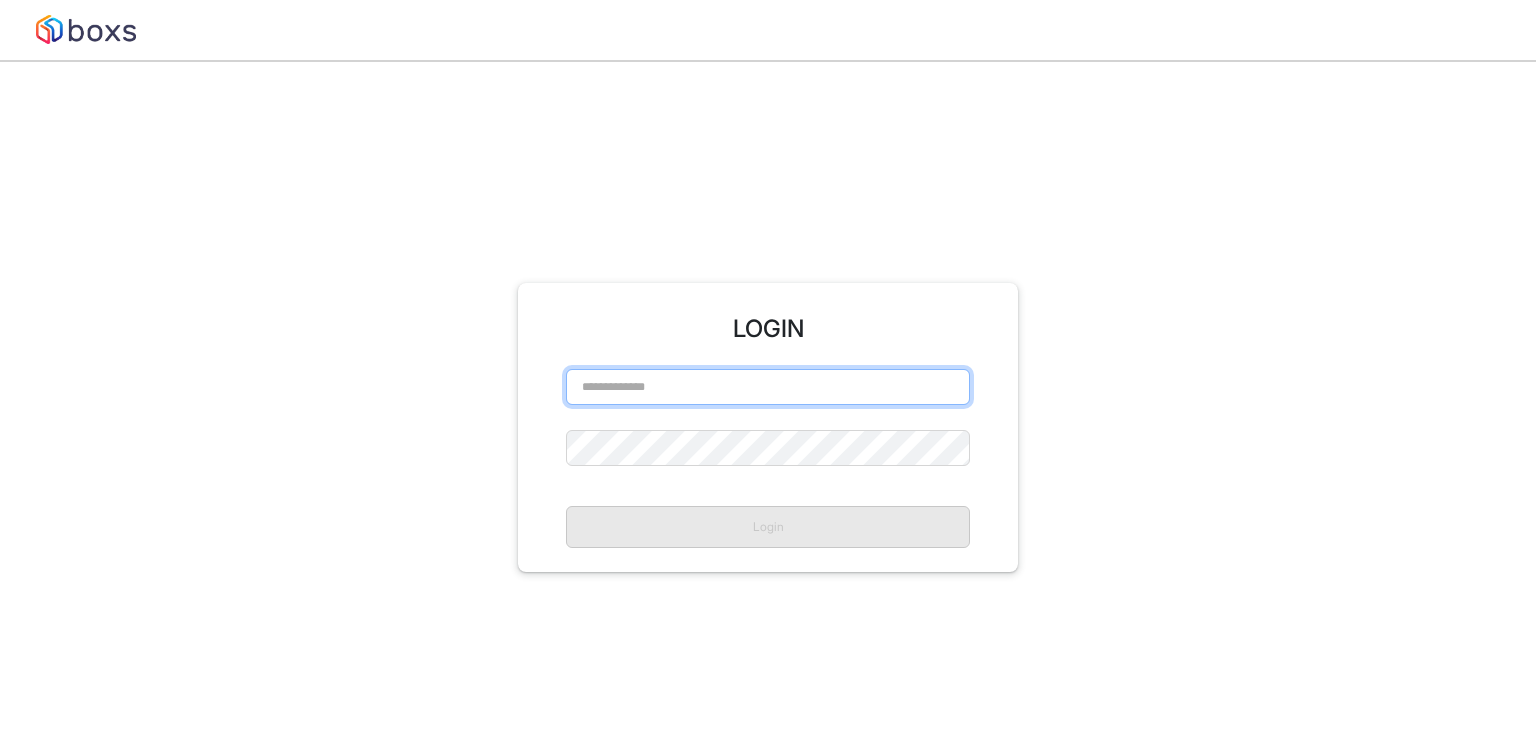 click at bounding box center (768, 387) 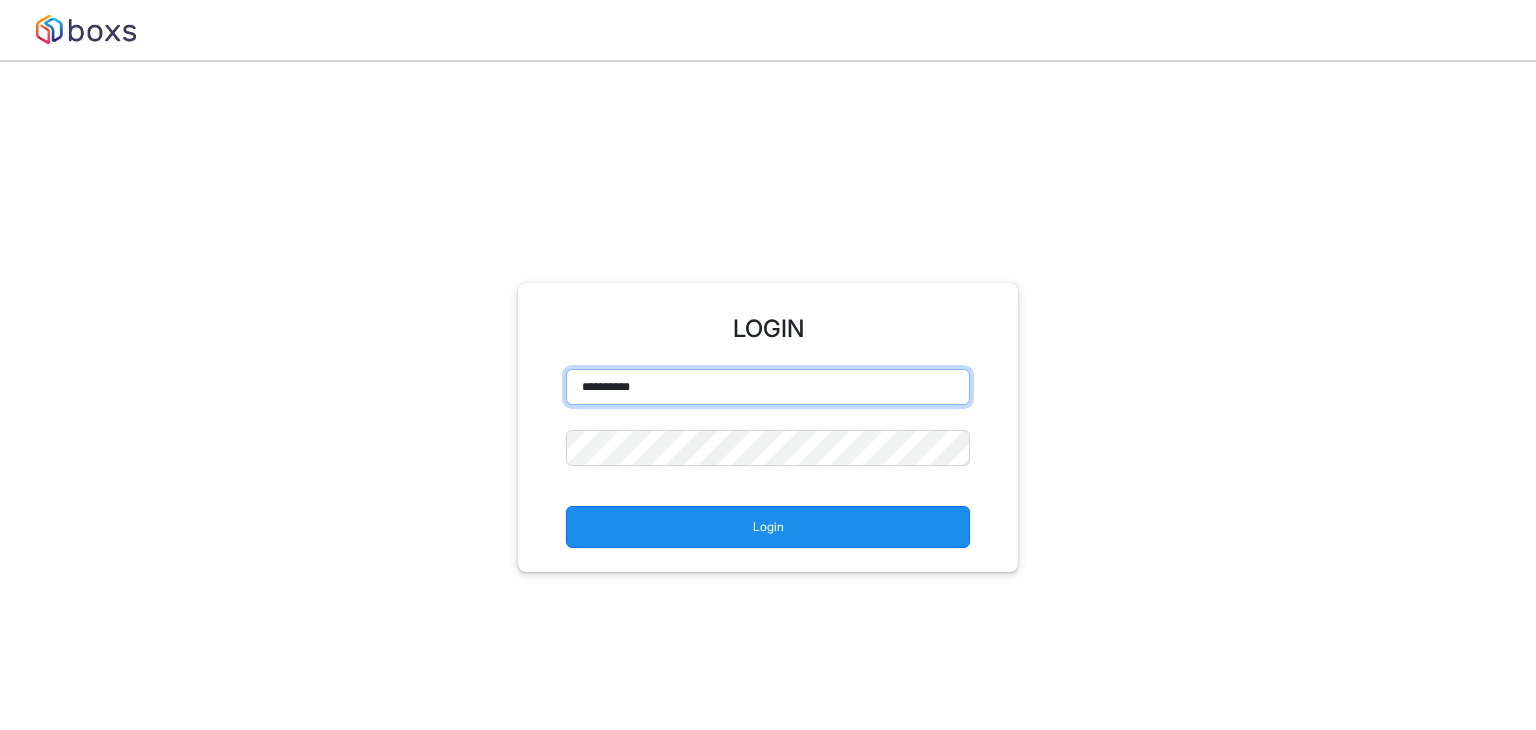 click on "**********" at bounding box center (768, 387) 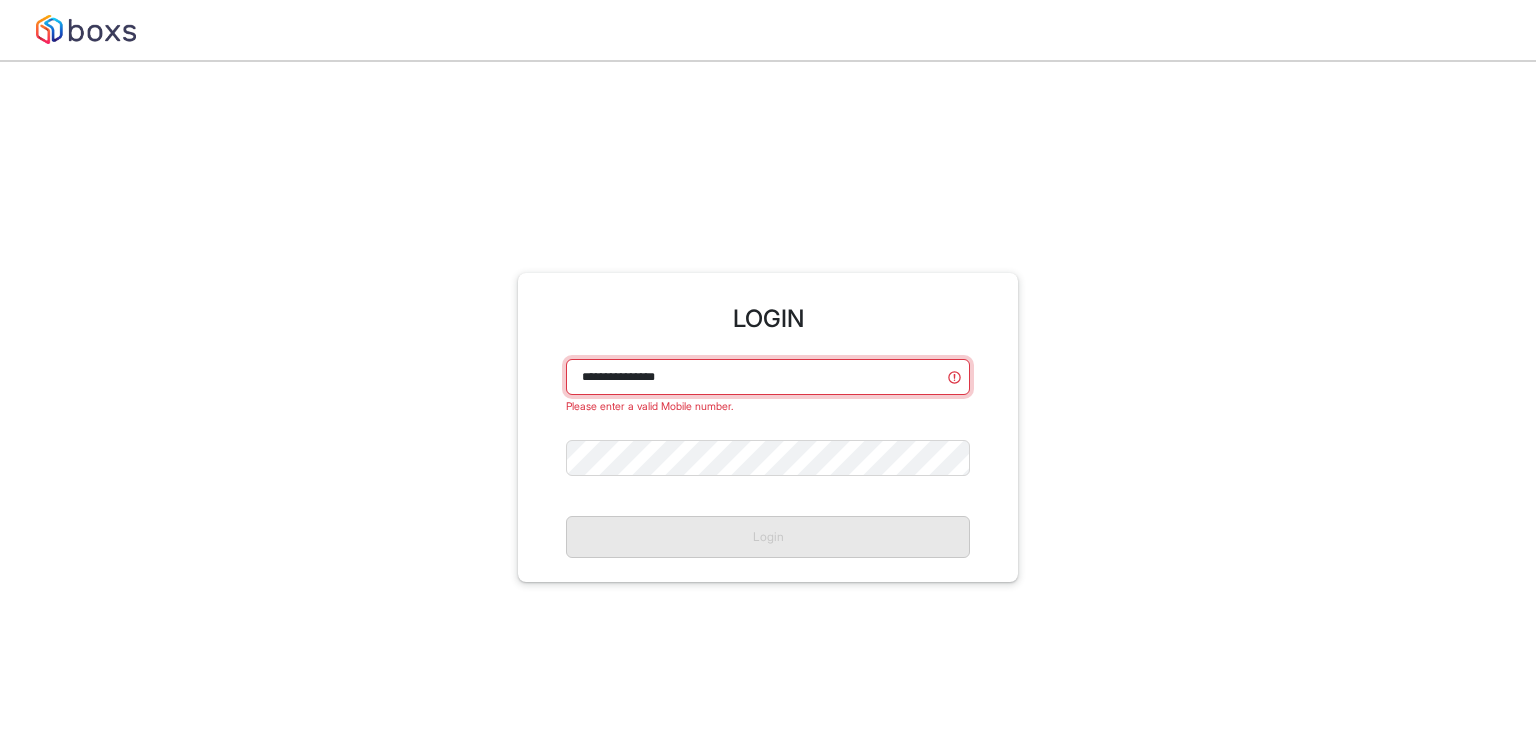 click on "**********" at bounding box center [768, 377] 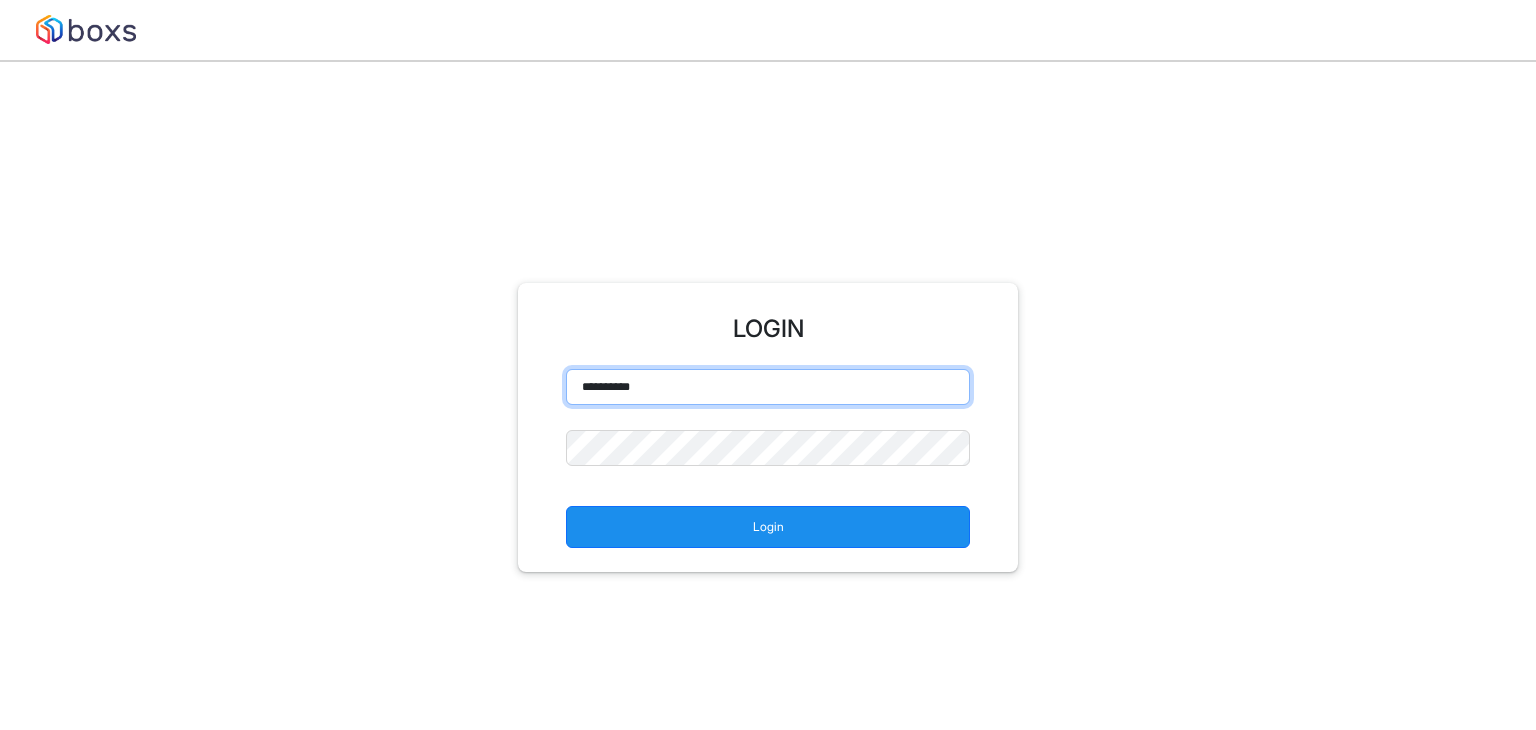 type on "**********" 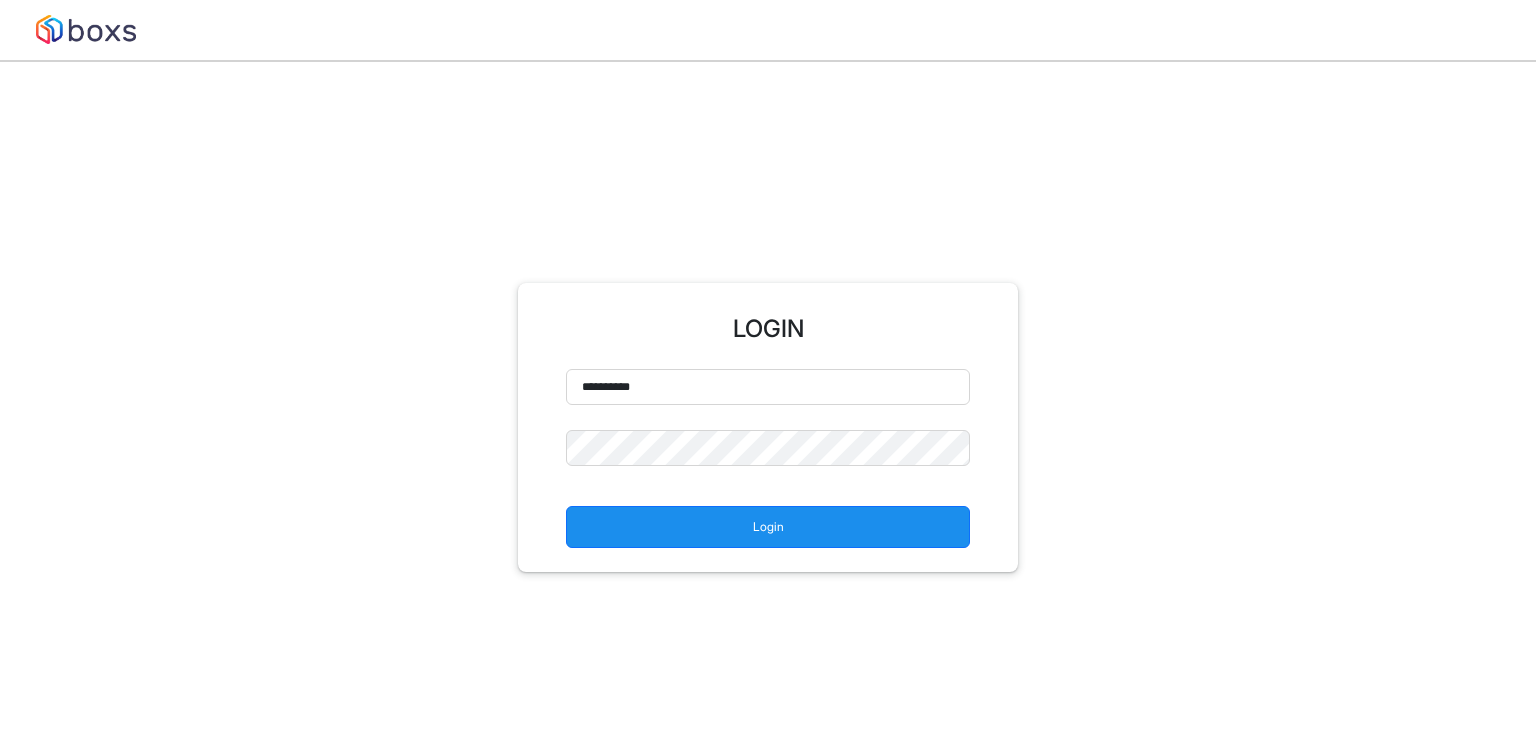 click on "**********" at bounding box center [768, 458] 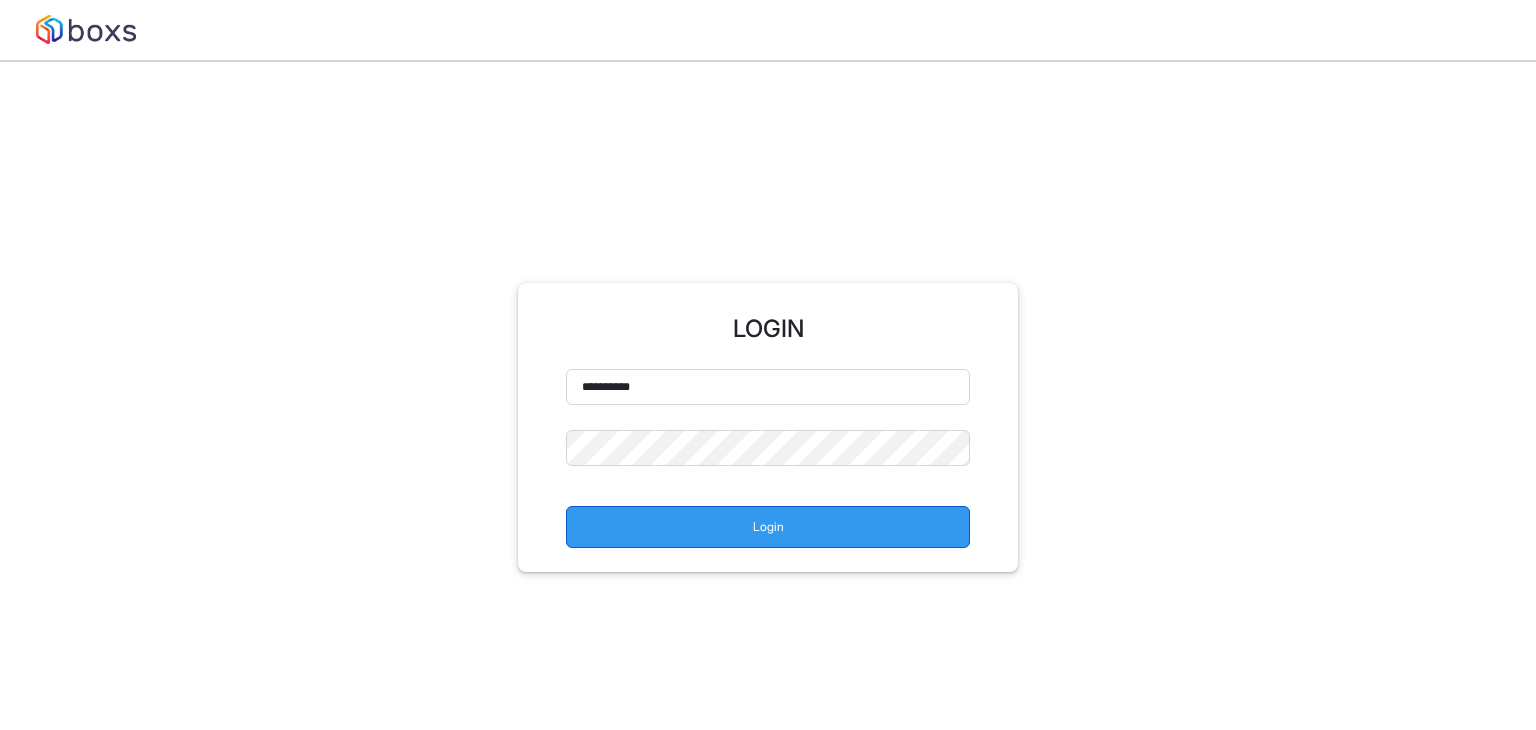 click on "Login" at bounding box center (768, 527) 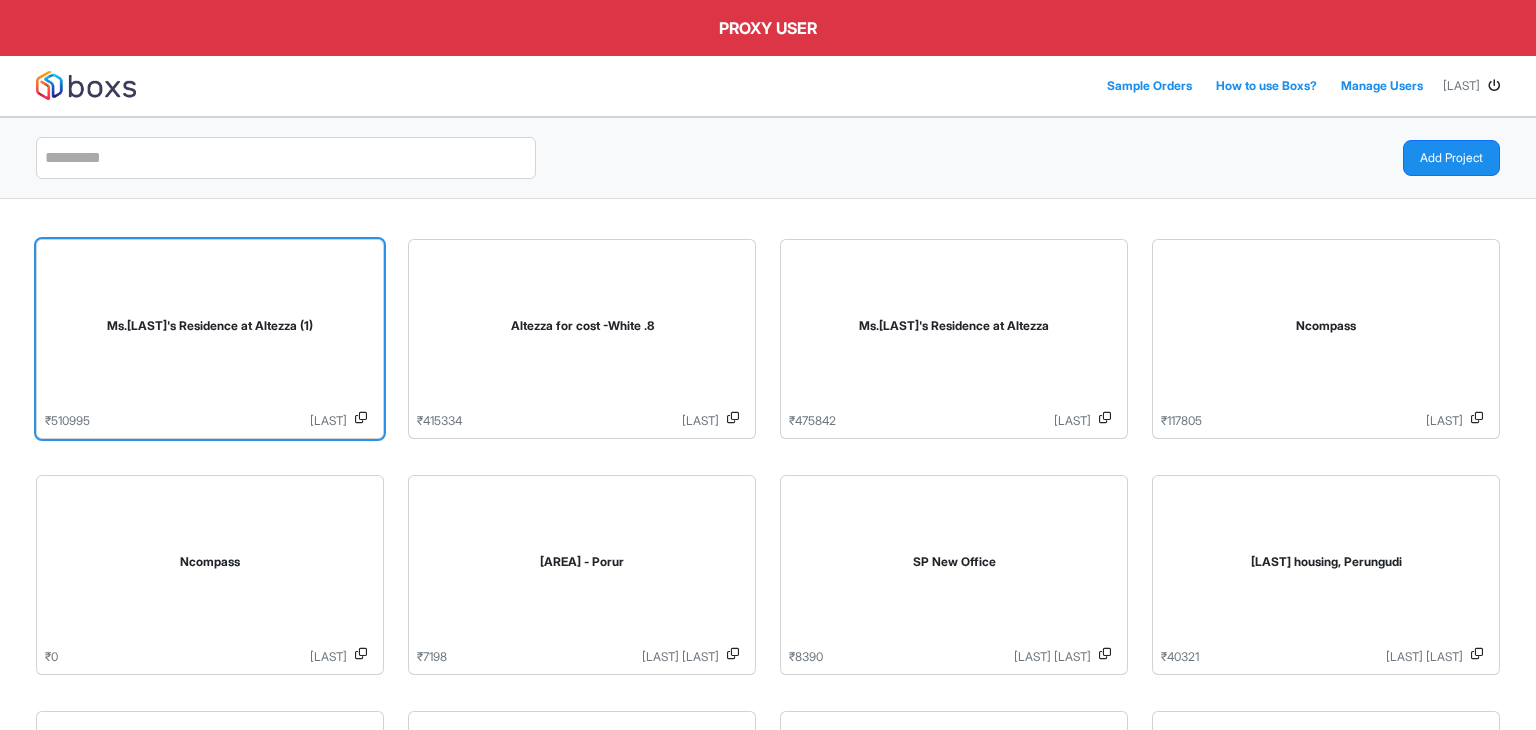 click on "[FIRST] [LAST] at [LOCATION] (1)" at bounding box center [210, 330] 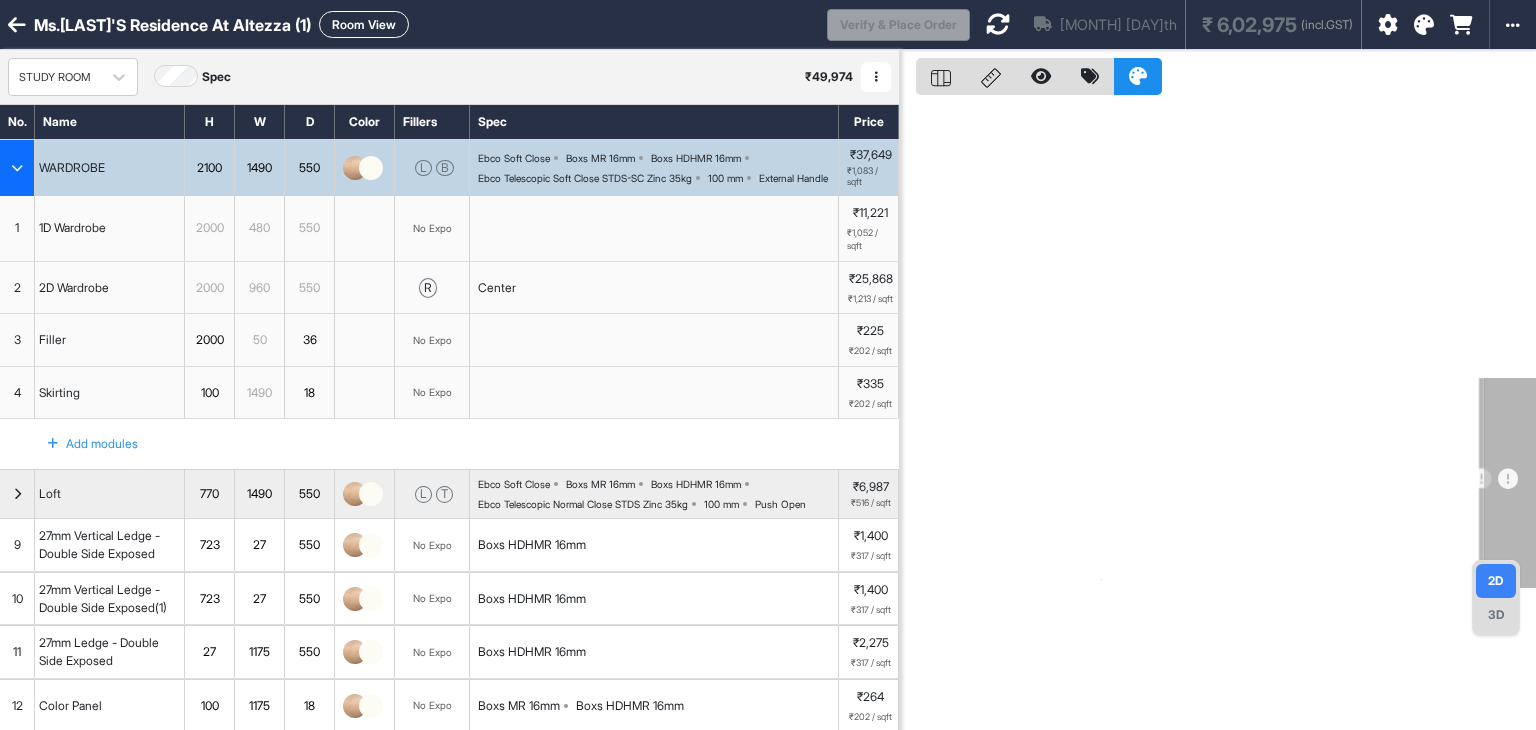 click at bounding box center [17, 25] 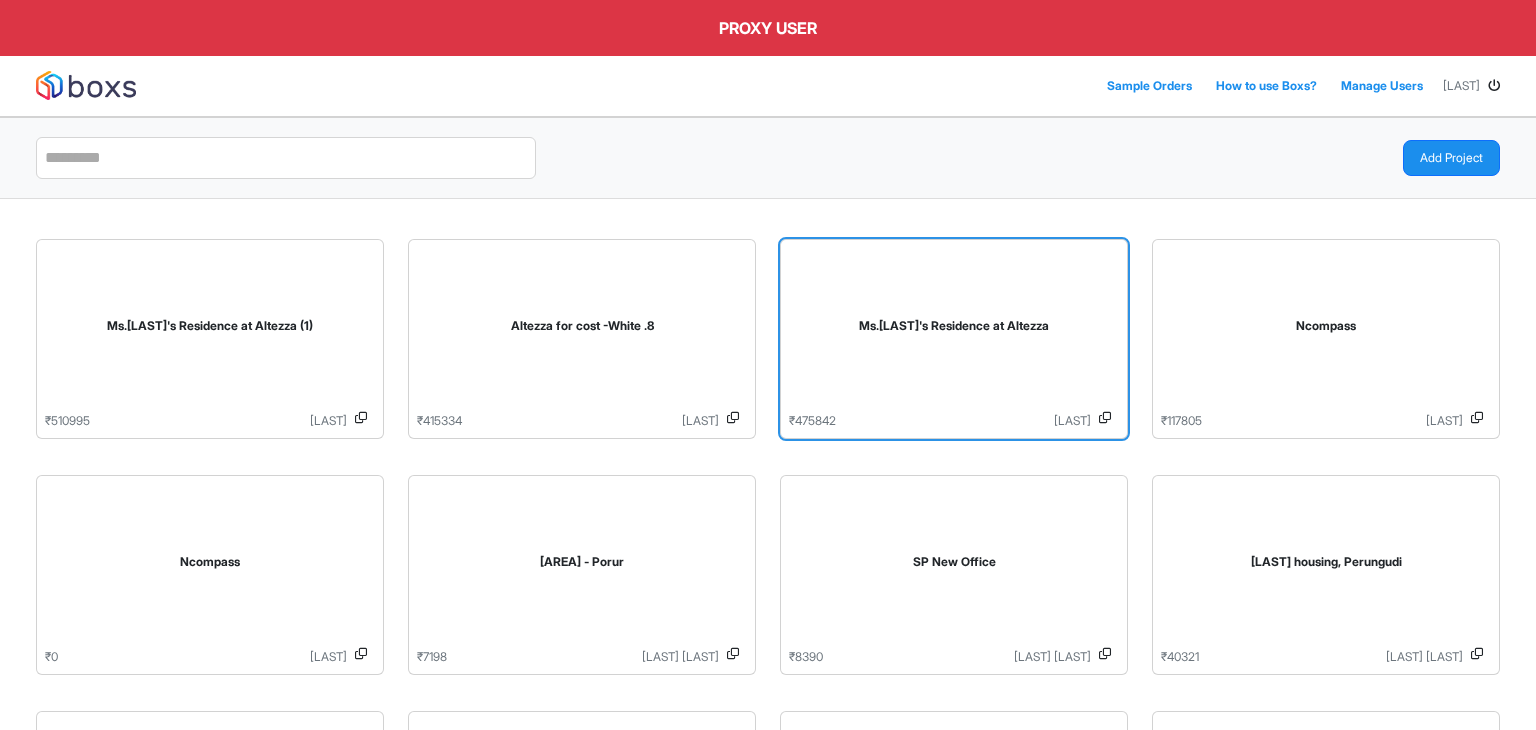 click on "[FIRST] [LAST] at [LOCATION]" at bounding box center [954, 326] 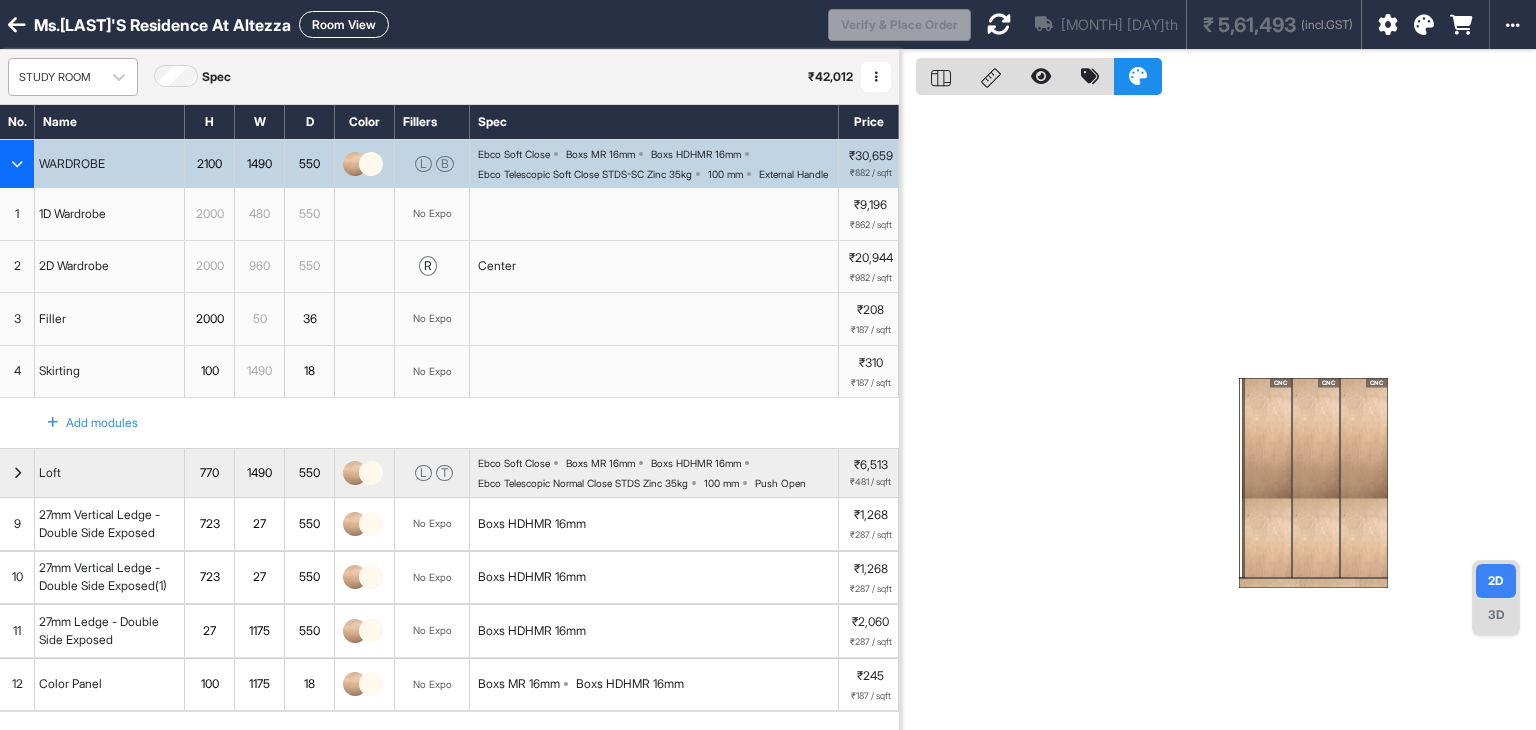 click on "STUDY ROOM" at bounding box center [55, 77] 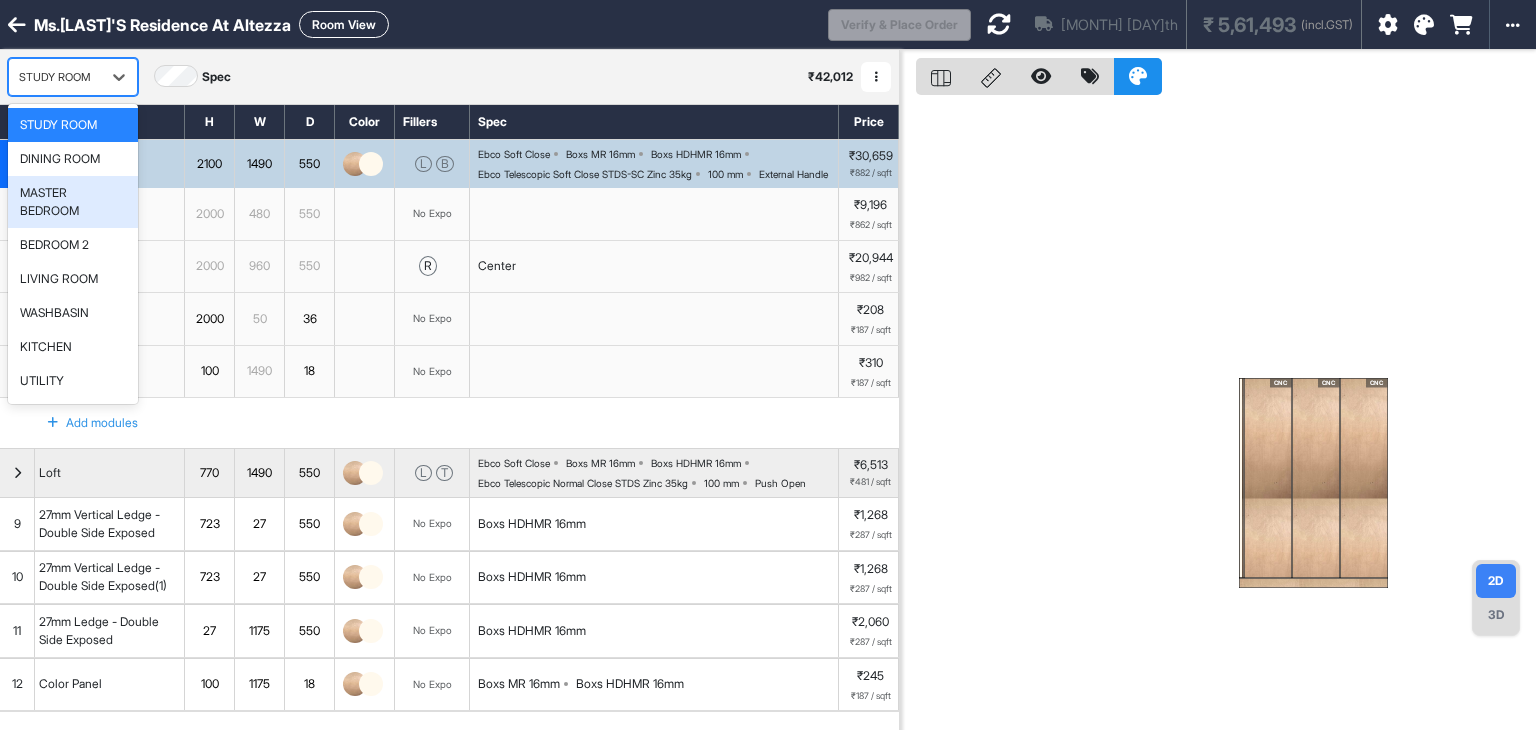 click on "MASTER BEDROOM" at bounding box center [73, 202] 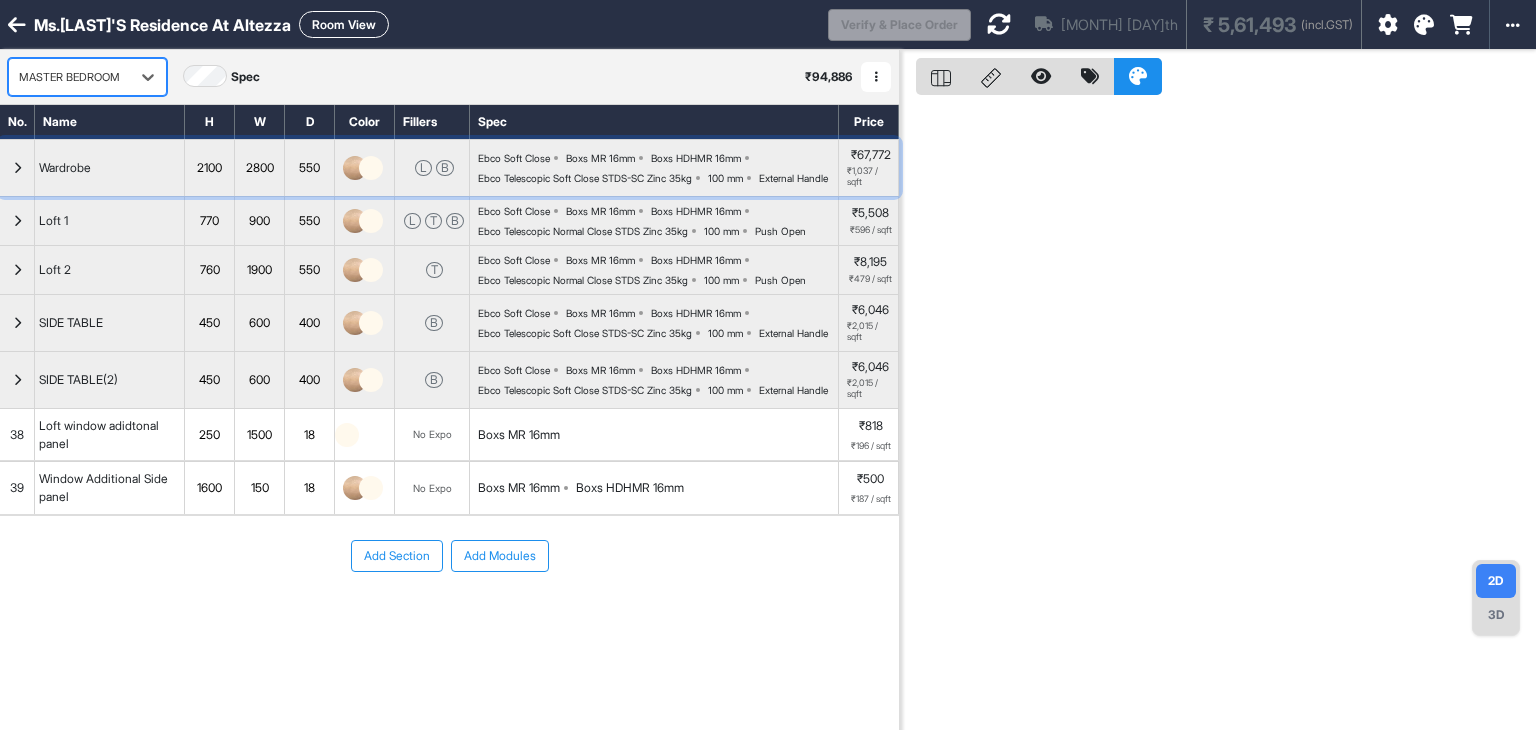 click at bounding box center (17, 168) 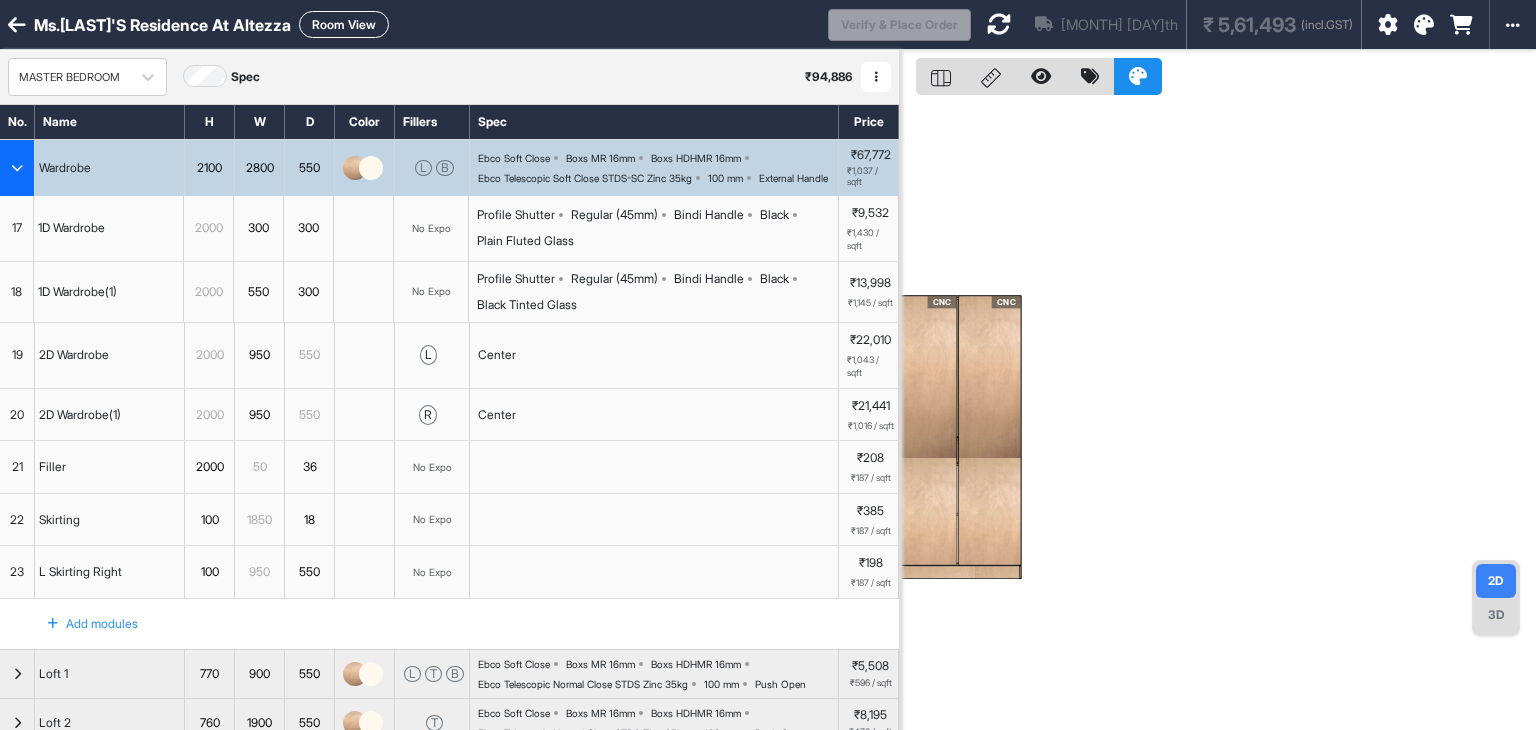 type 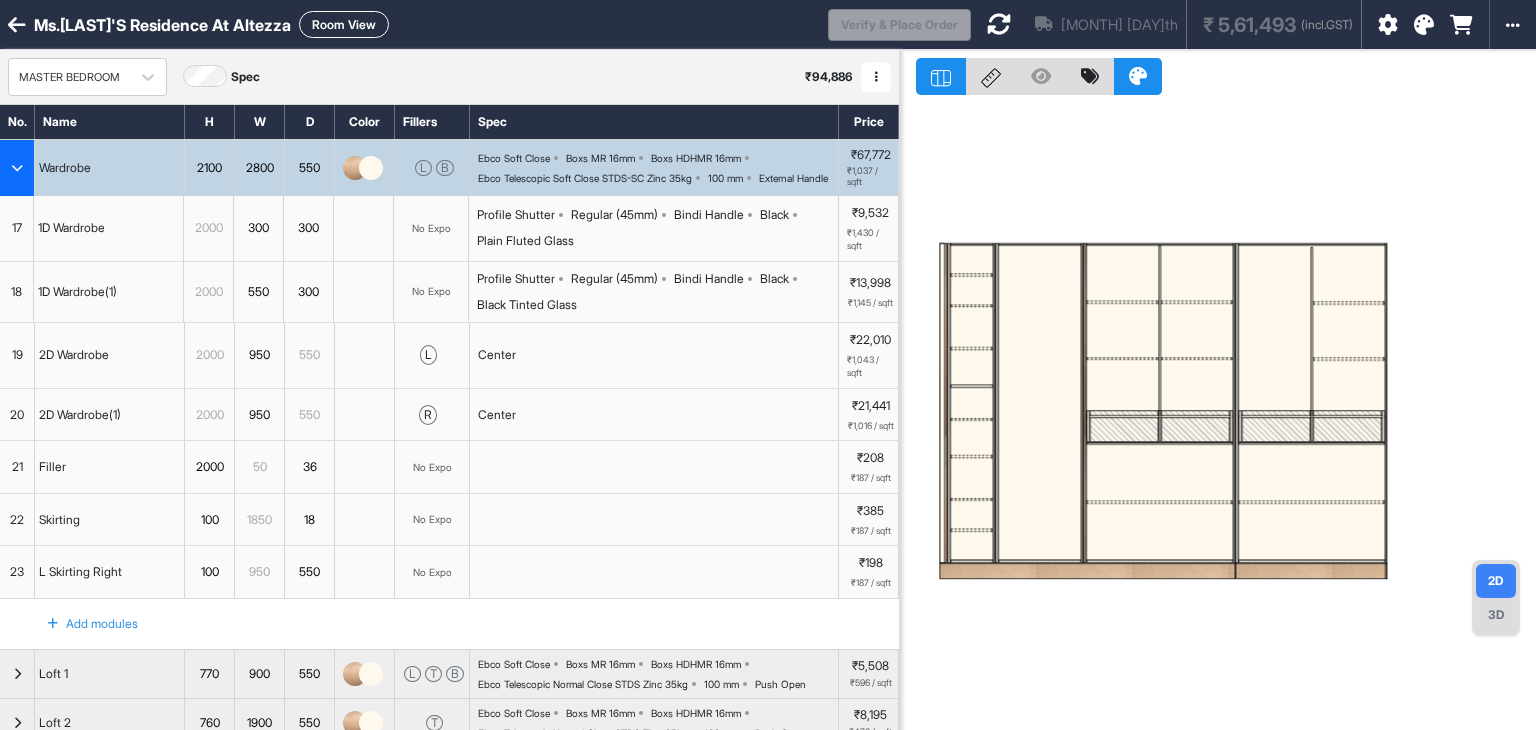click at bounding box center [1275, 331] 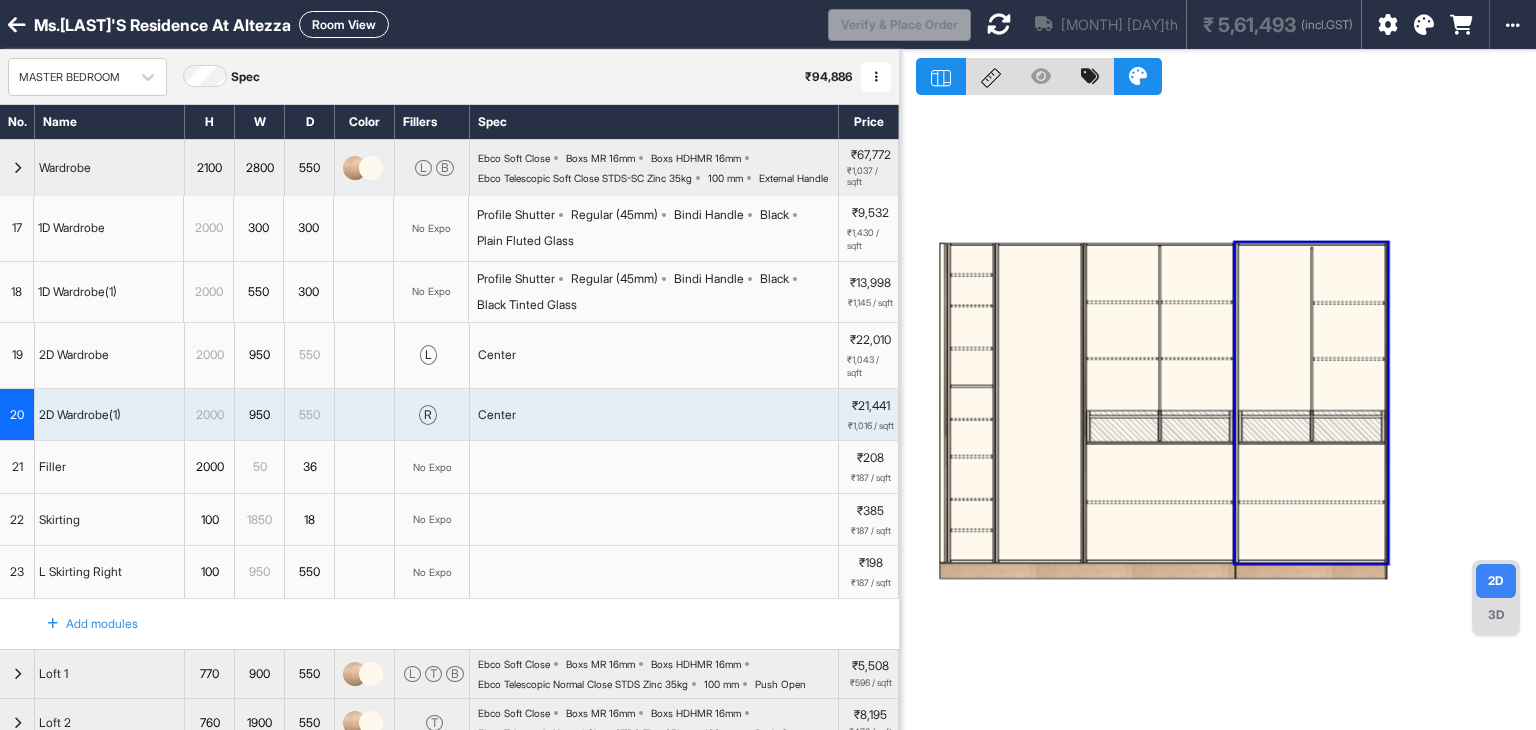 click at bounding box center [1197, 331] 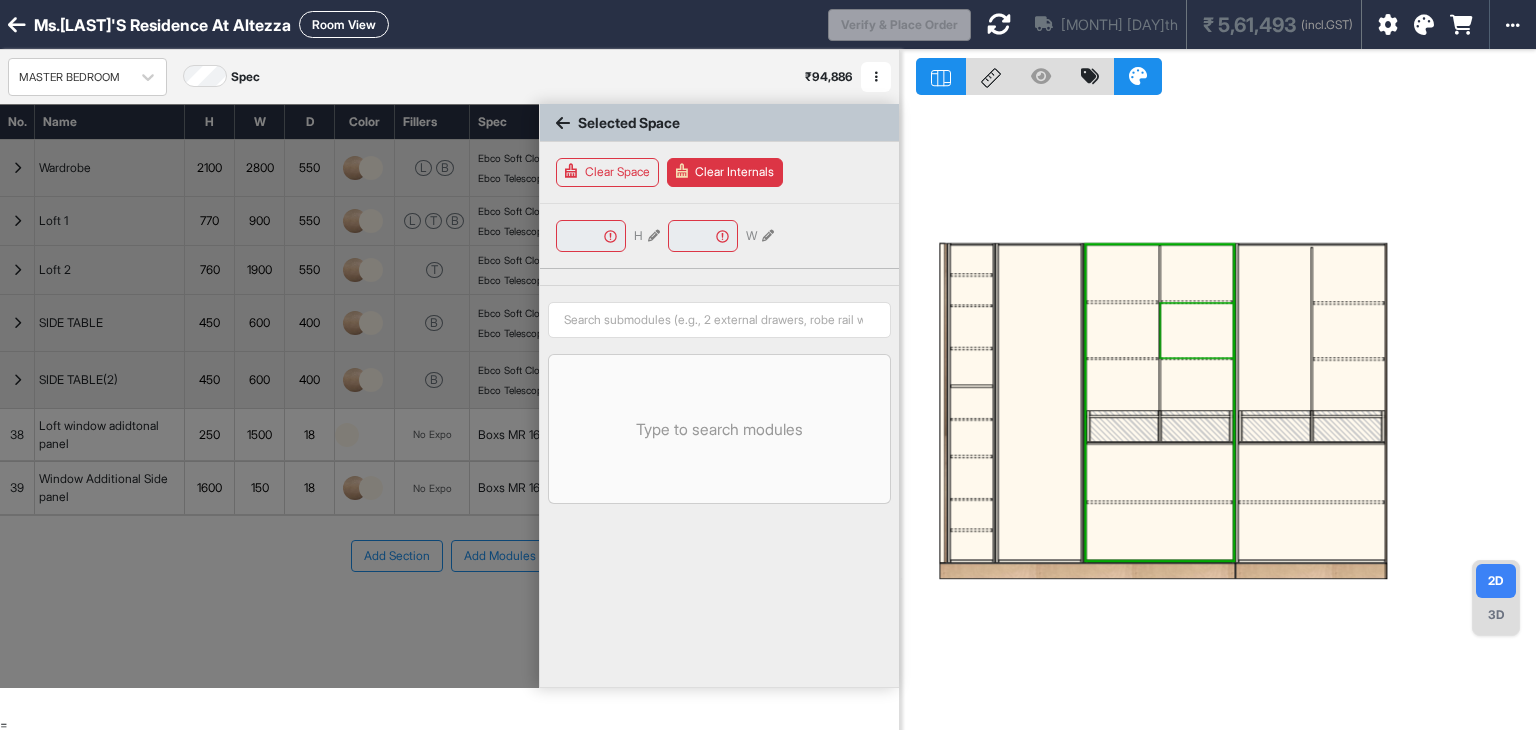 type on "****" 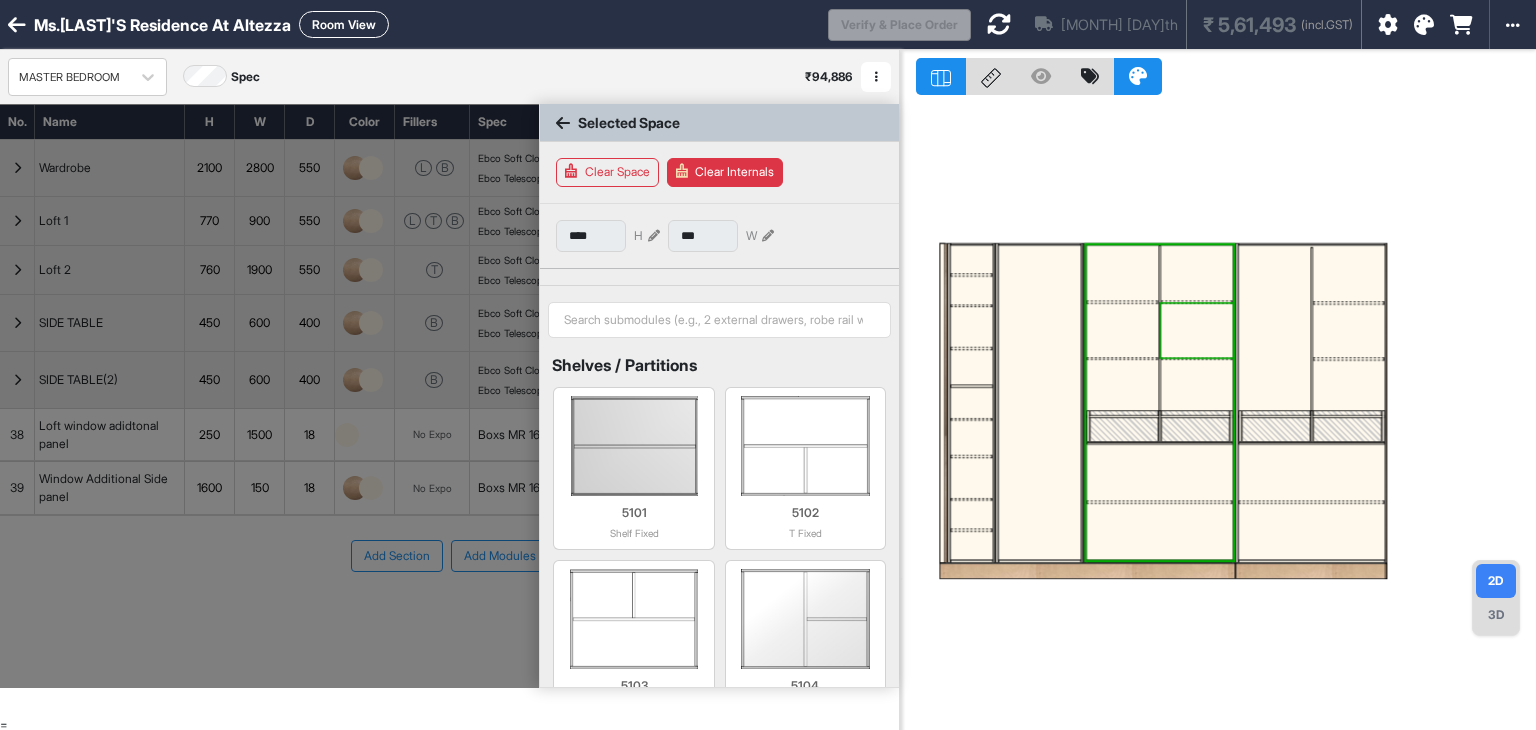 click at bounding box center [1197, 331] 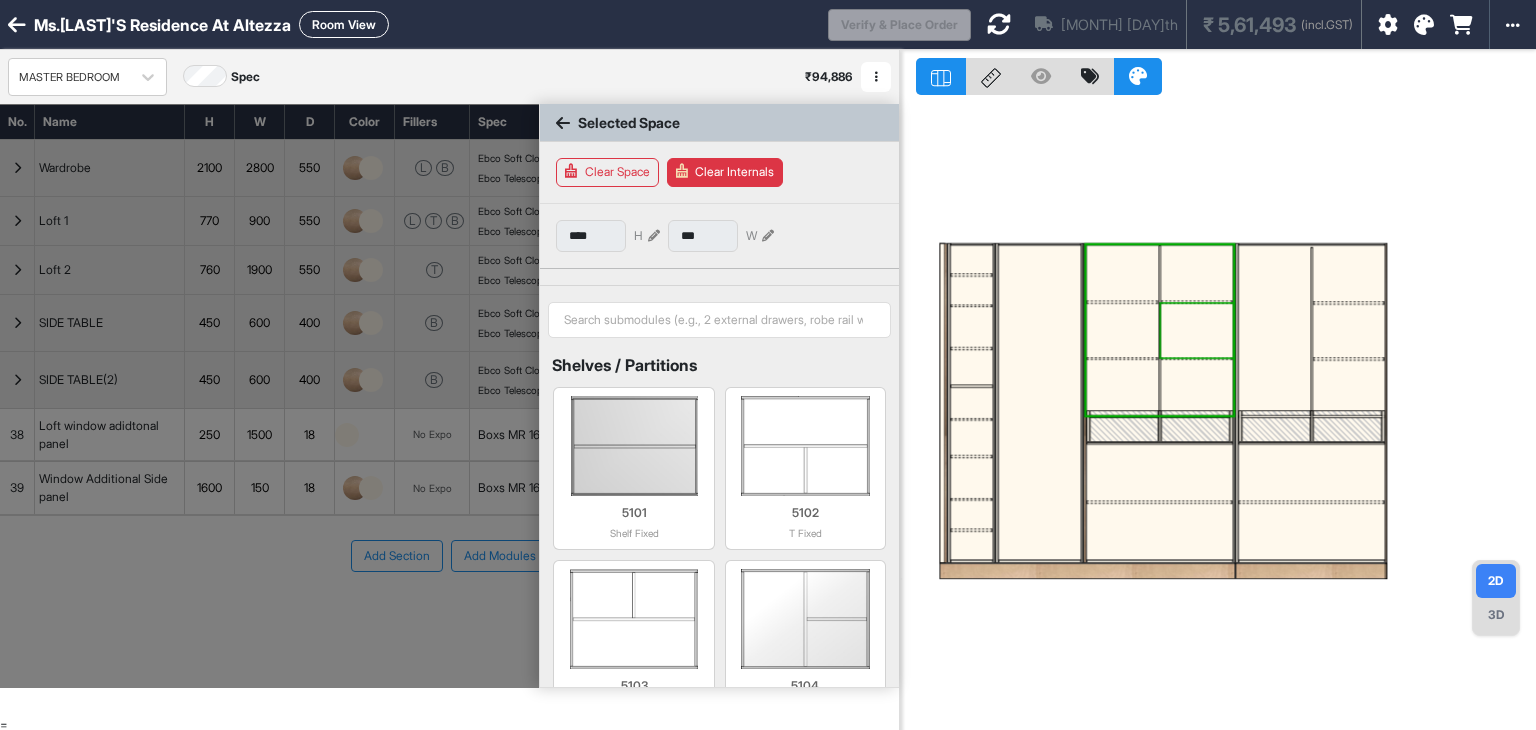 click at bounding box center (1197, 331) 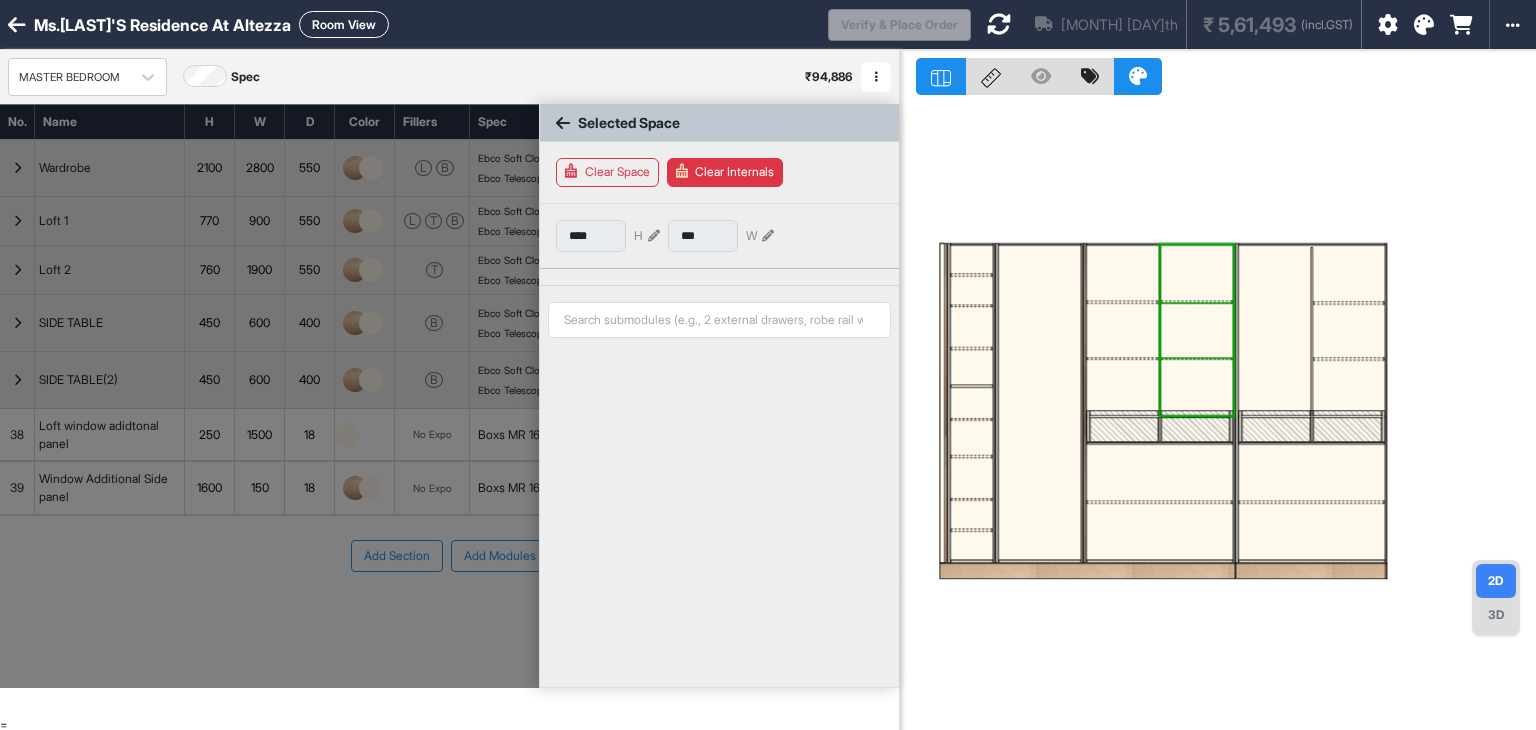 type on "***" 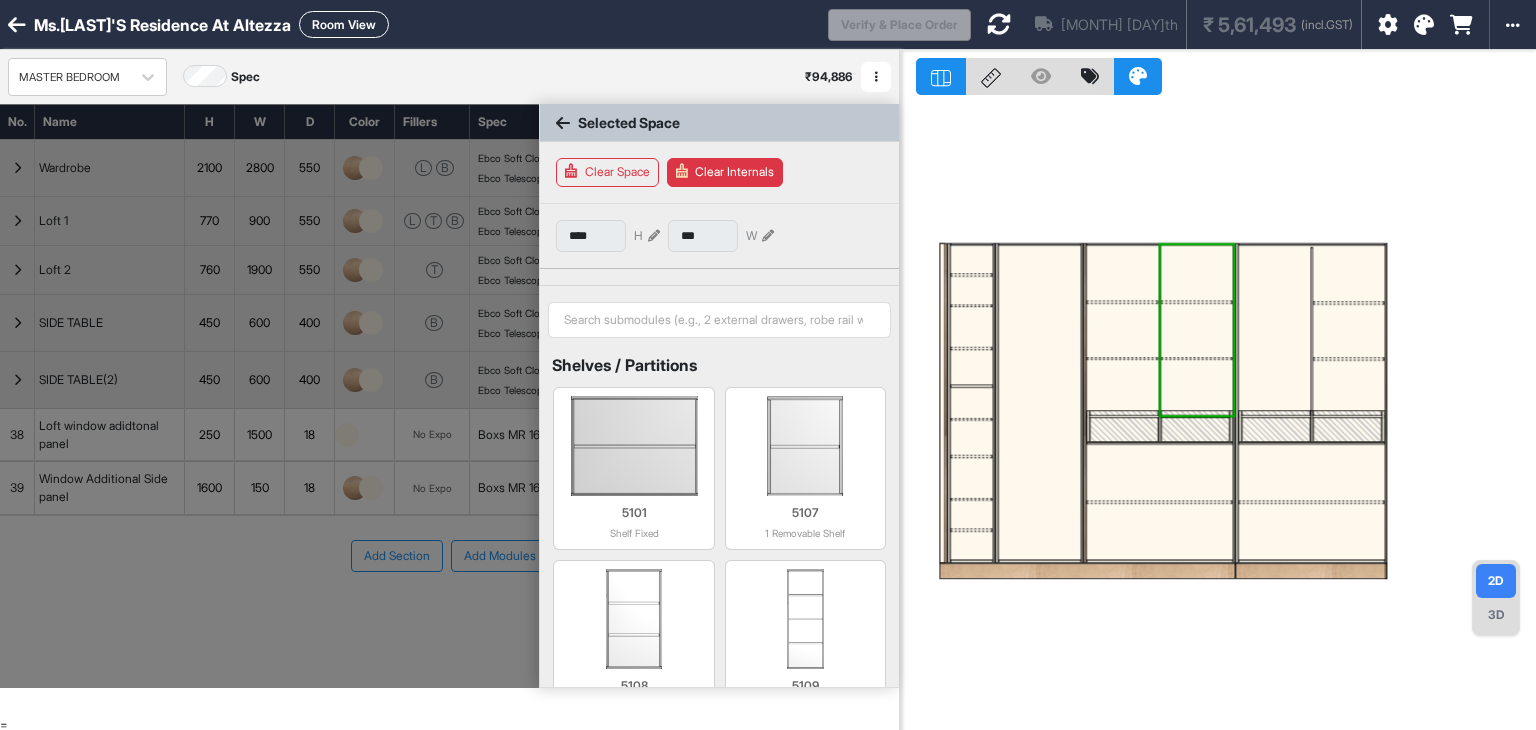 click at bounding box center (1218, 415) 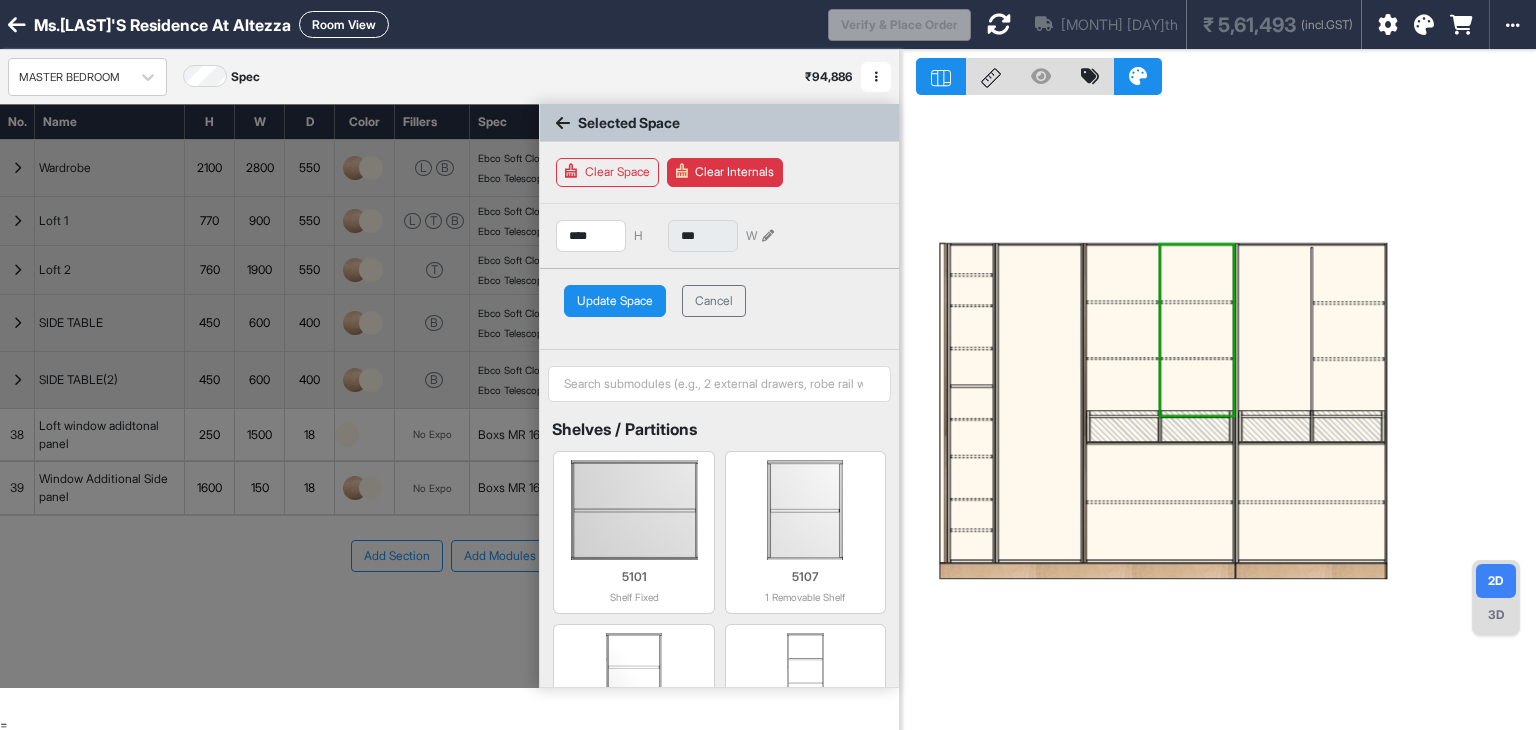 click at bounding box center [1275, 331] 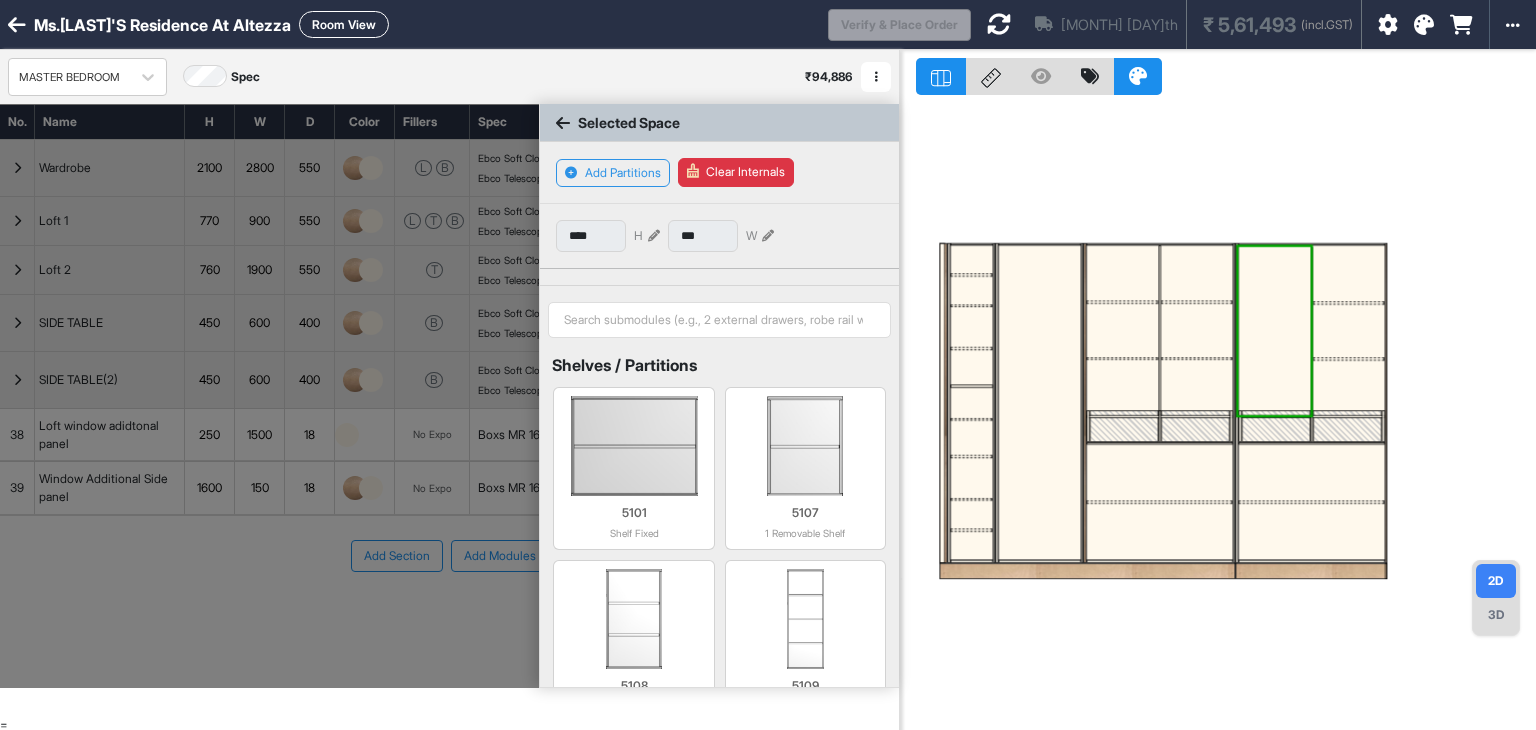 click at bounding box center [1123, 273] 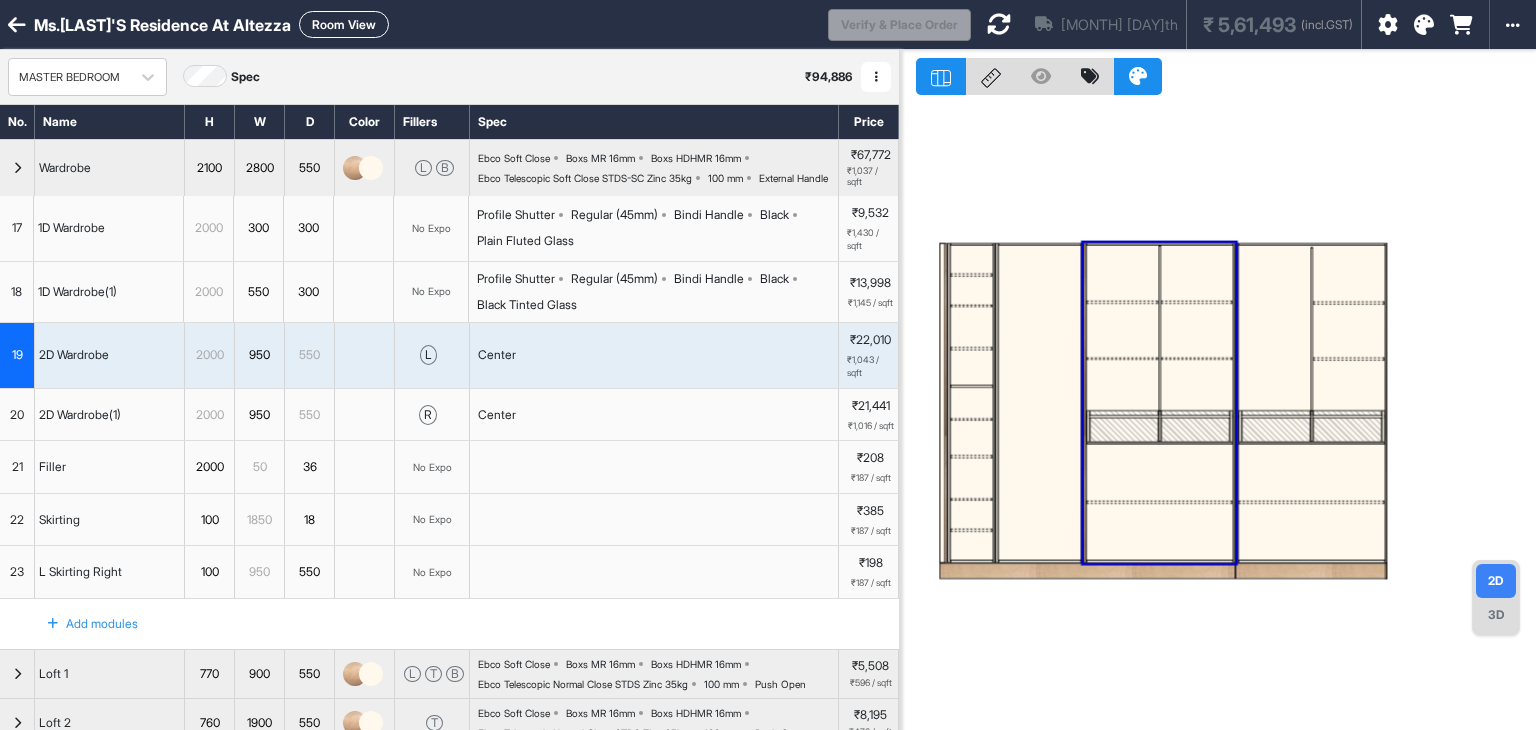 click at bounding box center (1123, 273) 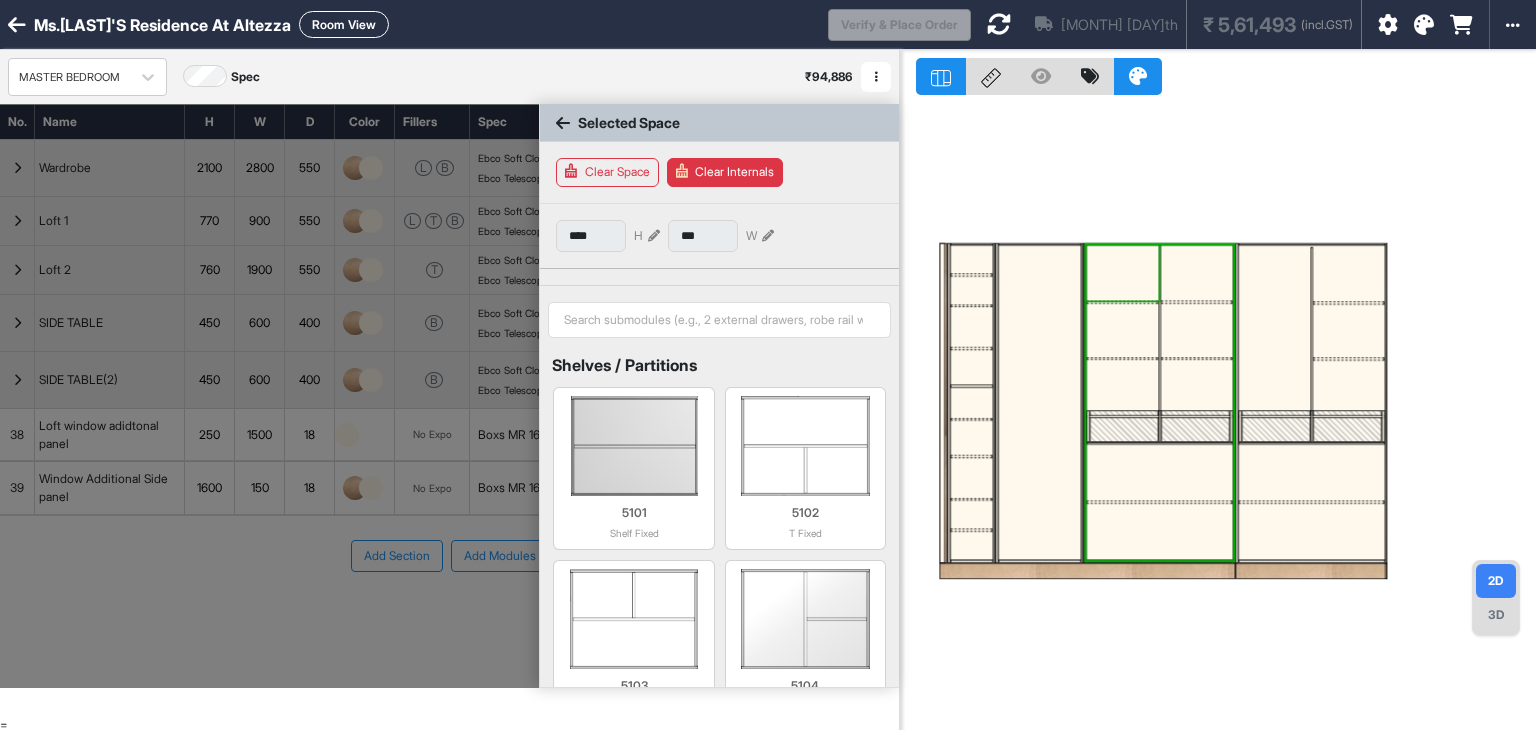 click at bounding box center (1123, 273) 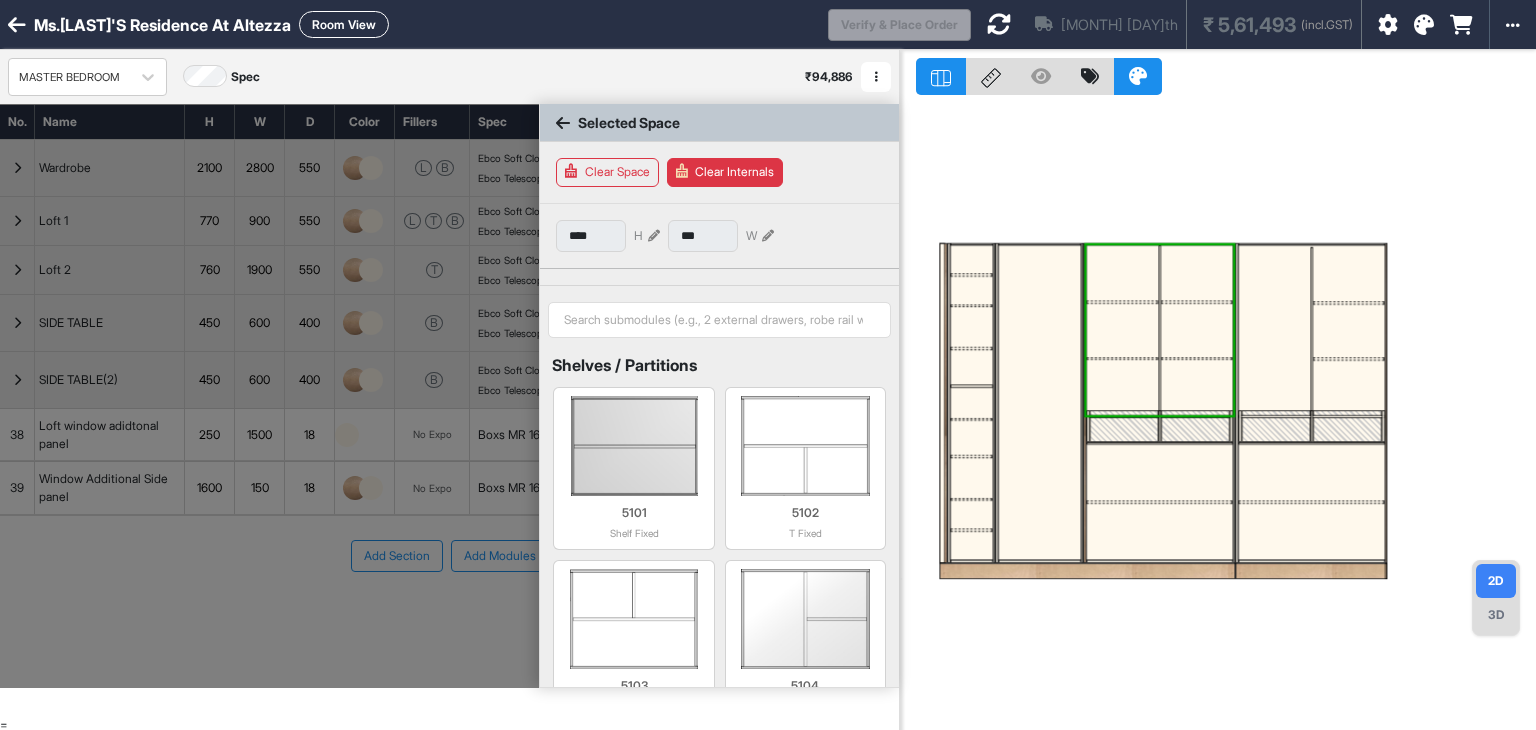 click at bounding box center (654, 236) 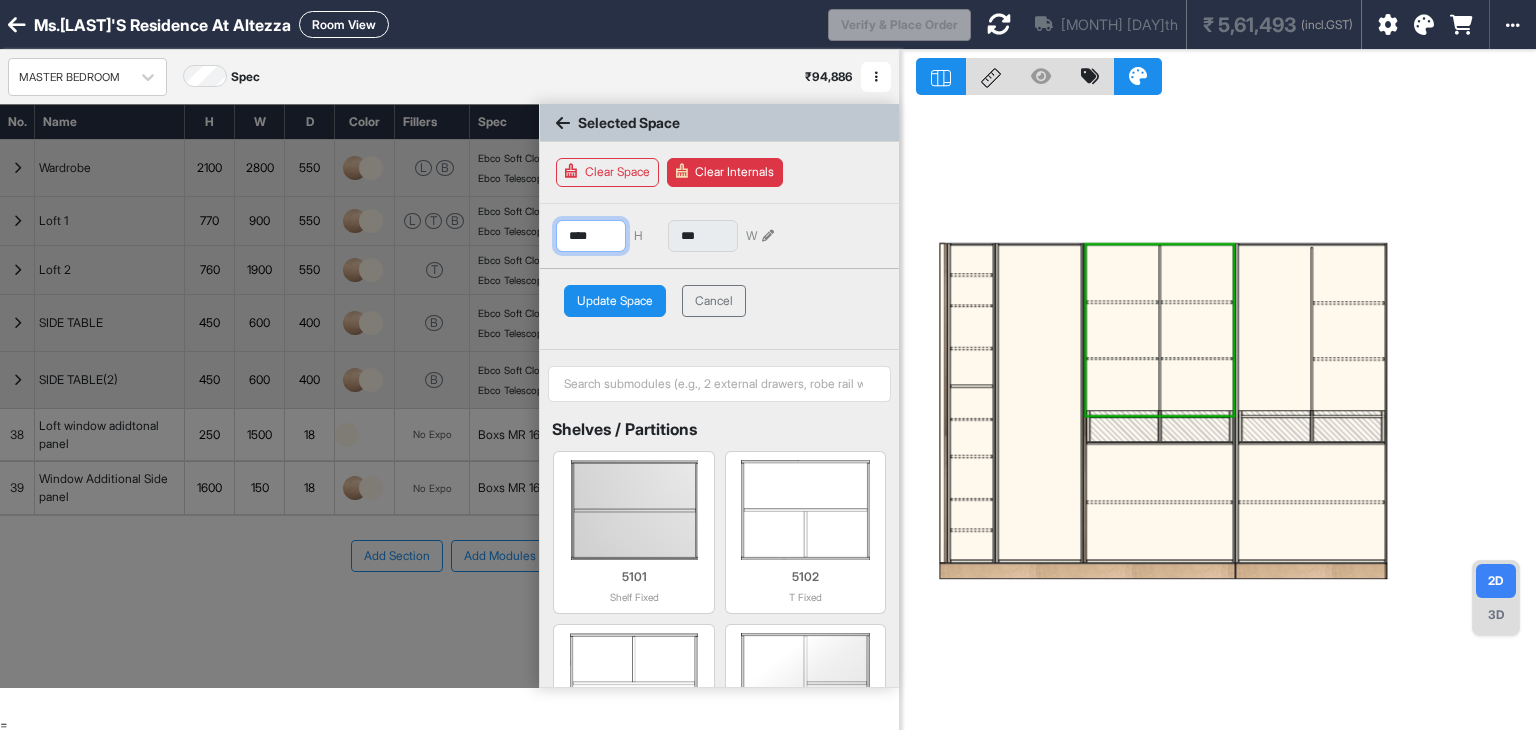 click on "****" at bounding box center [591, 236] 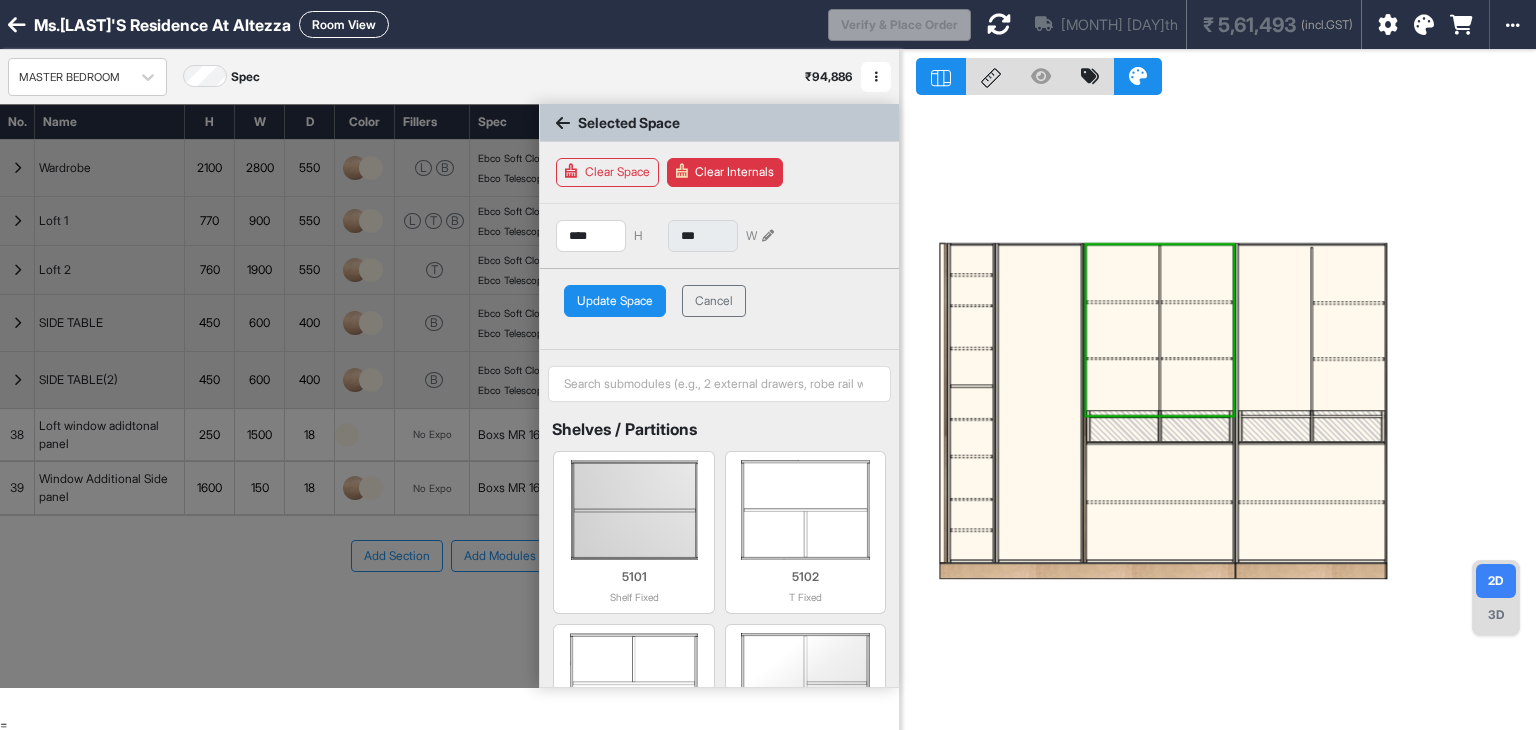 click on "Update Space" at bounding box center (615, 301) 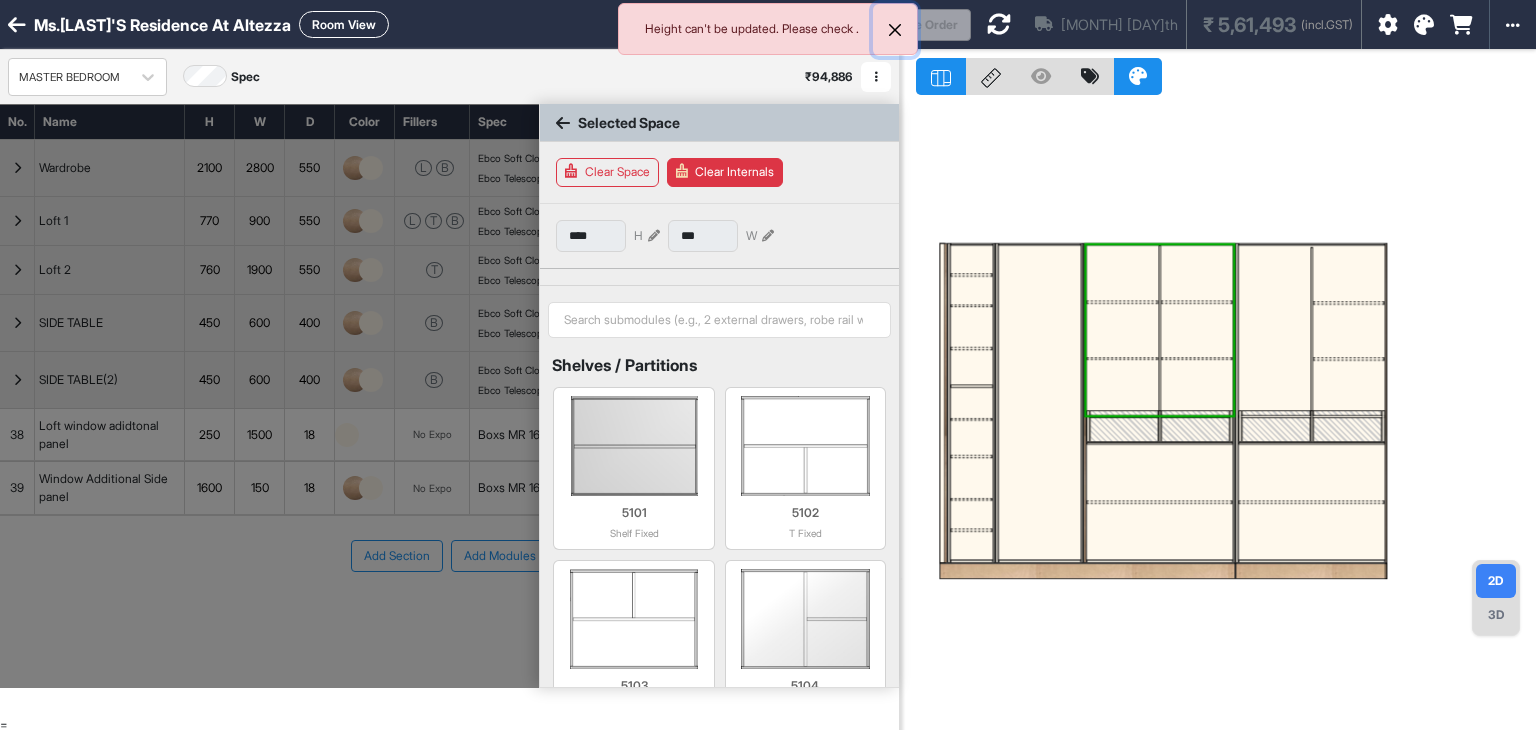 click at bounding box center [895, 30] 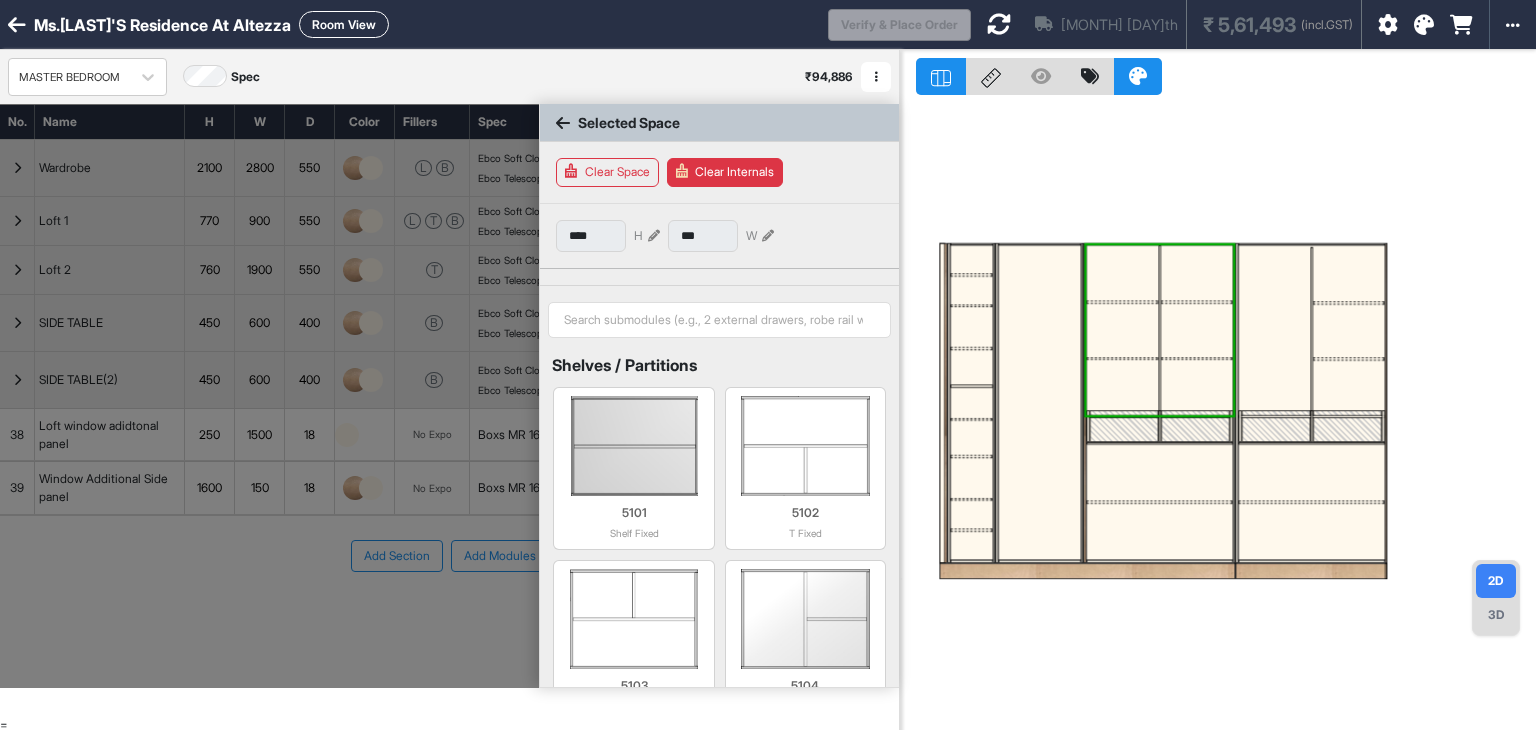 click at bounding box center (1160, 473) 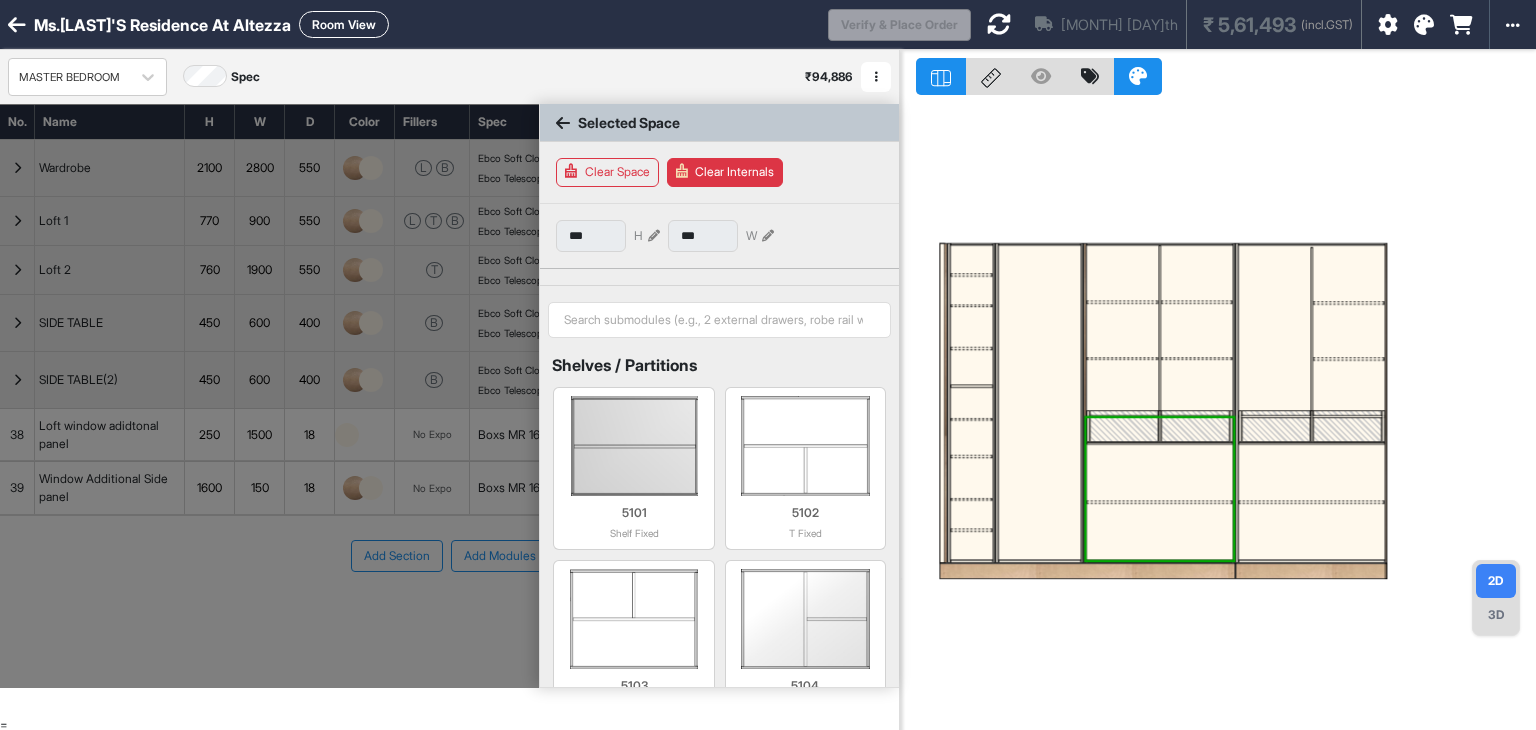 click at bounding box center [1312, 473] 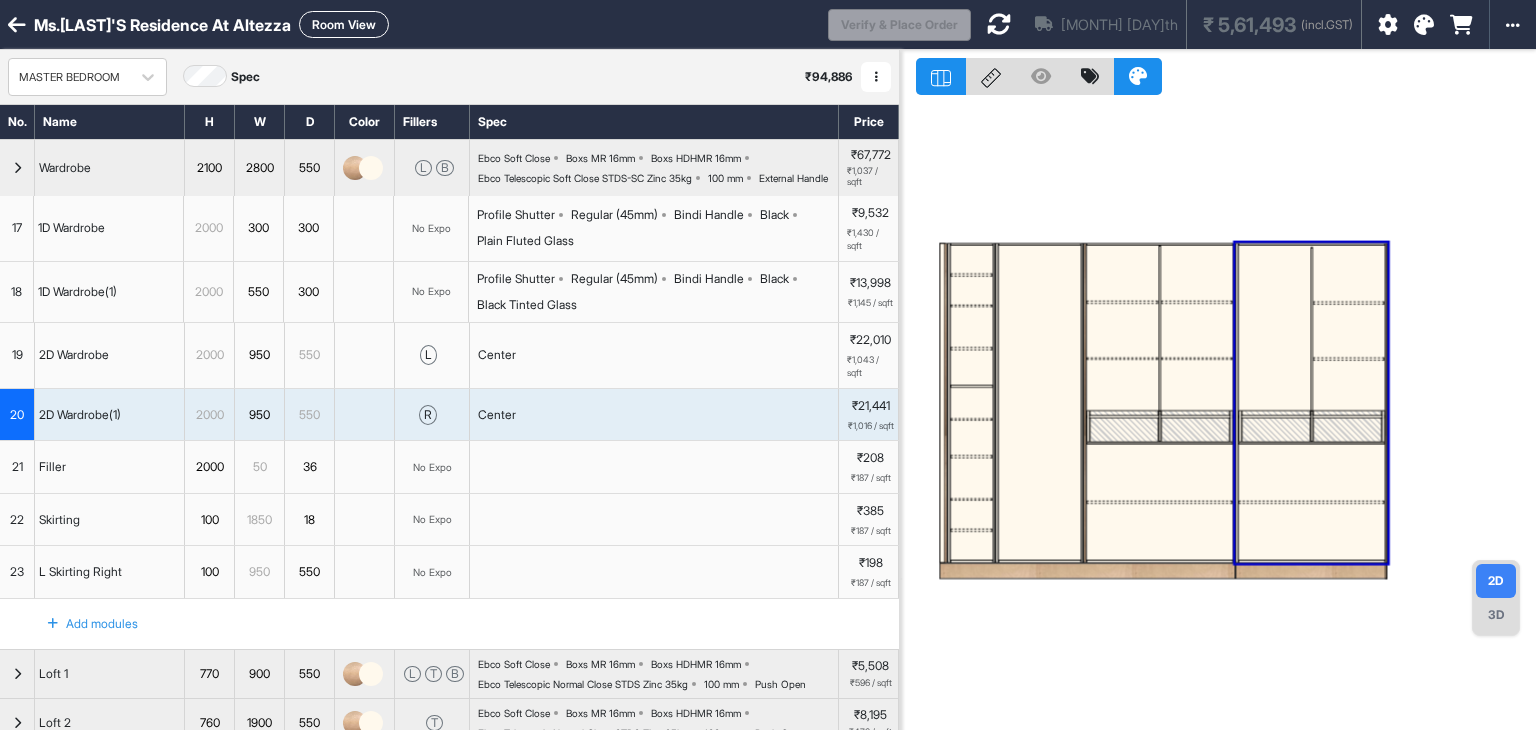 click at bounding box center (1312, 473) 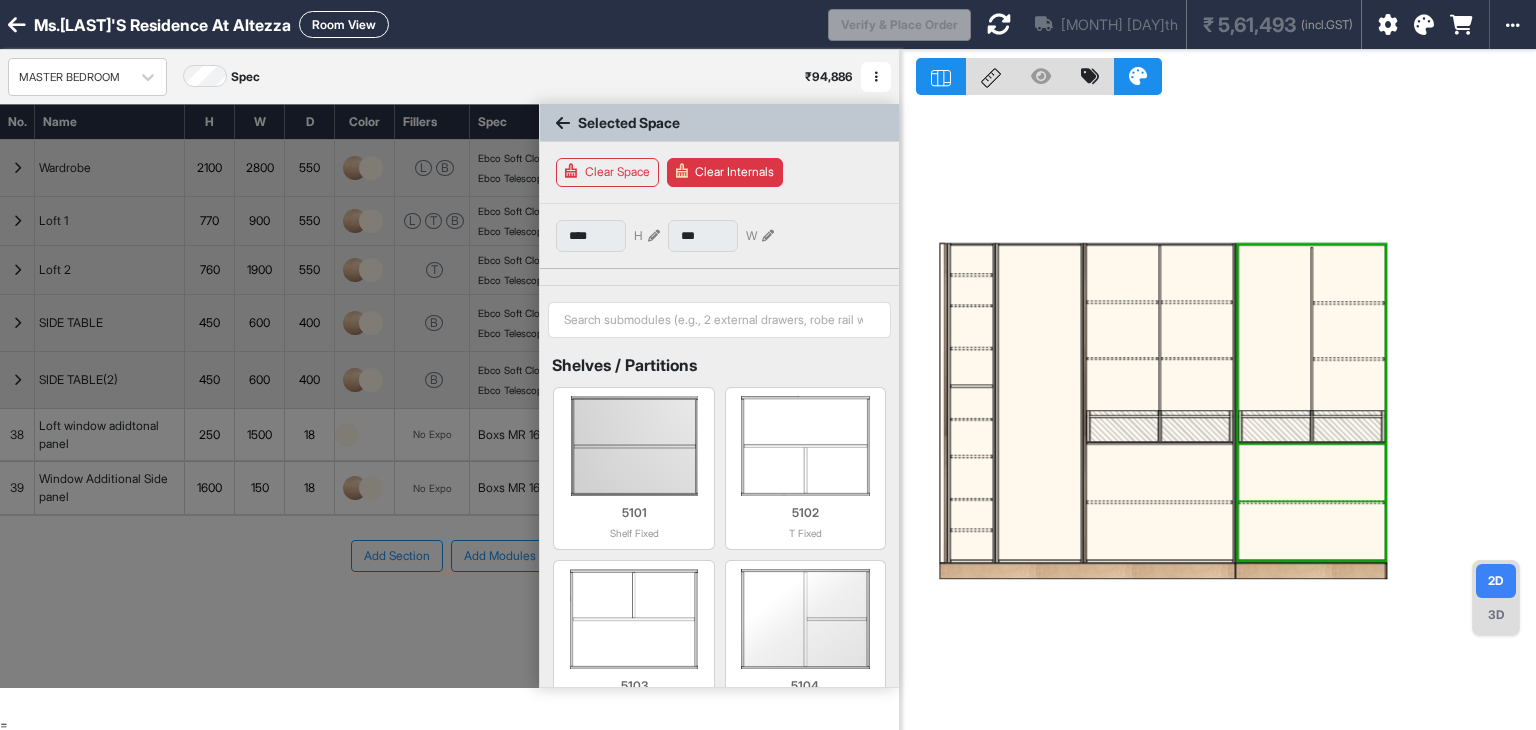 click at bounding box center [1312, 473] 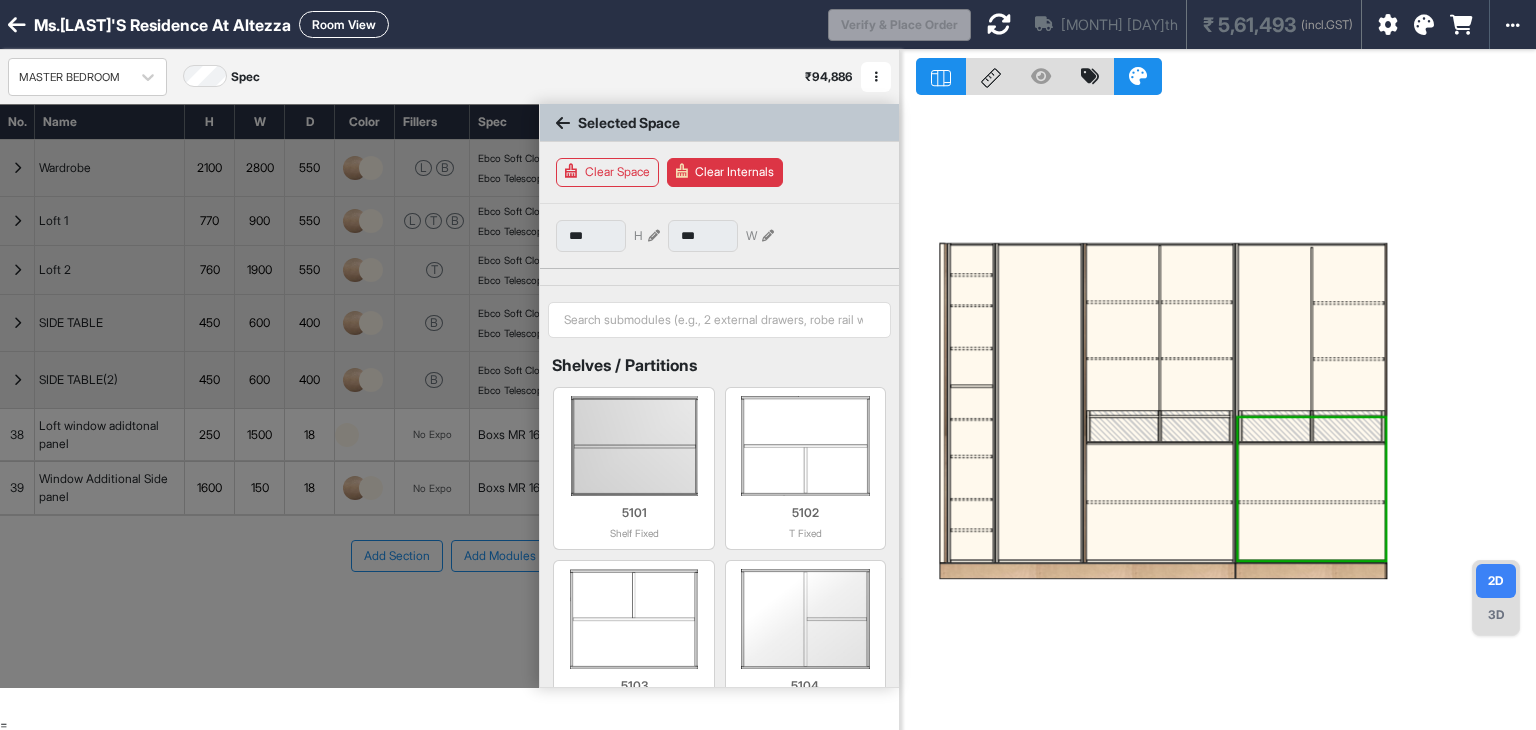 click at bounding box center (654, 236) 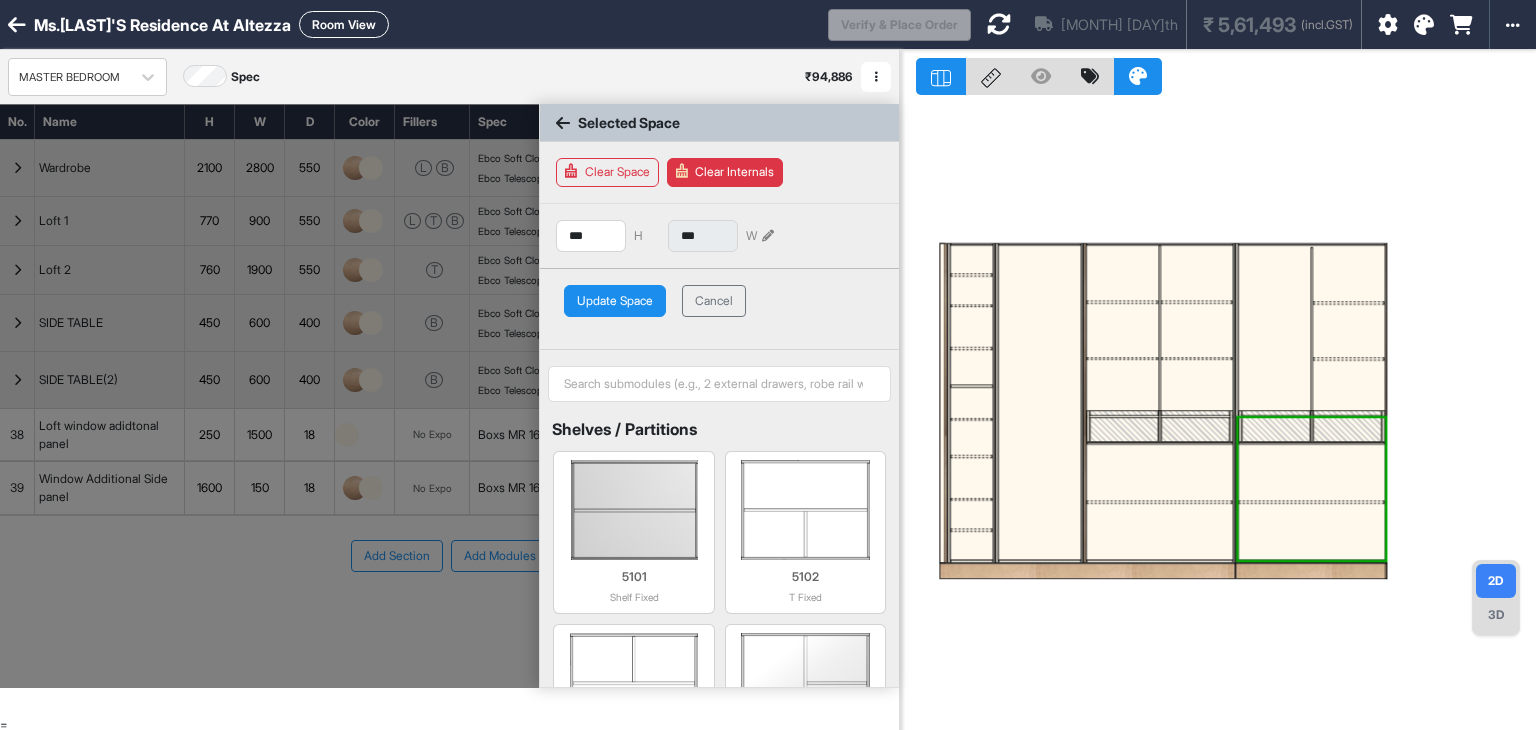 click on "*** H" at bounding box center (608, 236) 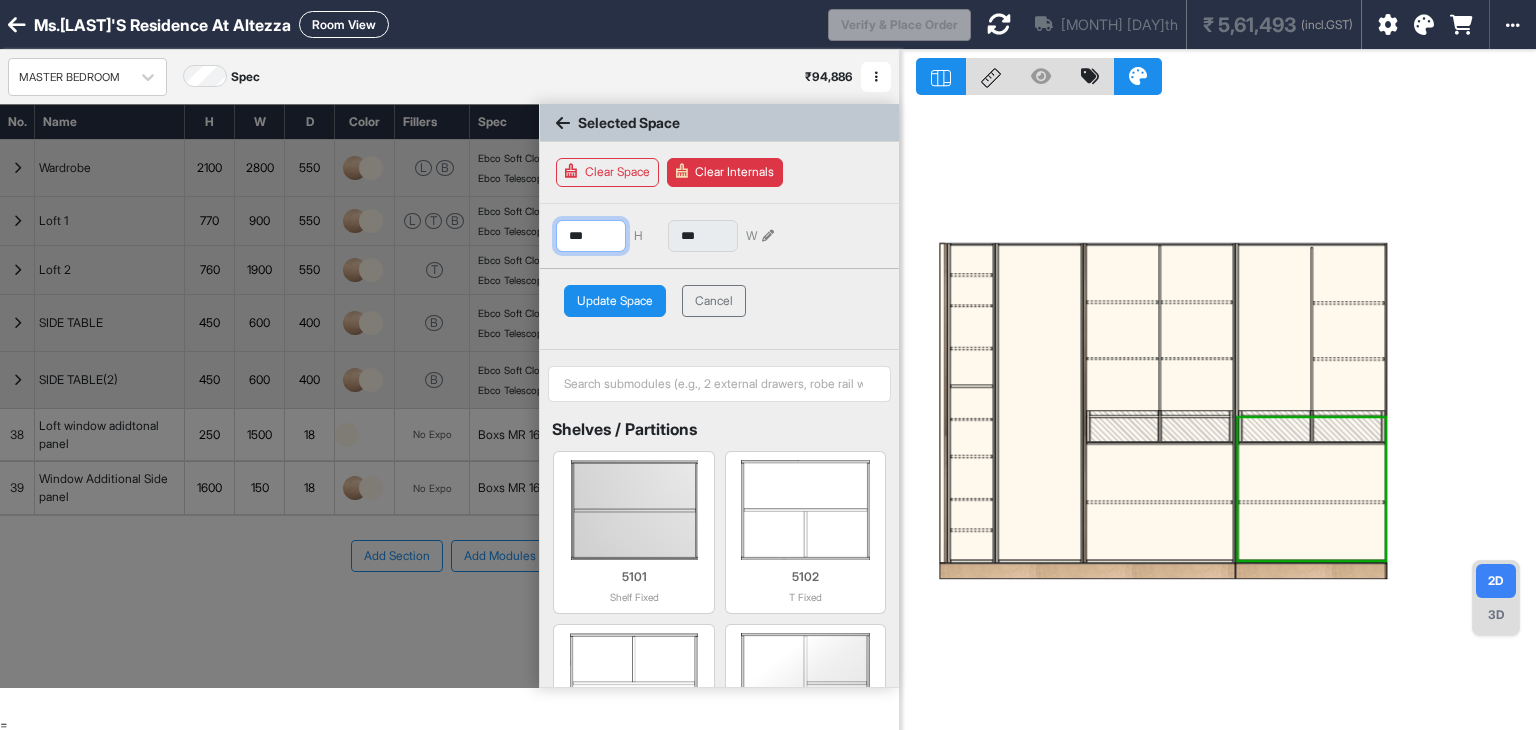 click on "***" at bounding box center [591, 236] 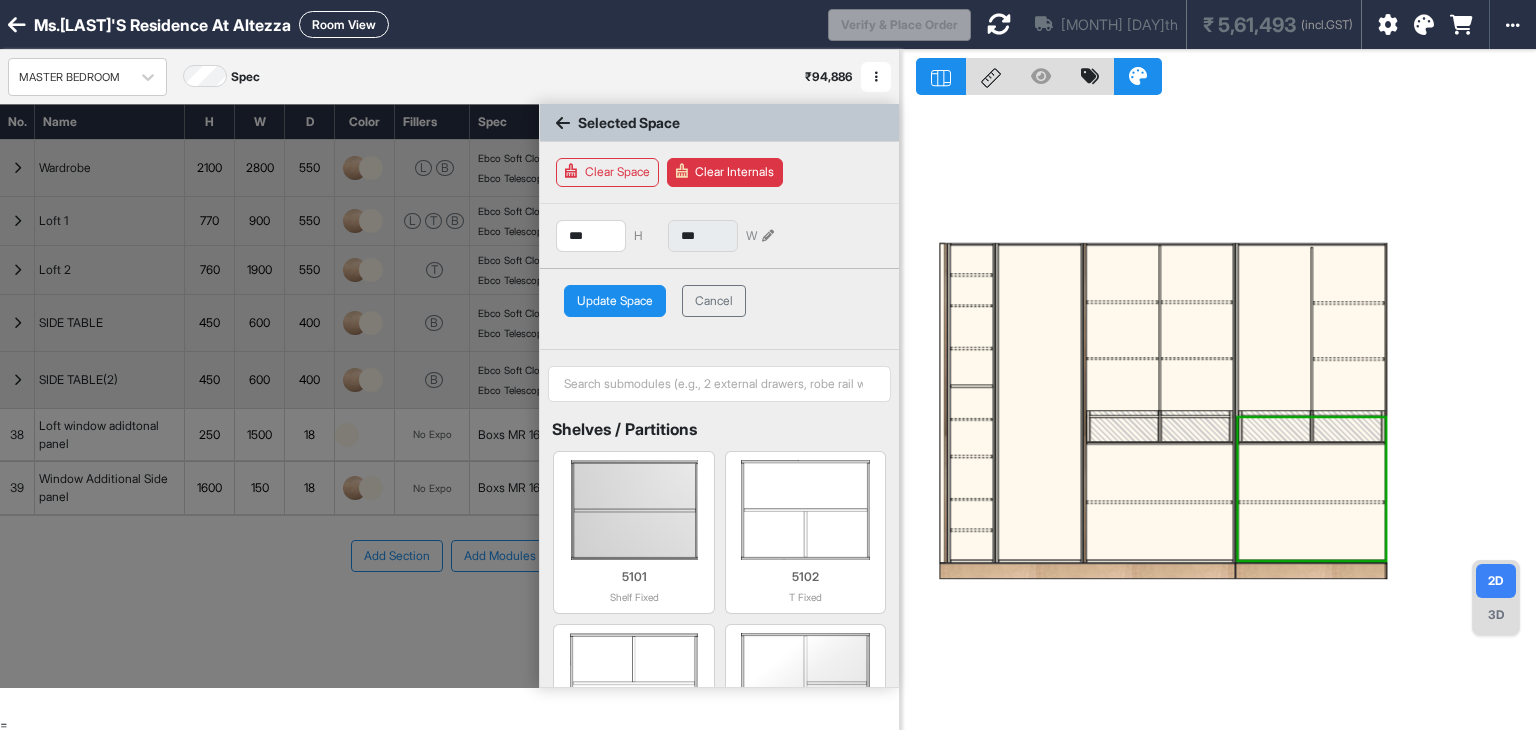 click on "Update Space" at bounding box center (615, 301) 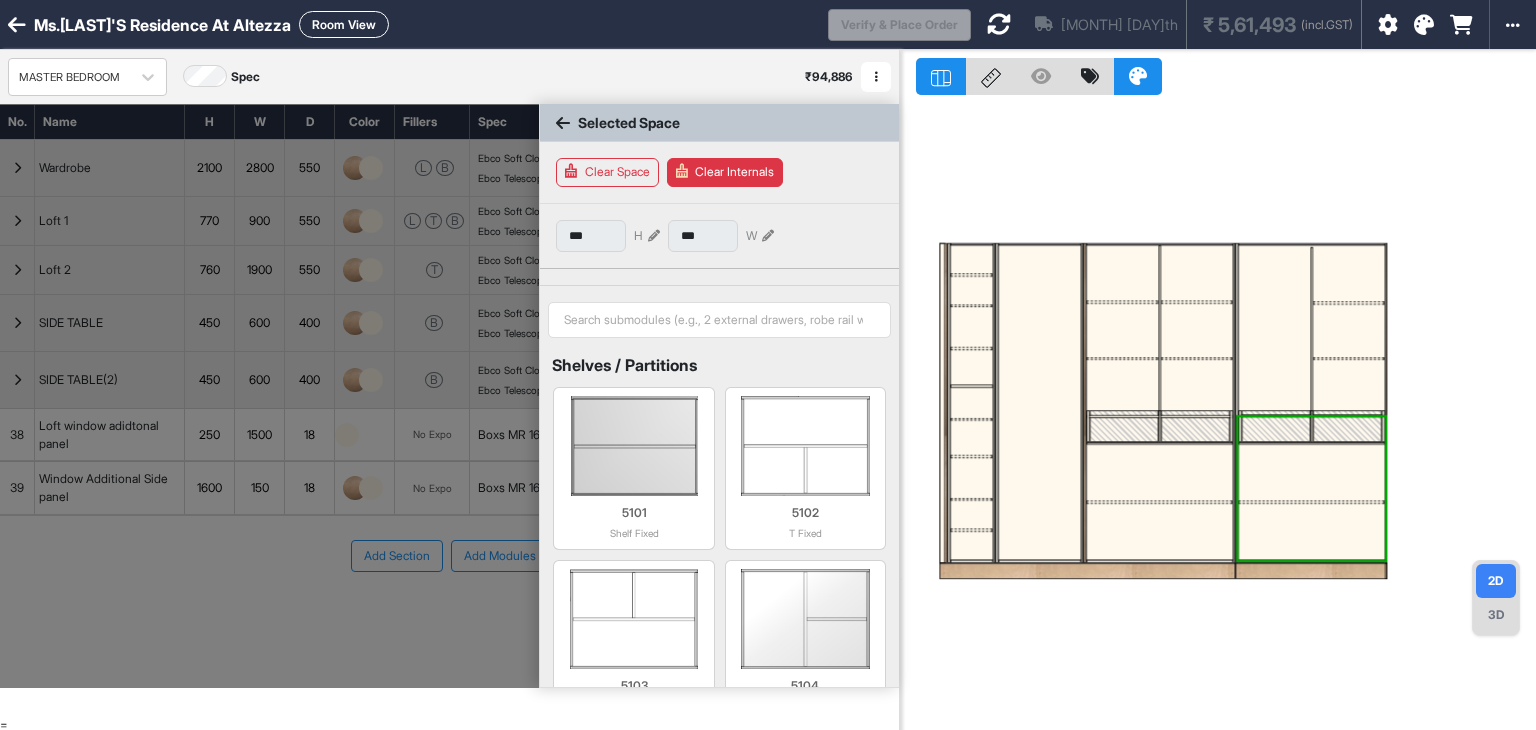 click at bounding box center [654, 236] 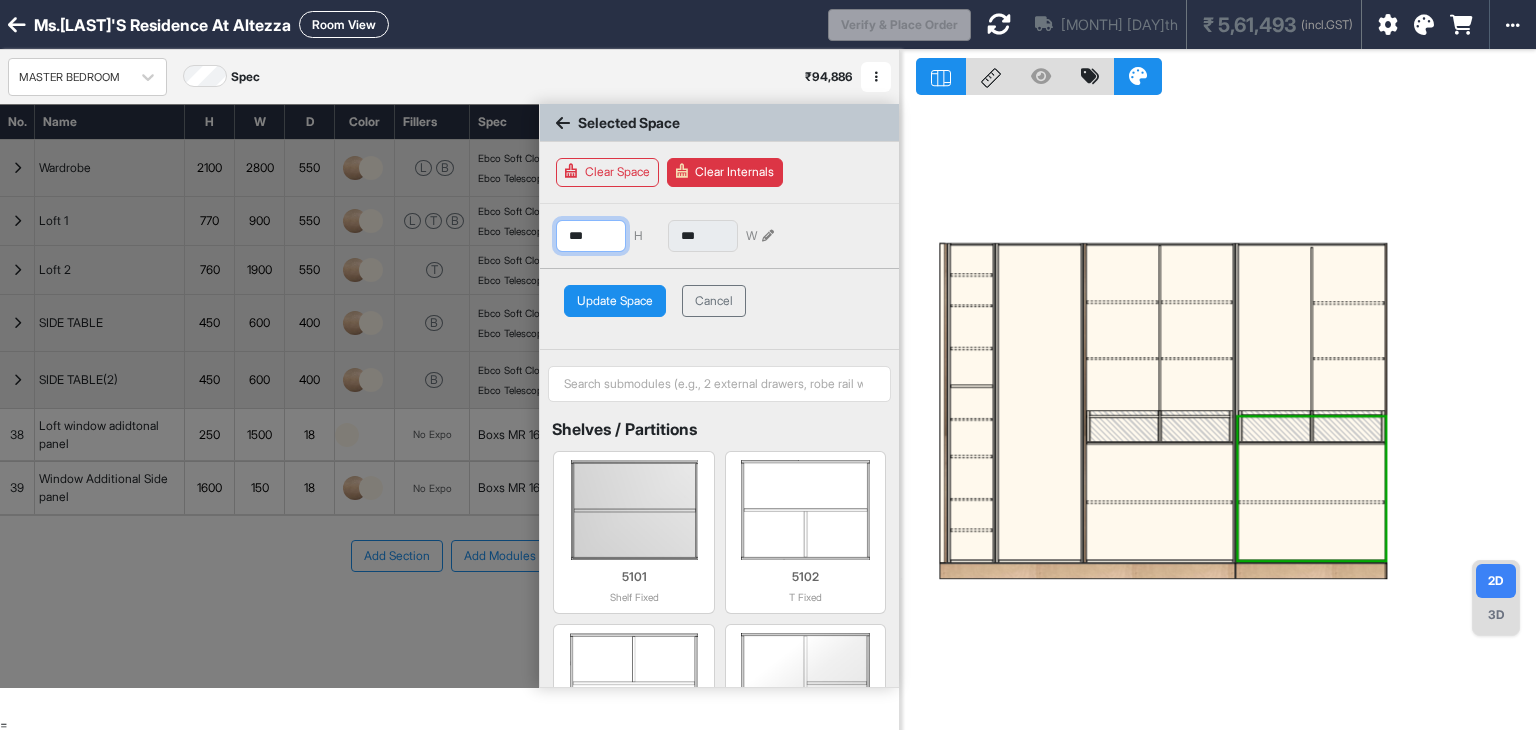 click on "***" at bounding box center (591, 236) 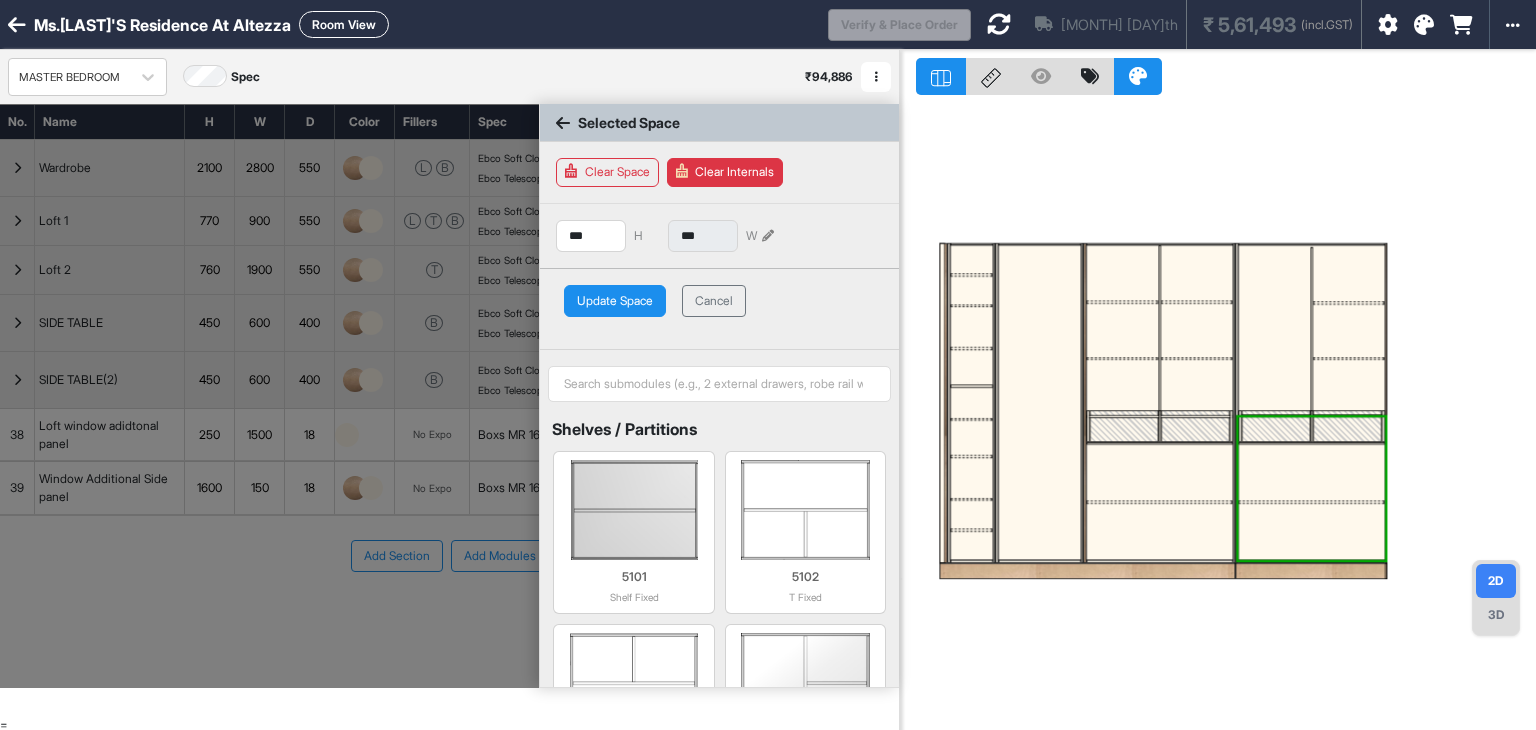 click at bounding box center [1275, 331] 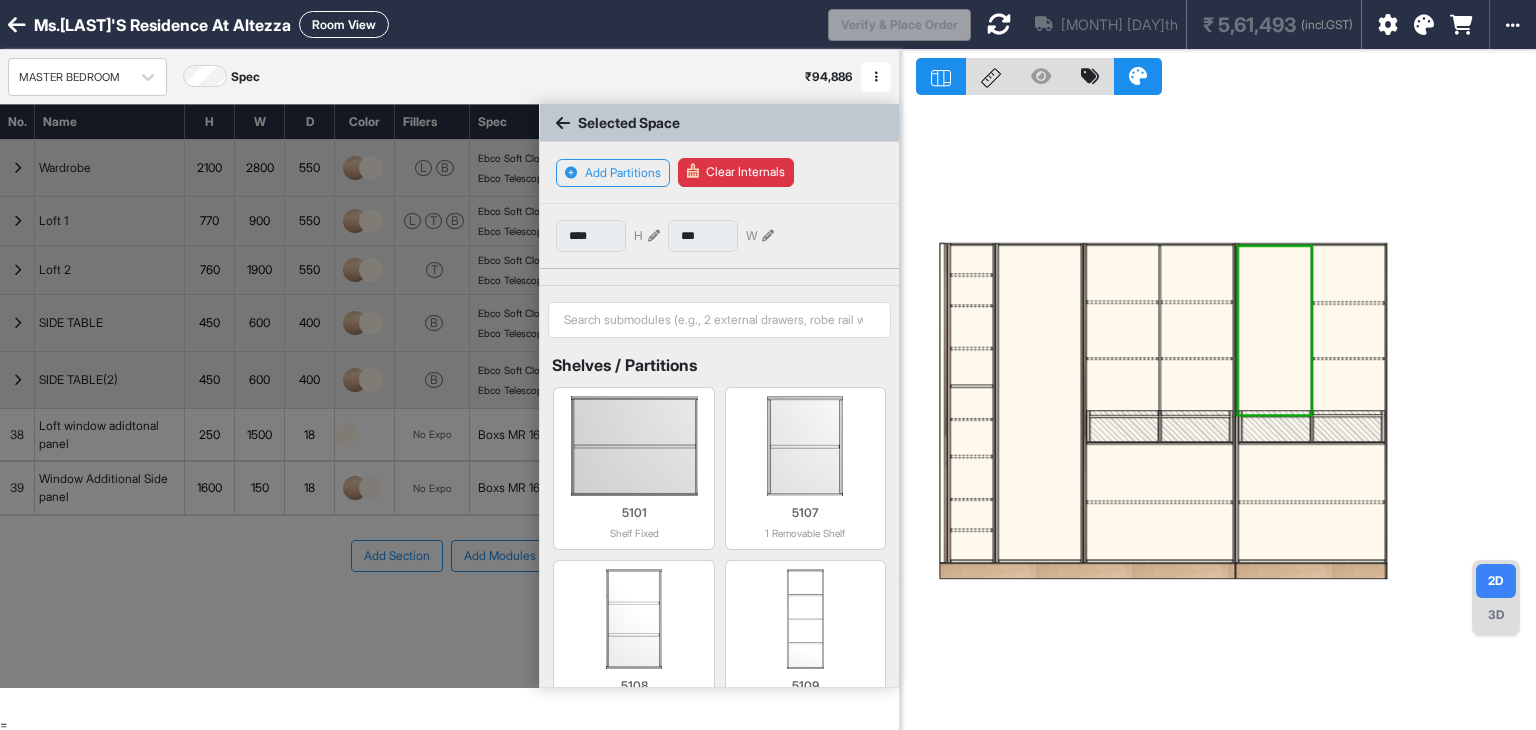 click at bounding box center (1218, 415) 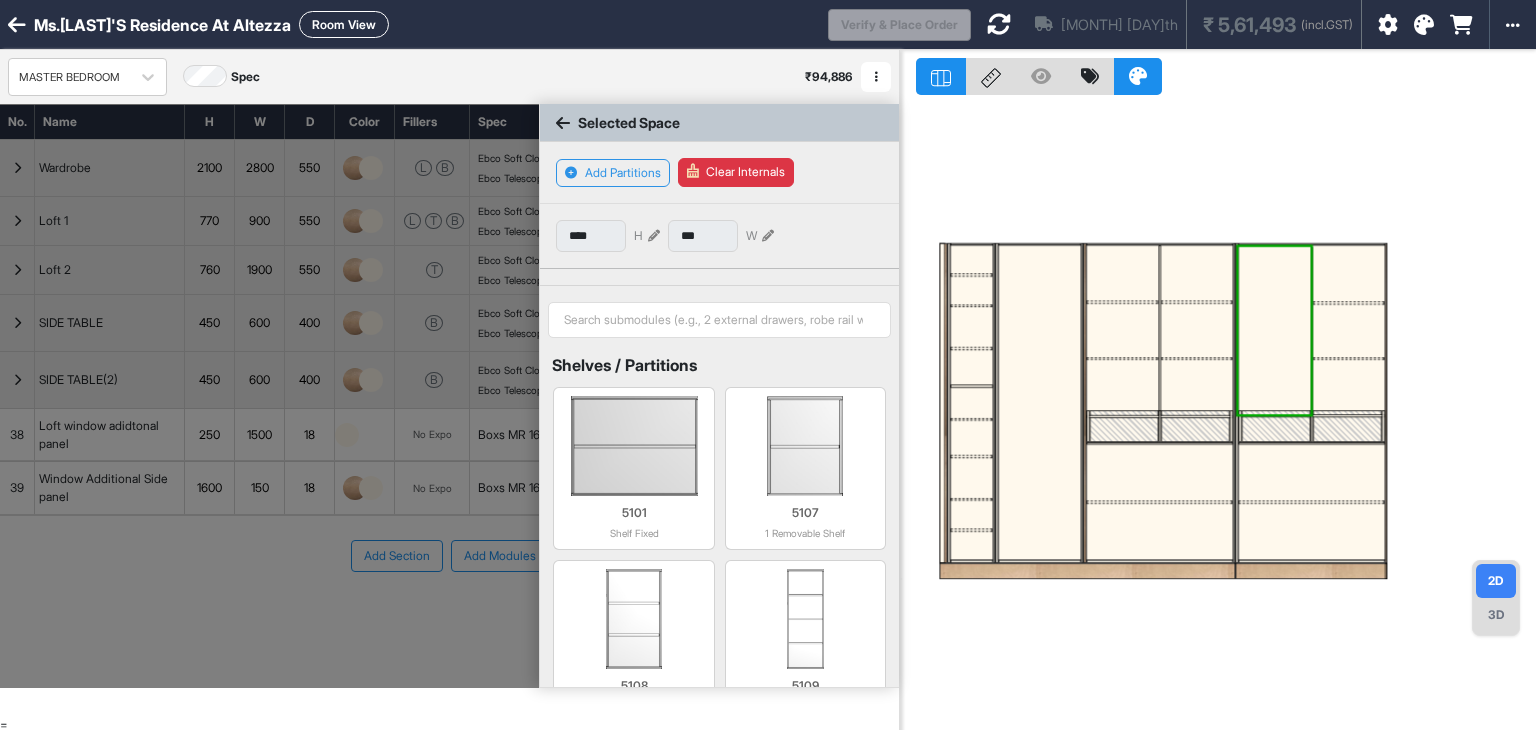 click at bounding box center [1275, 331] 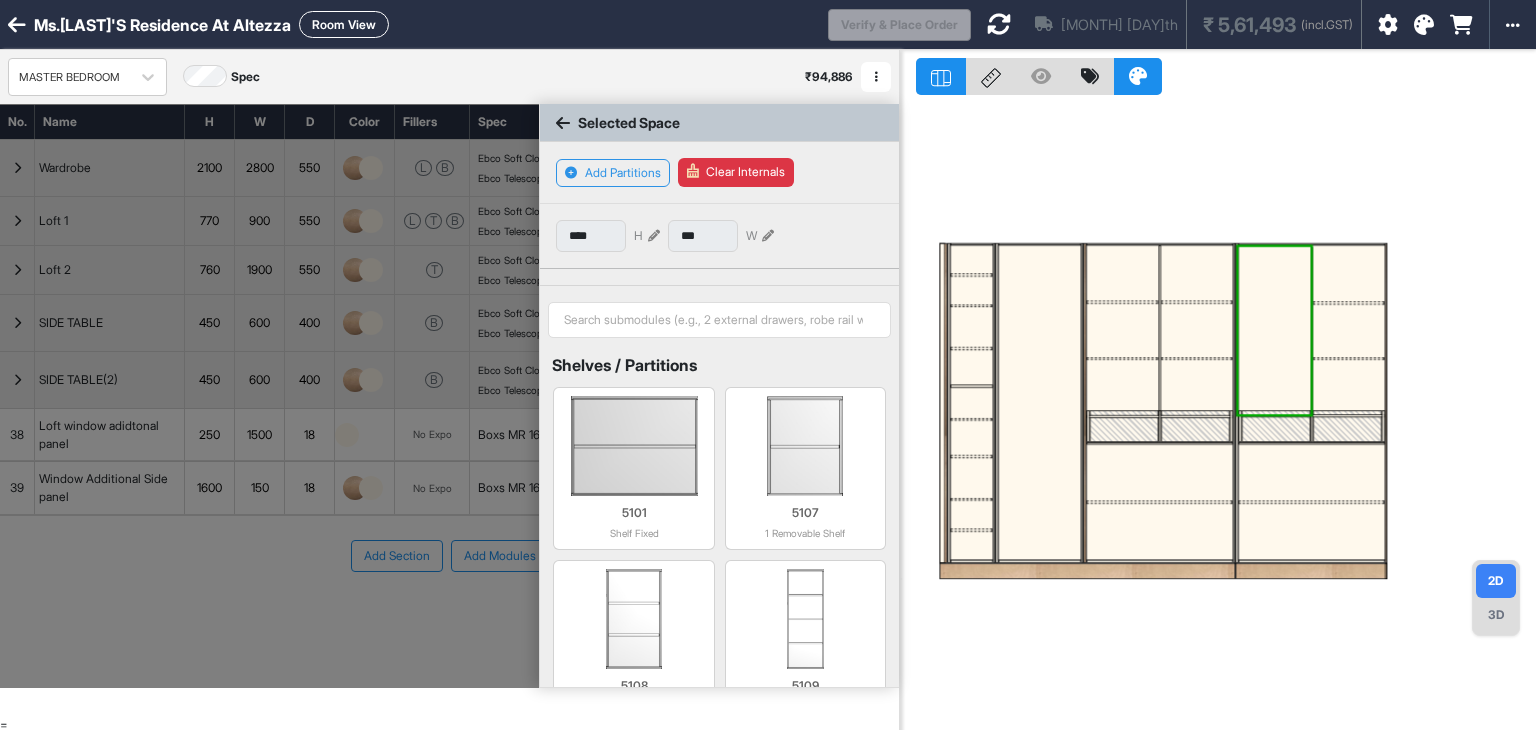 click on "Clear Internals" at bounding box center (736, 172) 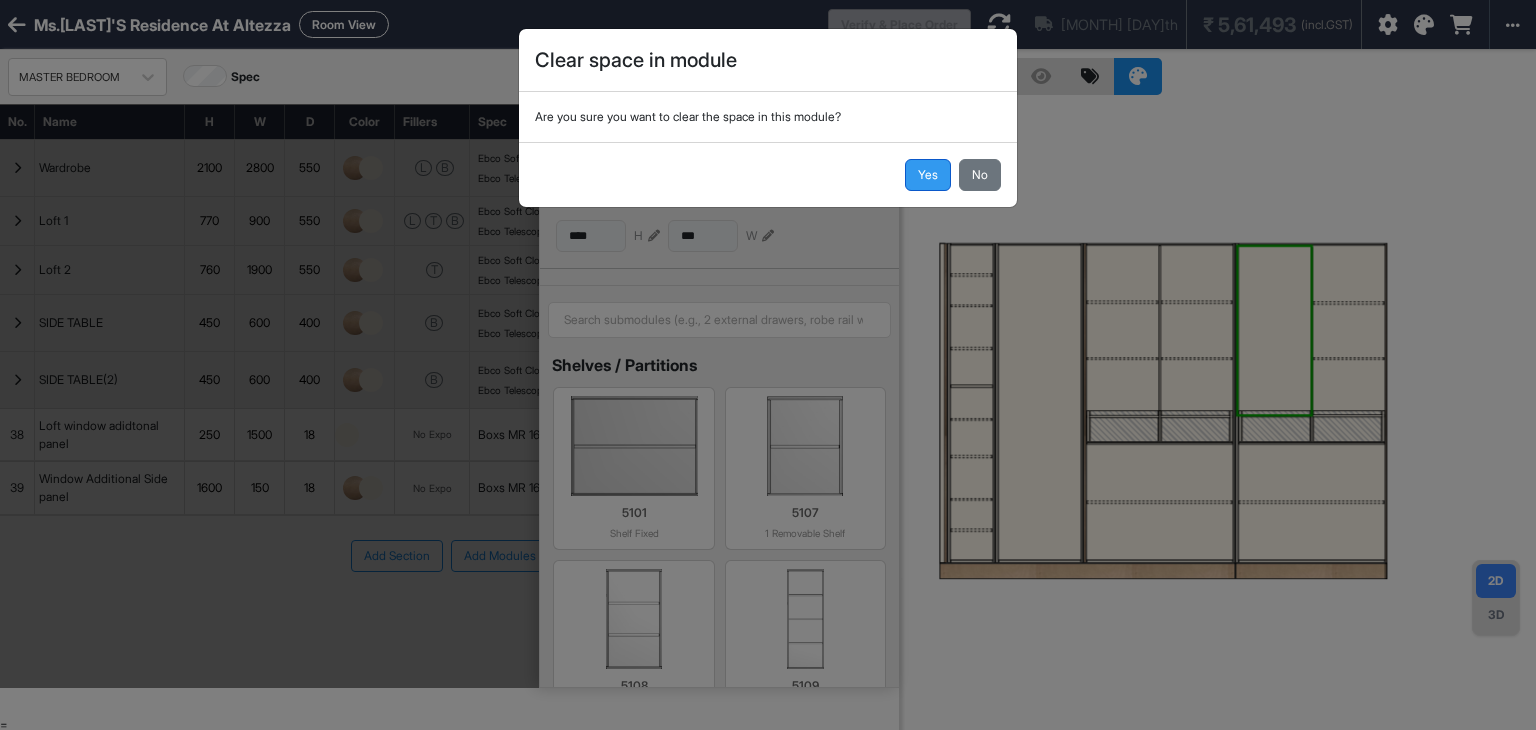 click on "Yes" at bounding box center (928, 175) 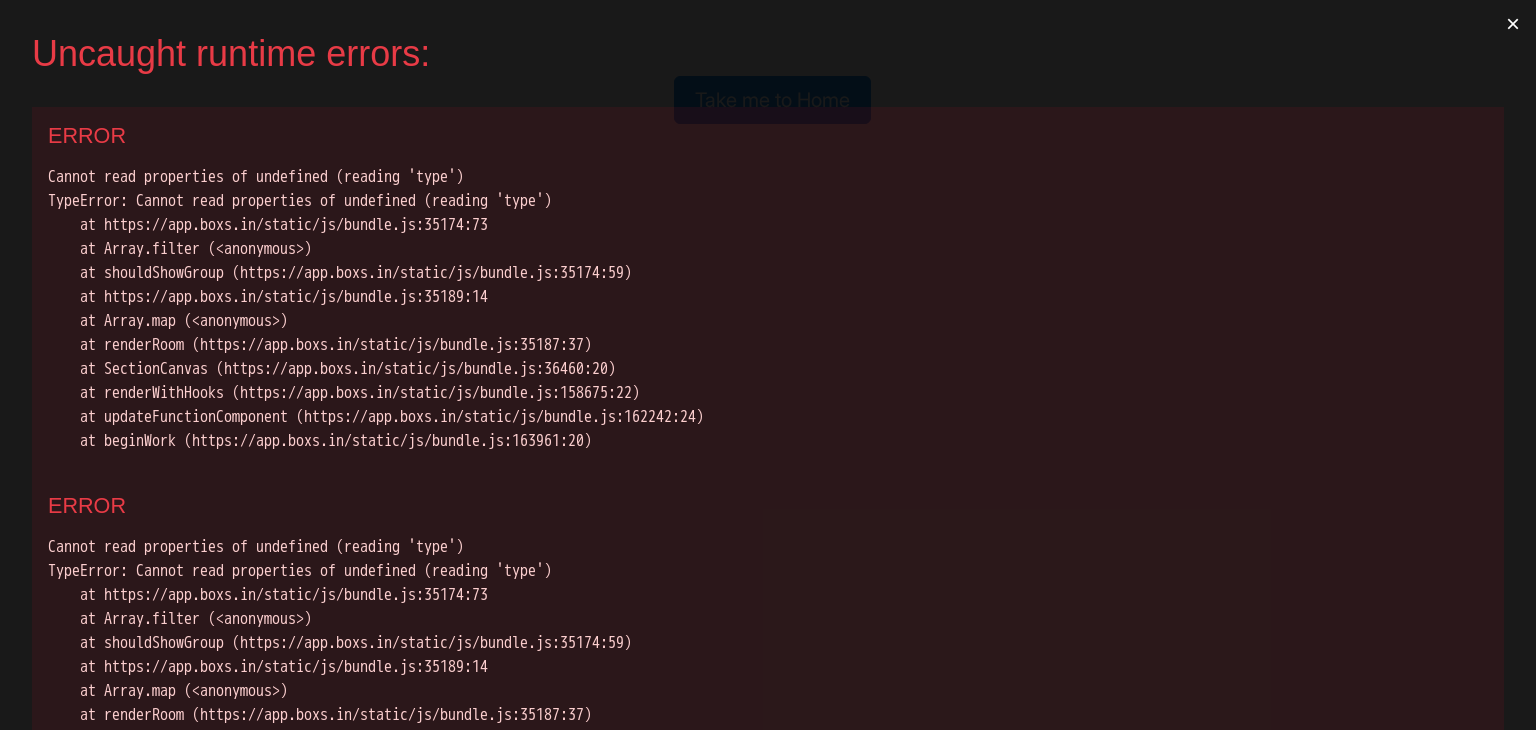 scroll, scrollTop: 0, scrollLeft: 0, axis: both 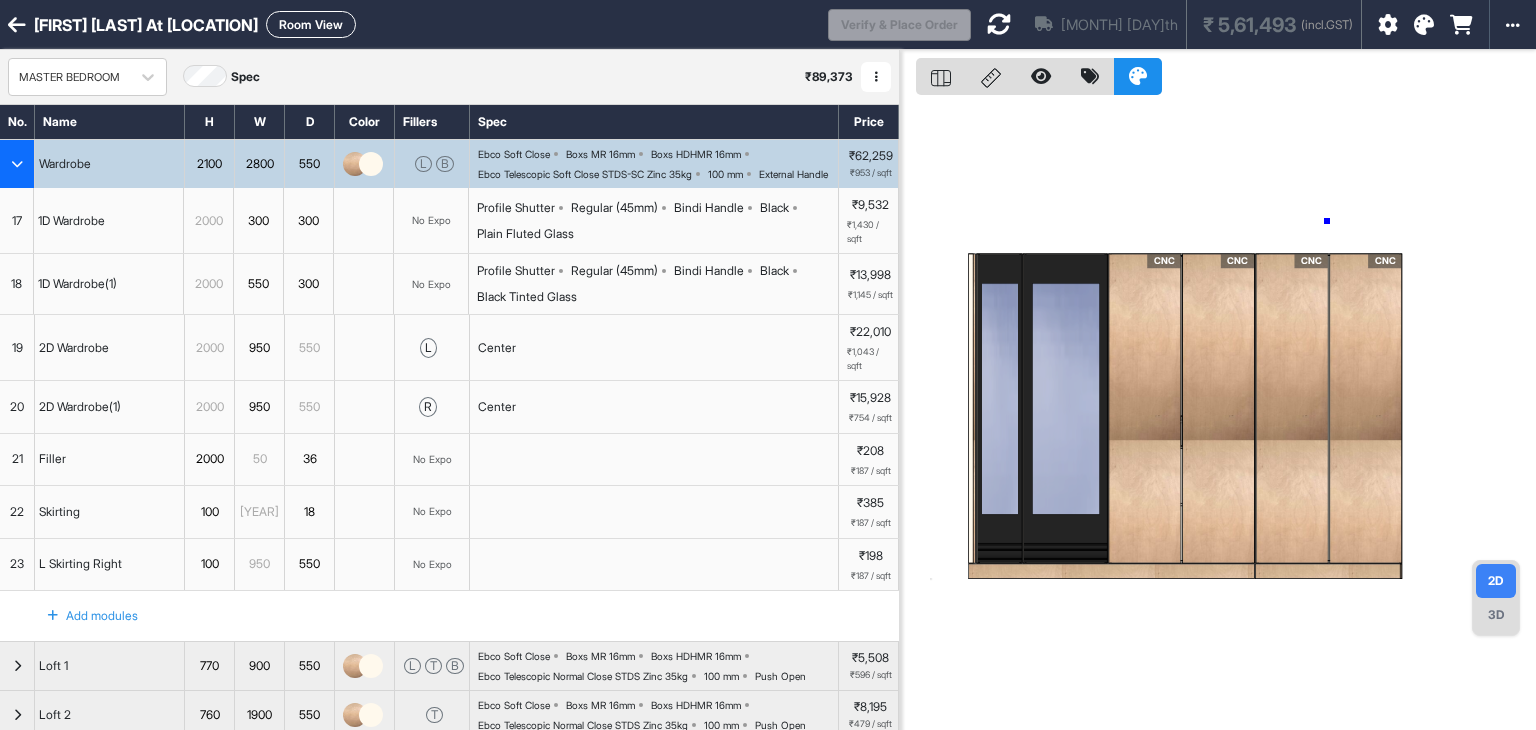 click on "CNC CNC CNC CNC" at bounding box center (1218, 415) 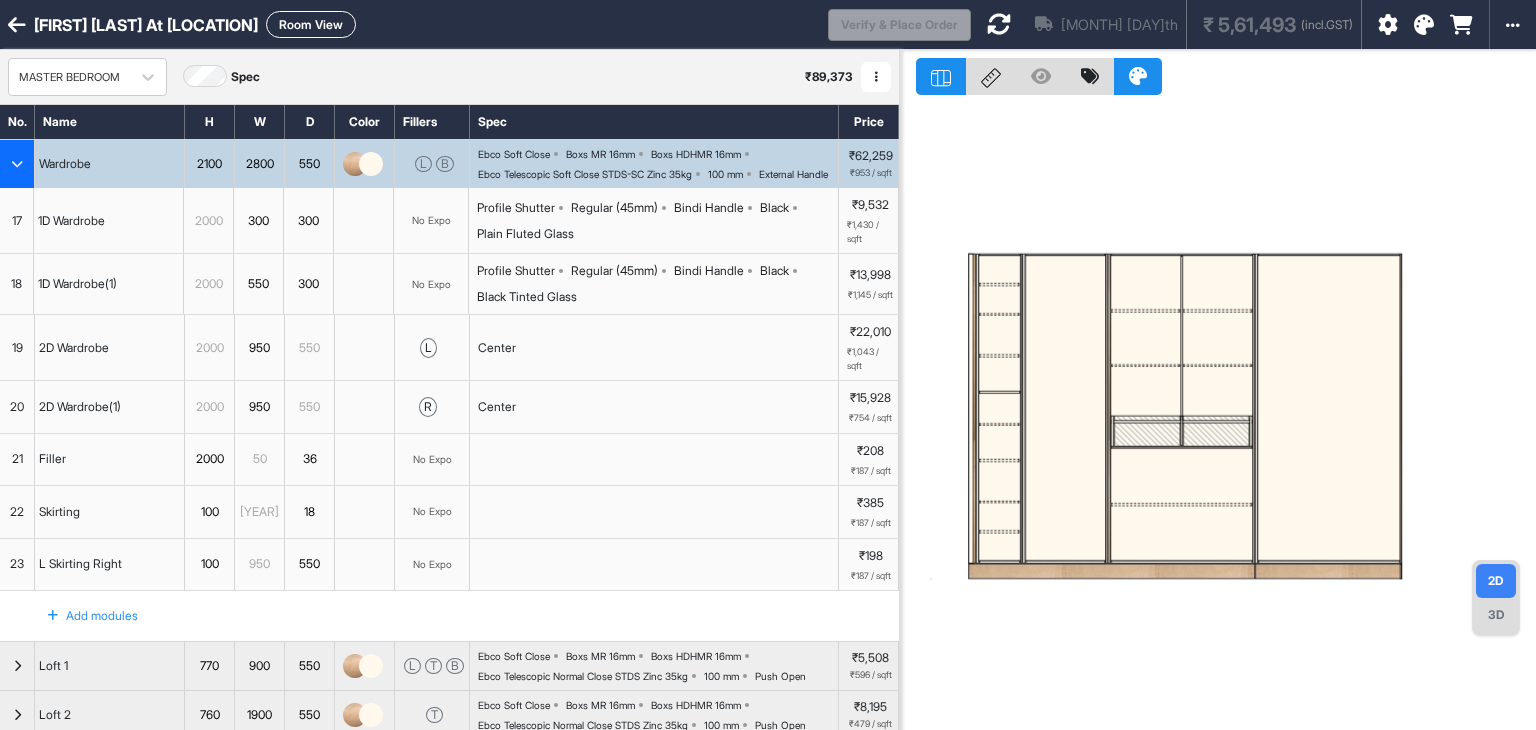click at bounding box center (1329, 408) 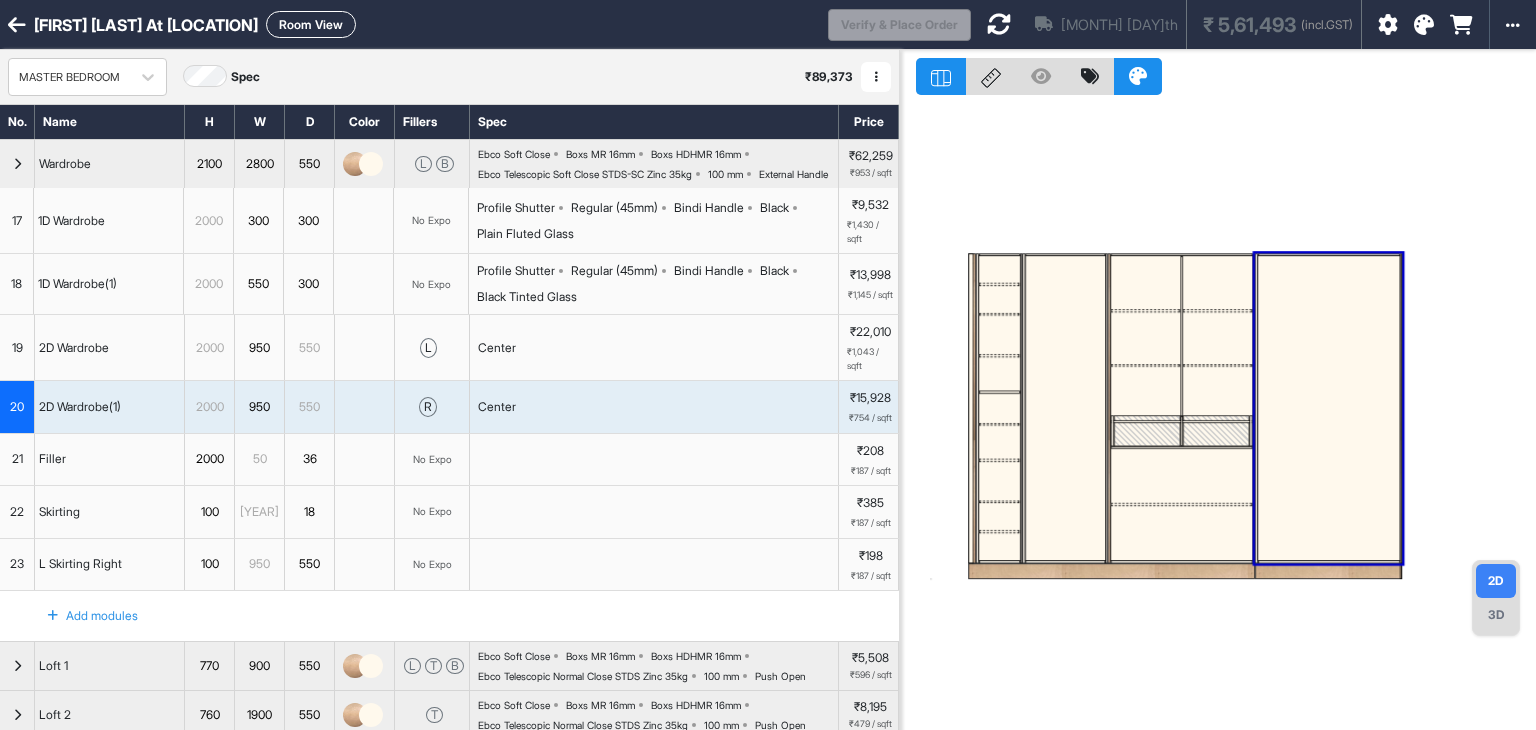 click at bounding box center (1329, 408) 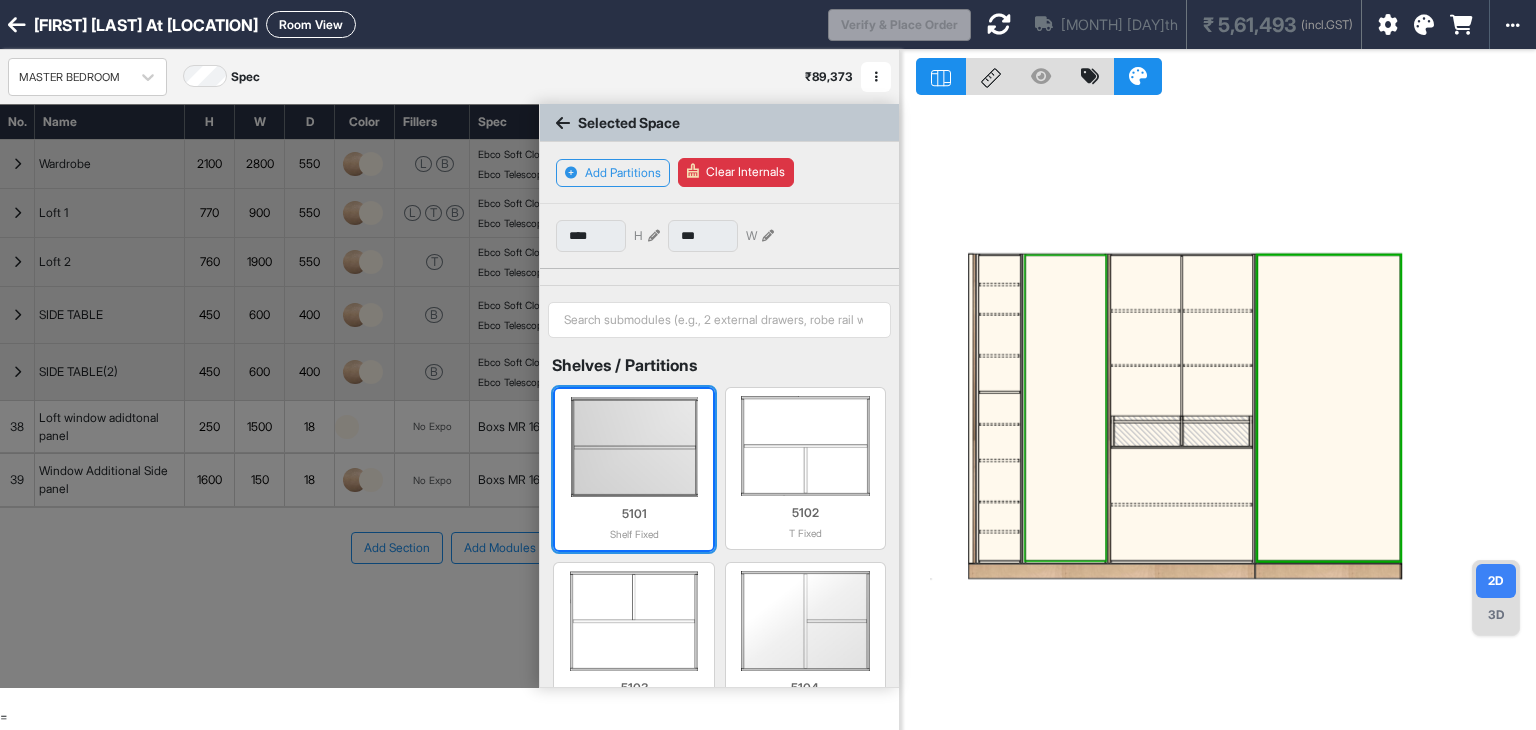 click at bounding box center (633, 447) 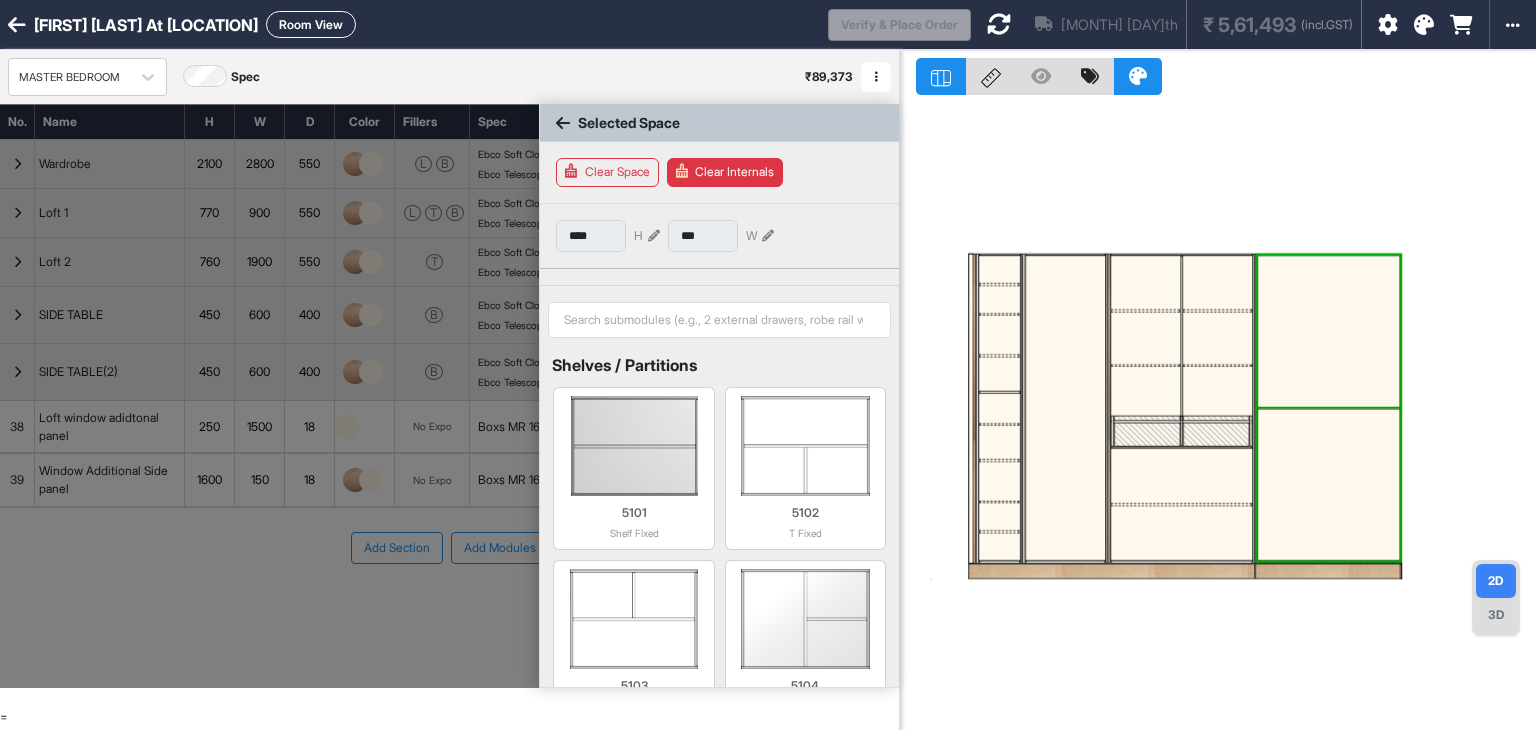 click at bounding box center (1329, 331) 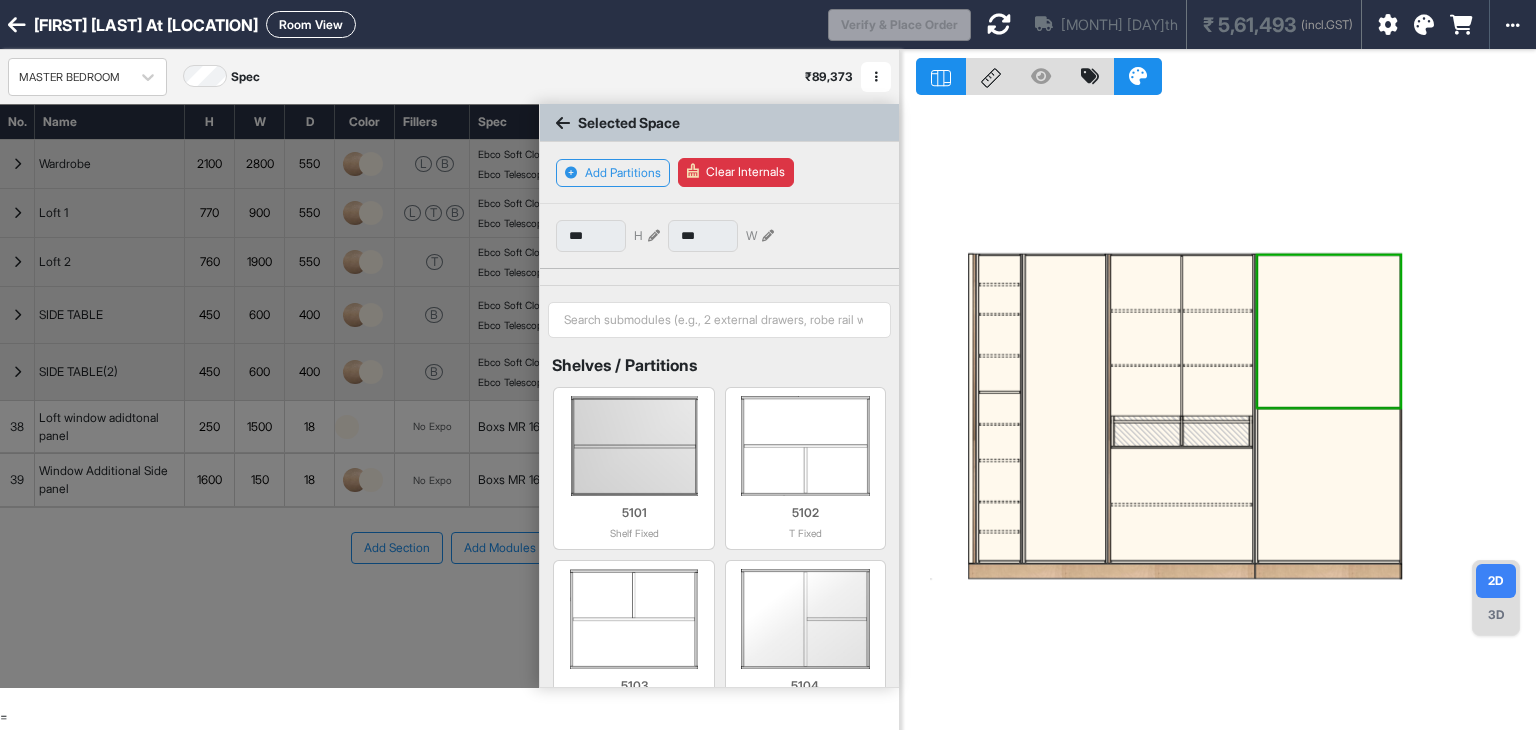 click at bounding box center [654, 236] 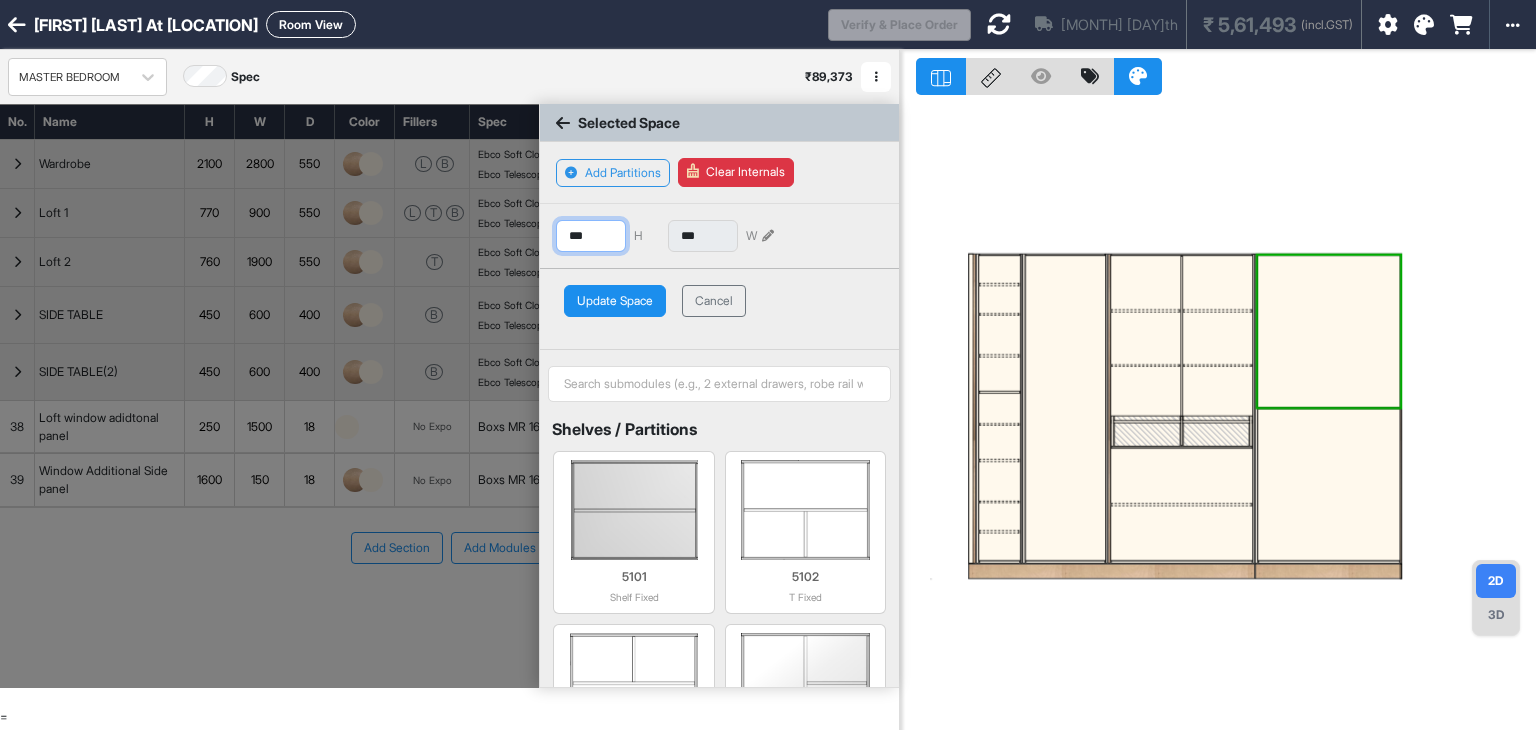 click on "***" at bounding box center (591, 236) 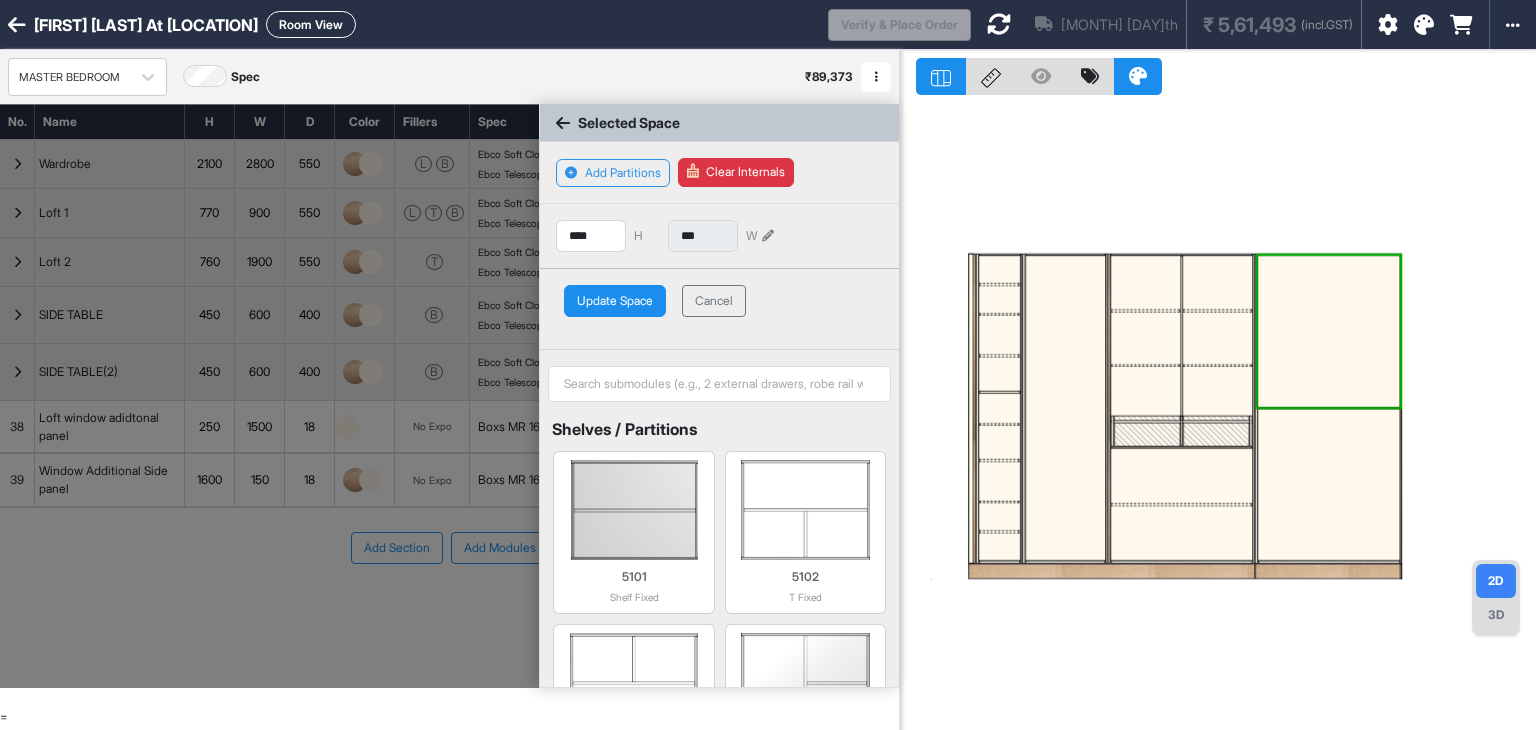 click on "Update Space" at bounding box center [615, 301] 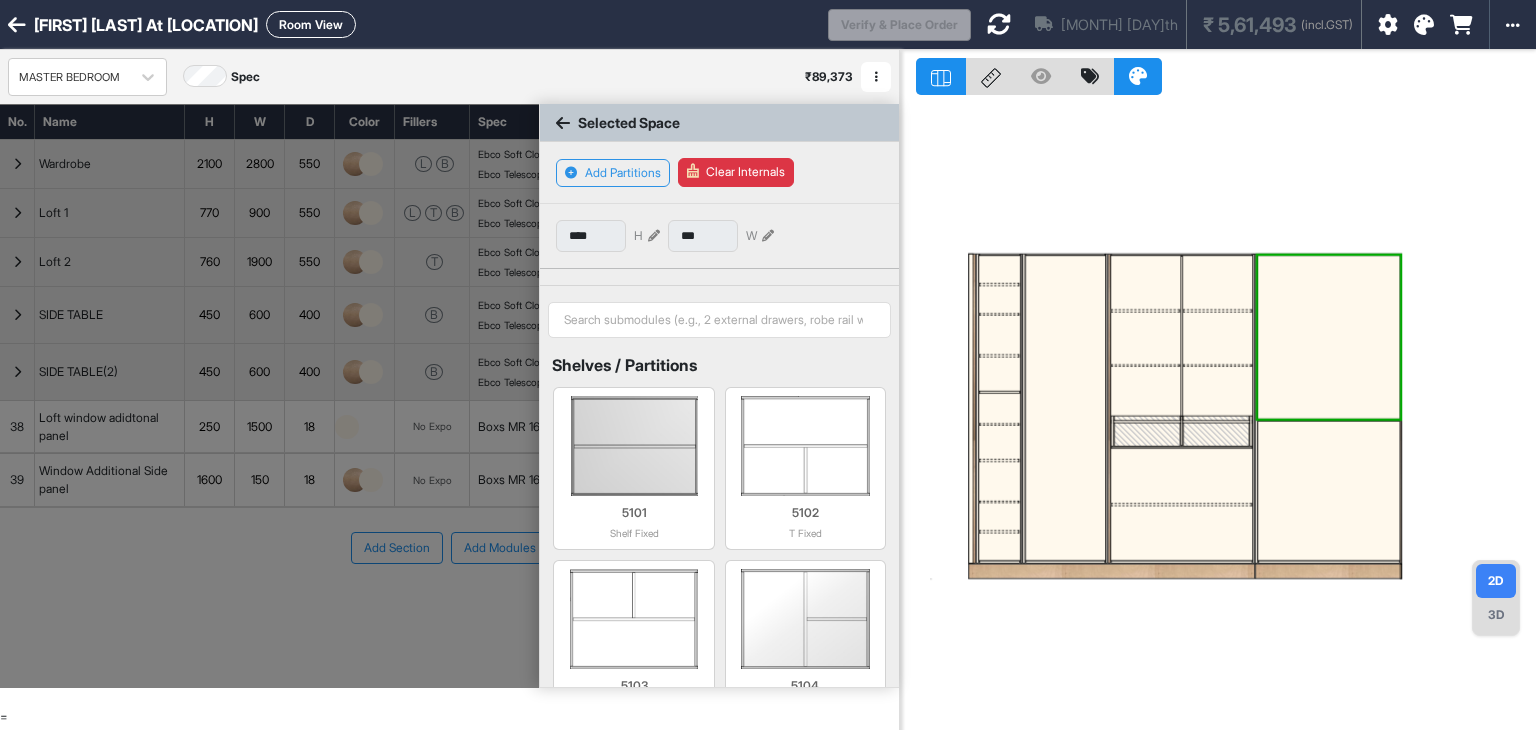click at bounding box center (1329, 491) 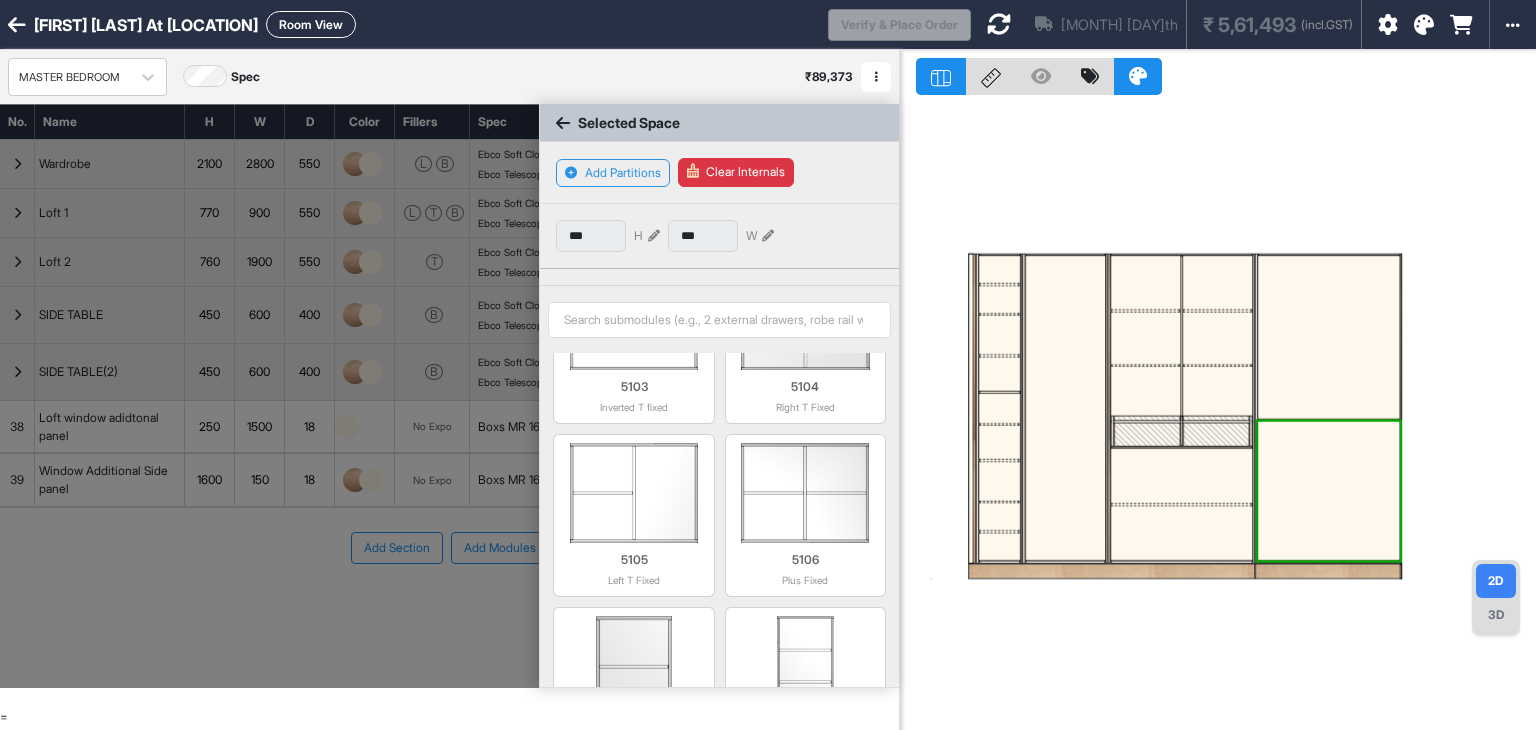scroll, scrollTop: 298, scrollLeft: 0, axis: vertical 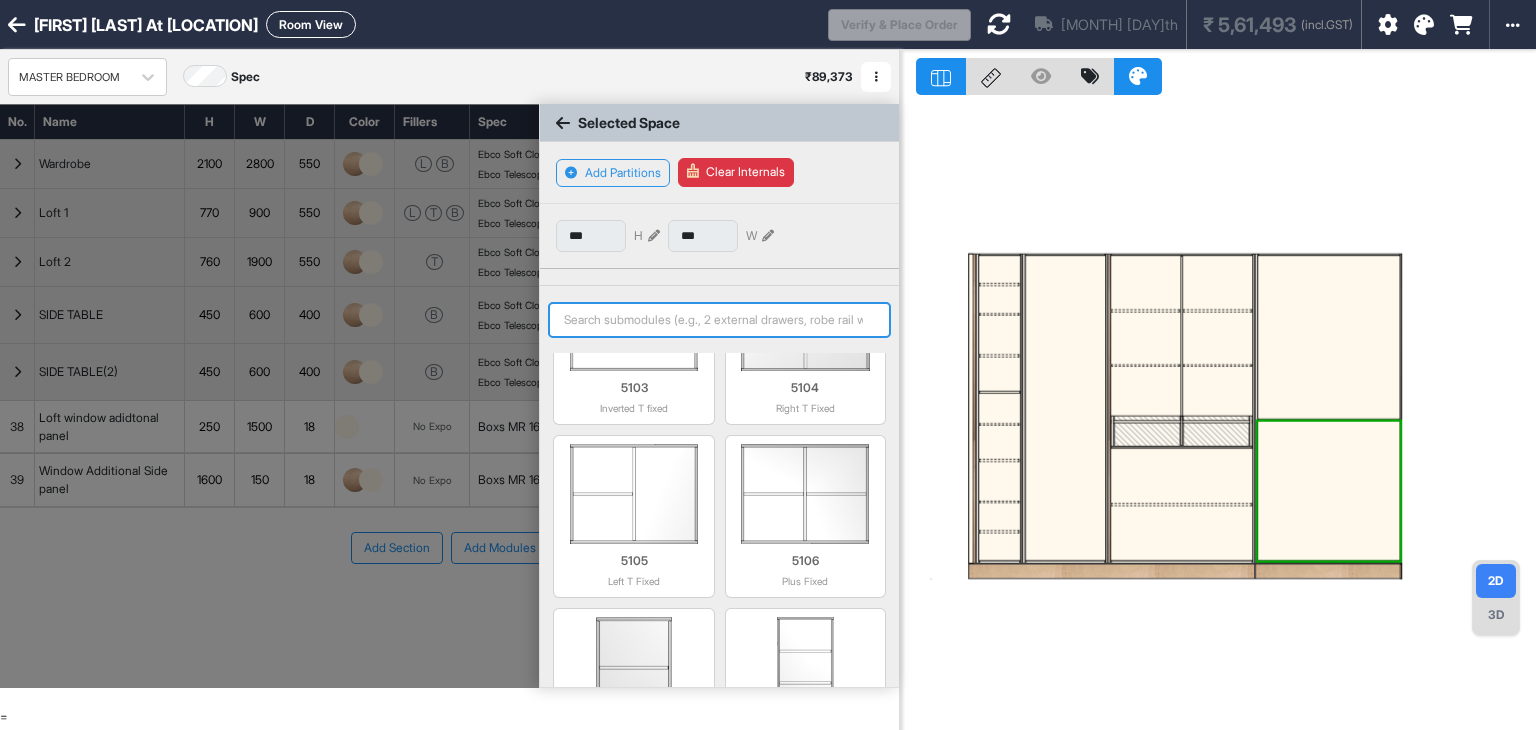 click at bounding box center [719, 320] 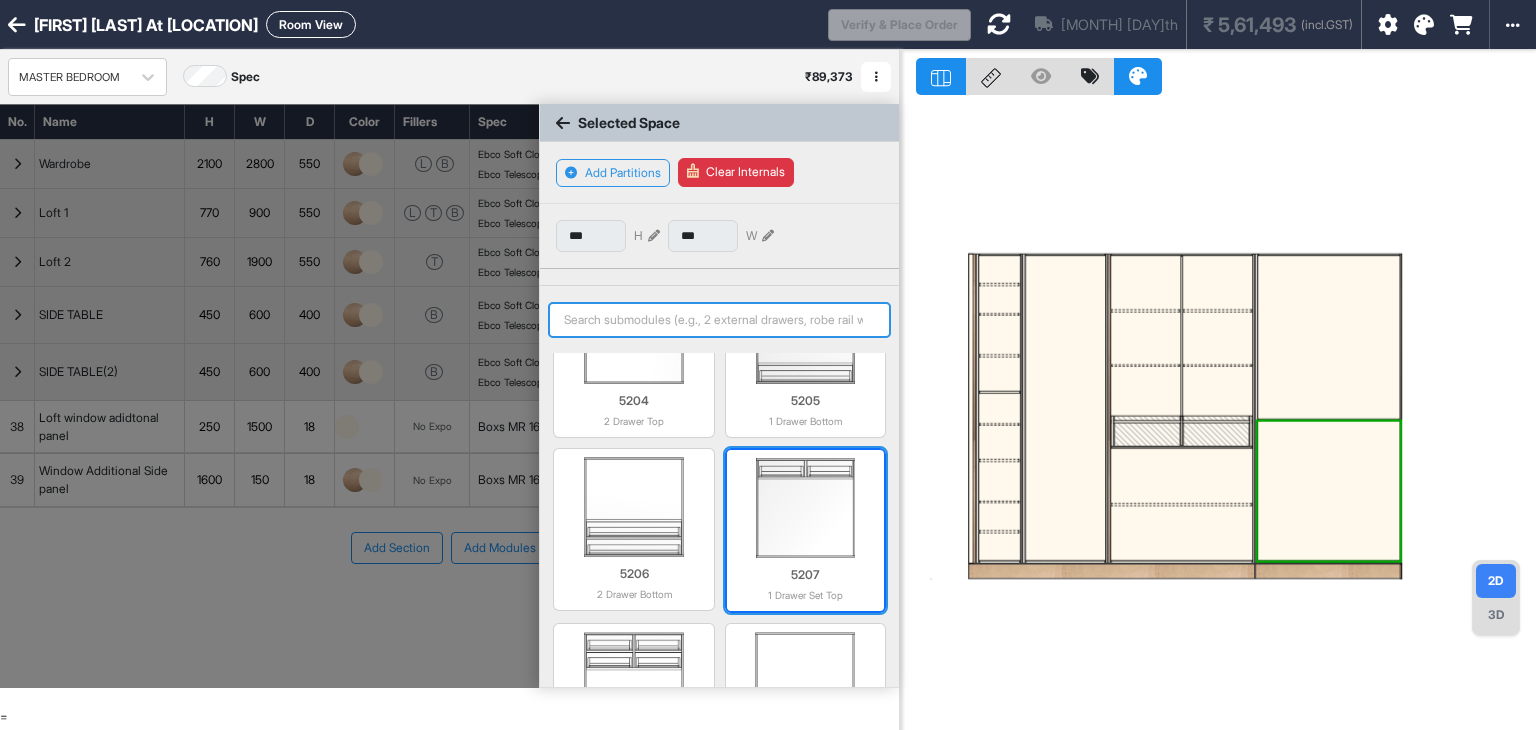 scroll, scrollTop: 1579, scrollLeft: 0, axis: vertical 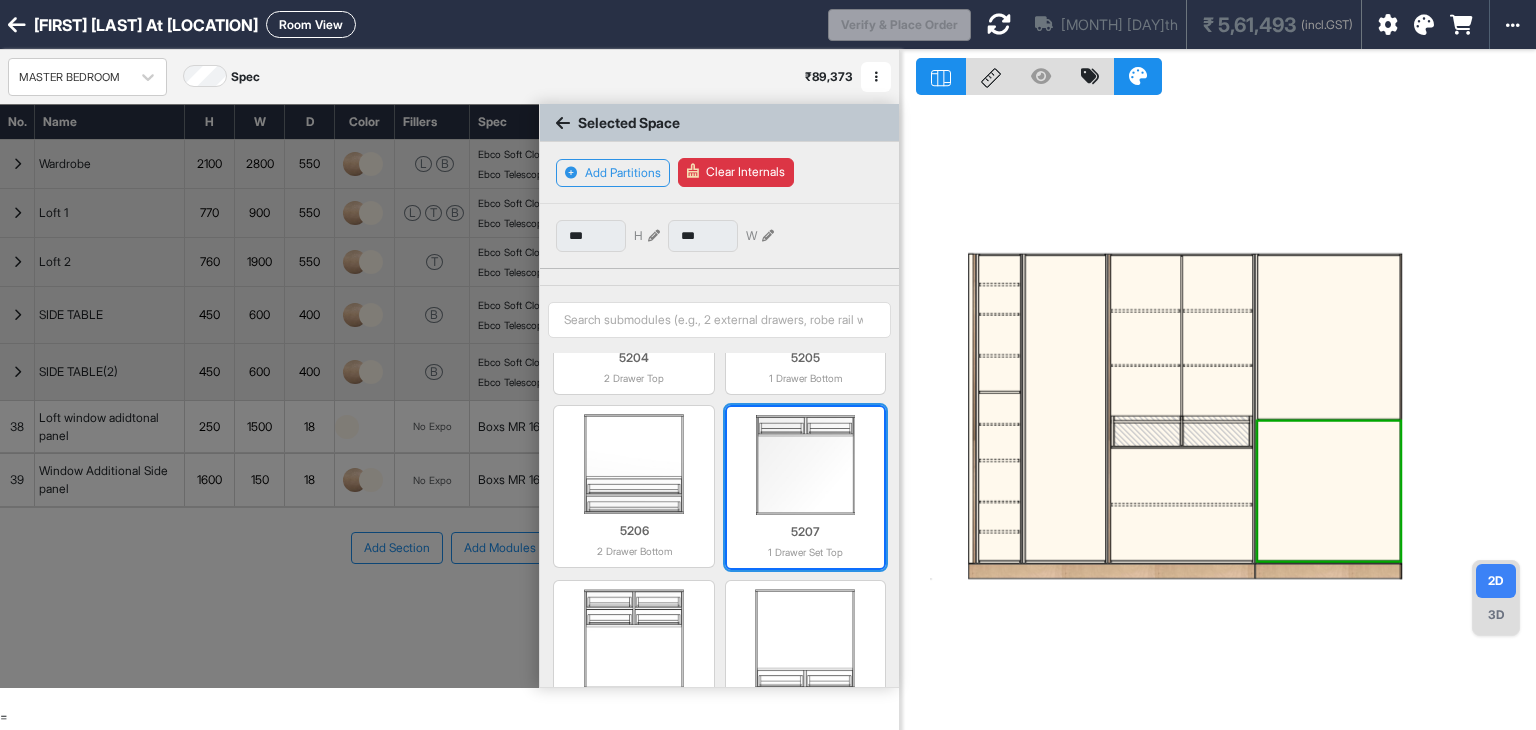 click at bounding box center (805, 465) 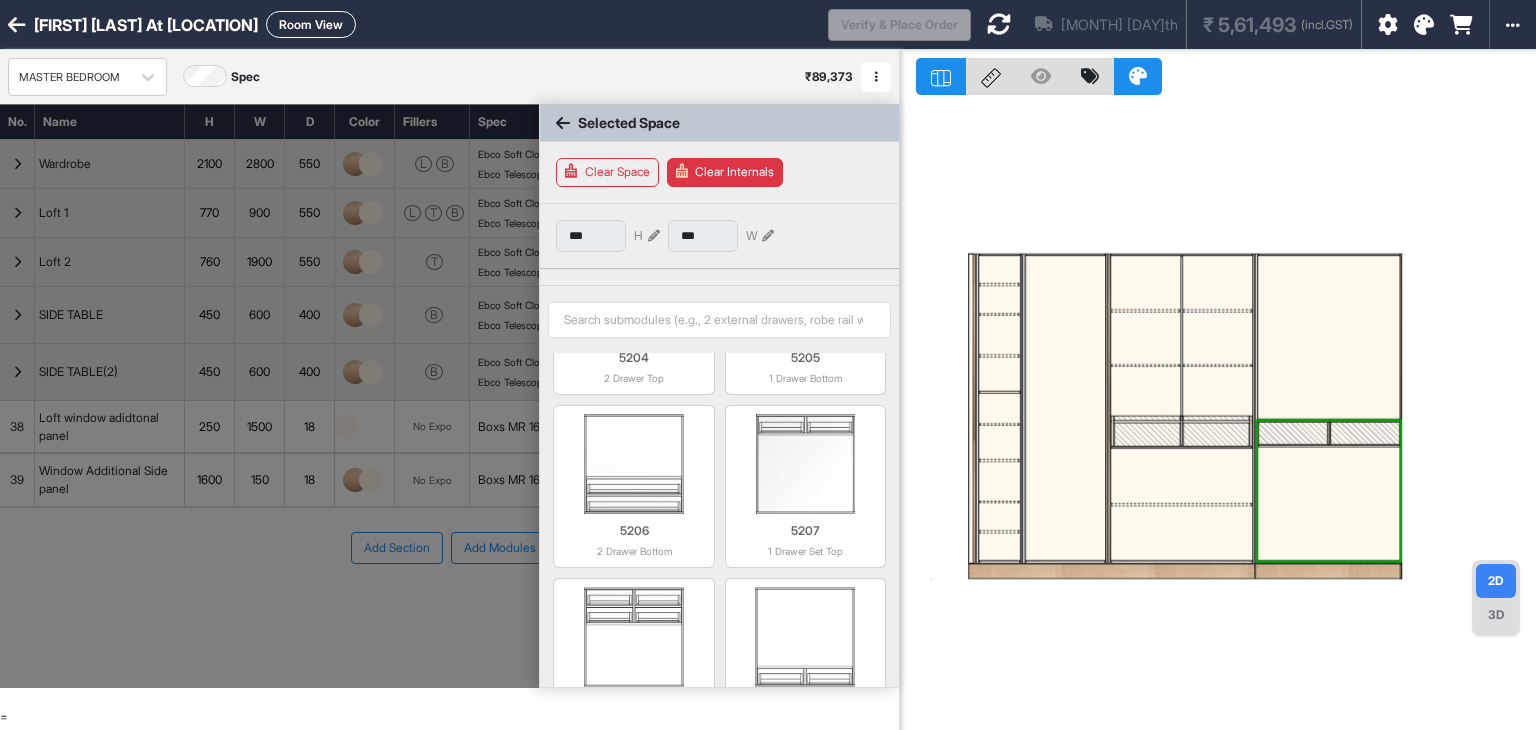 click at bounding box center [1147, 430] 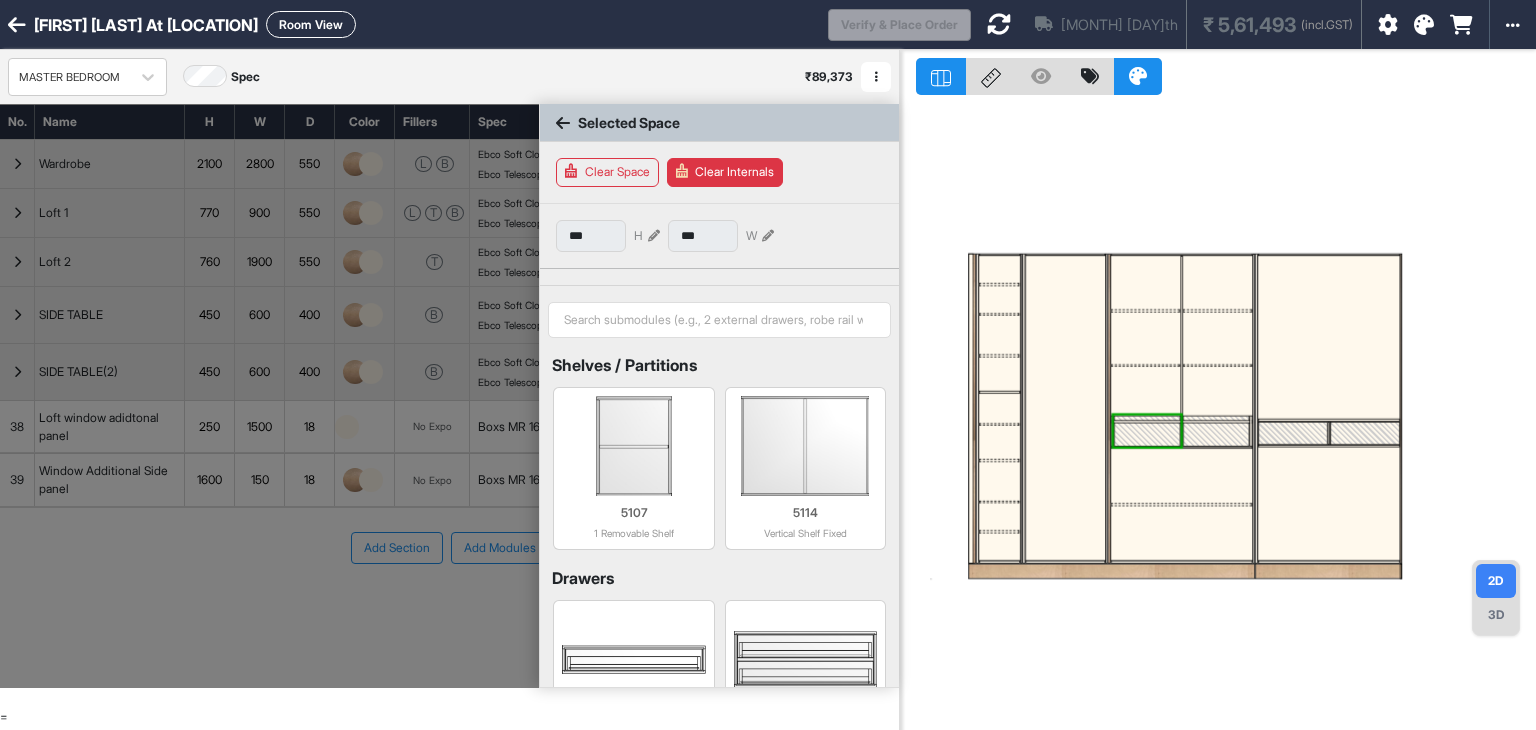 click at bounding box center (1292, 433) 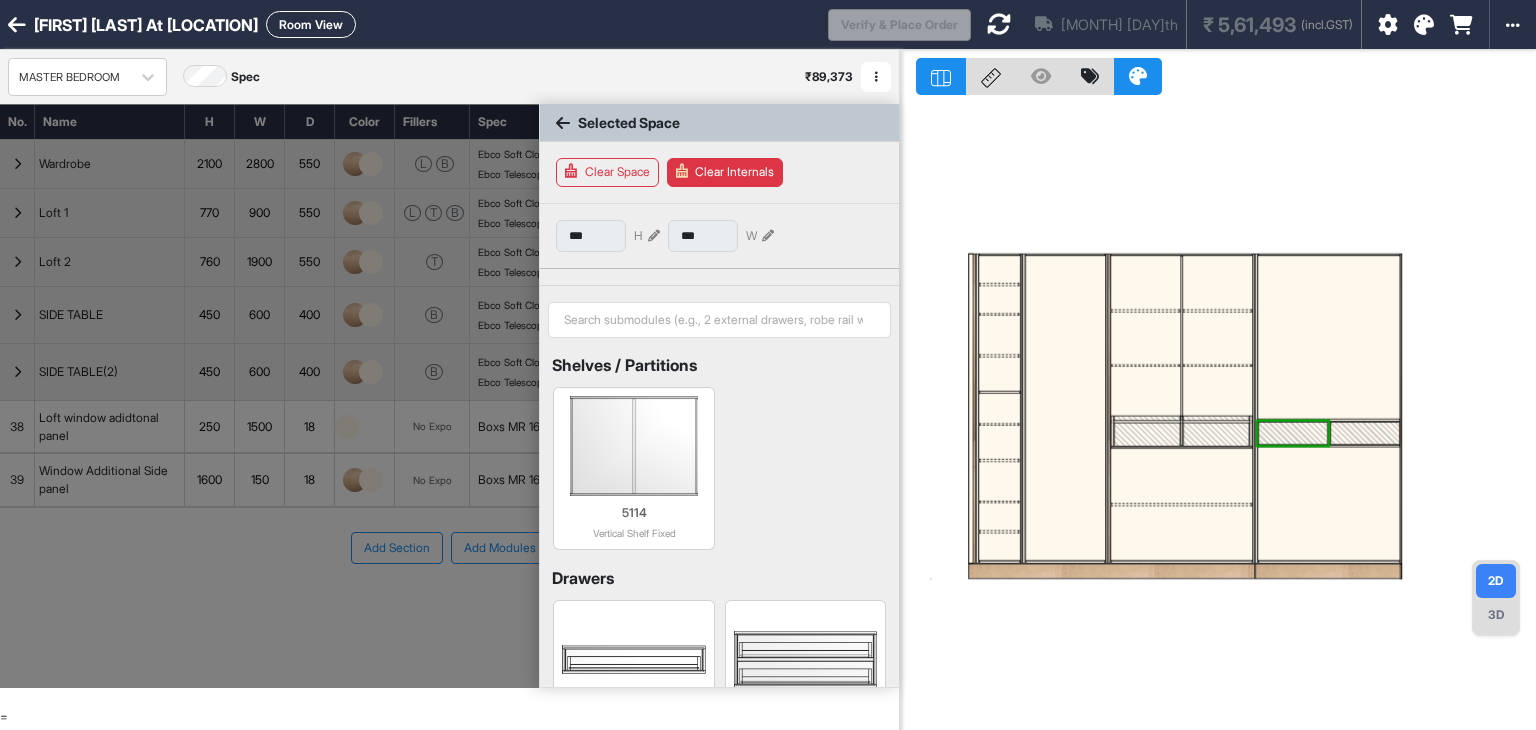 click at bounding box center [654, 236] 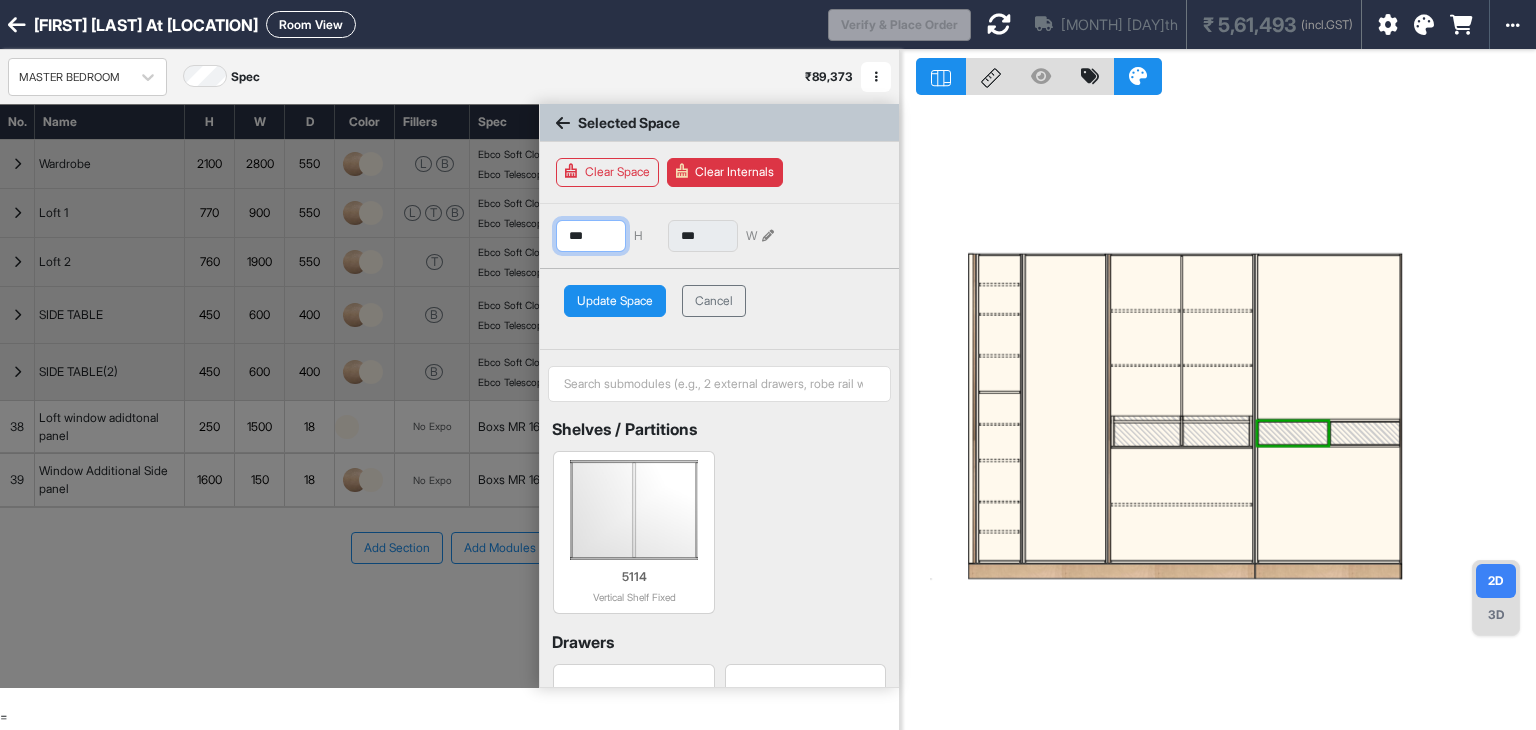 click on "***" at bounding box center [591, 236] 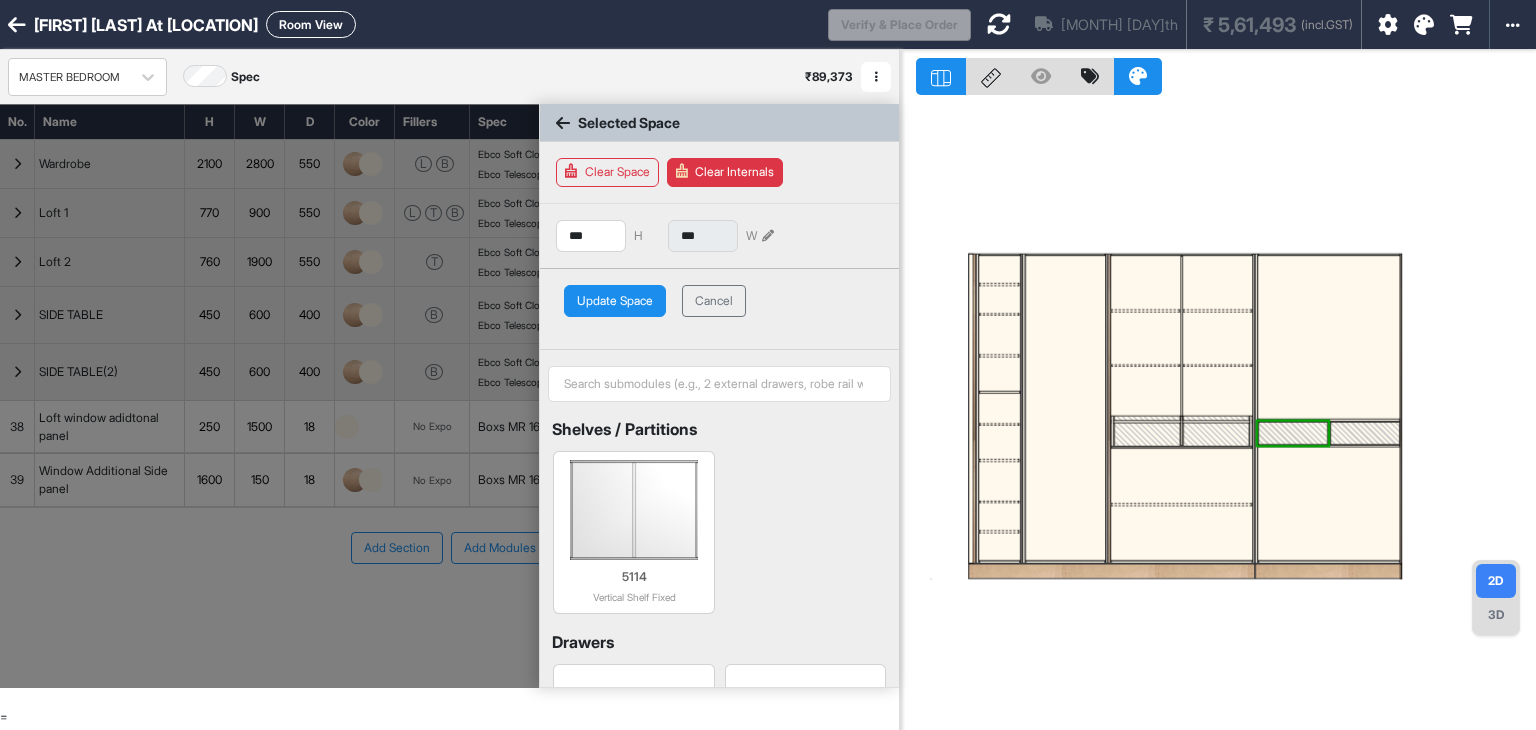 click on "Update Space" at bounding box center [615, 301] 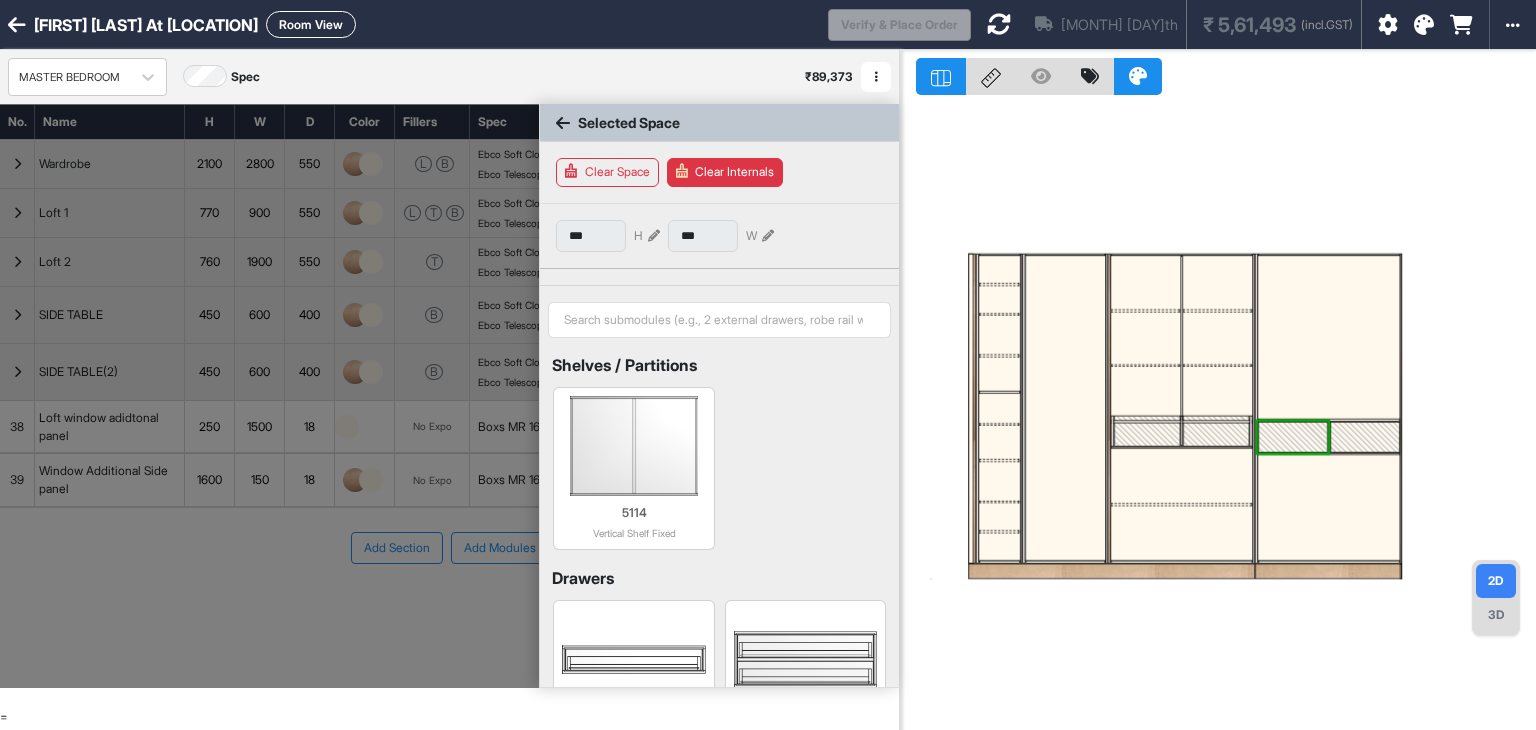 click at bounding box center [1329, 507] 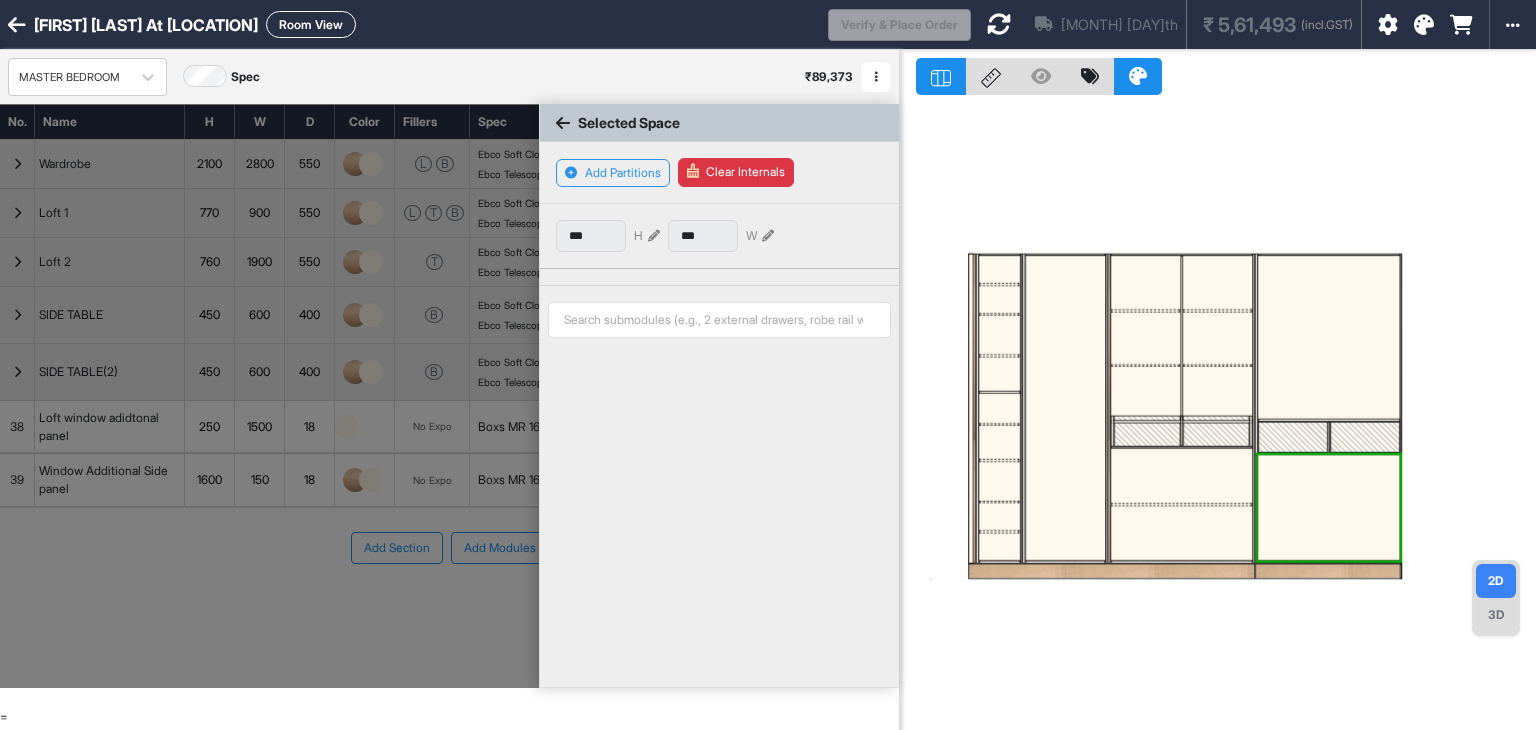 type on "***" 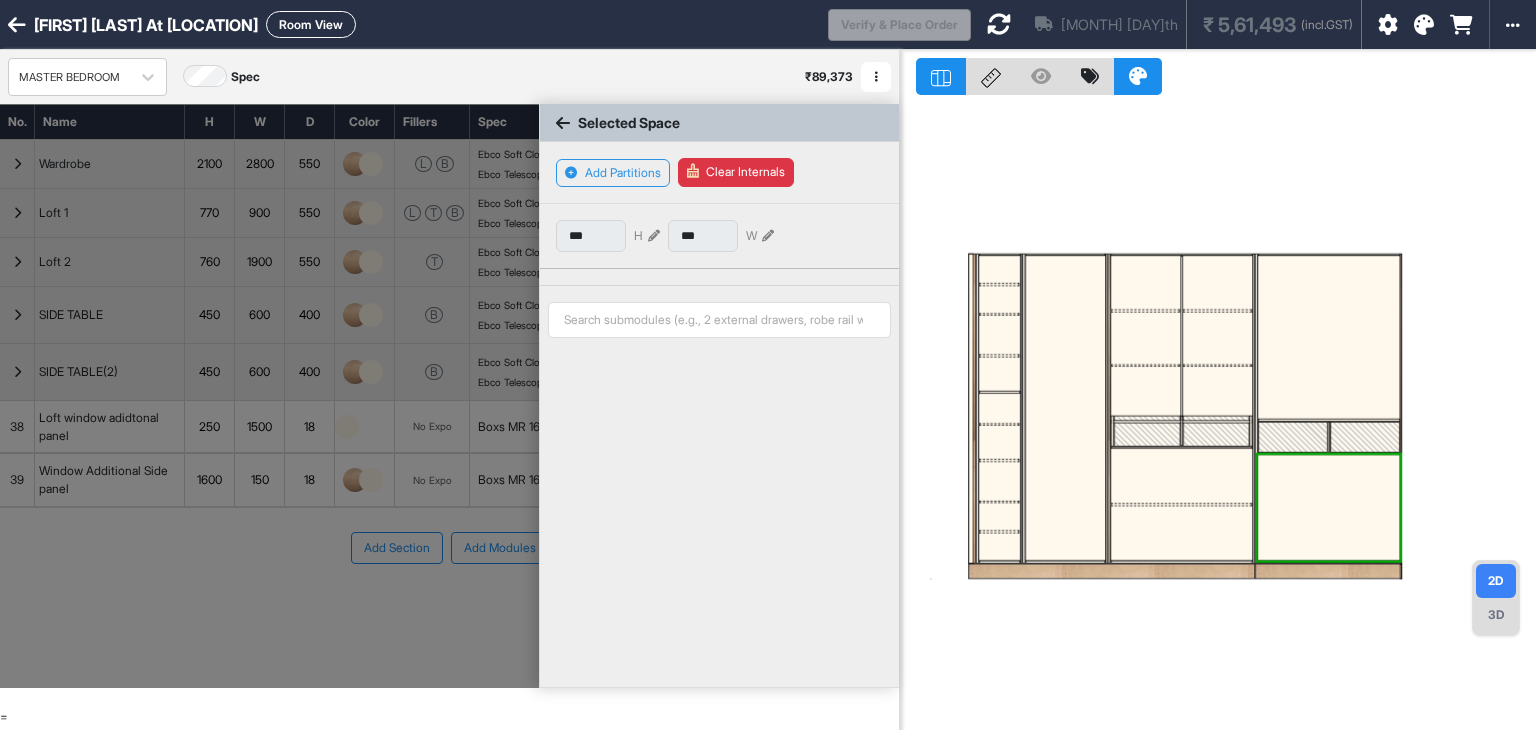type on "***" 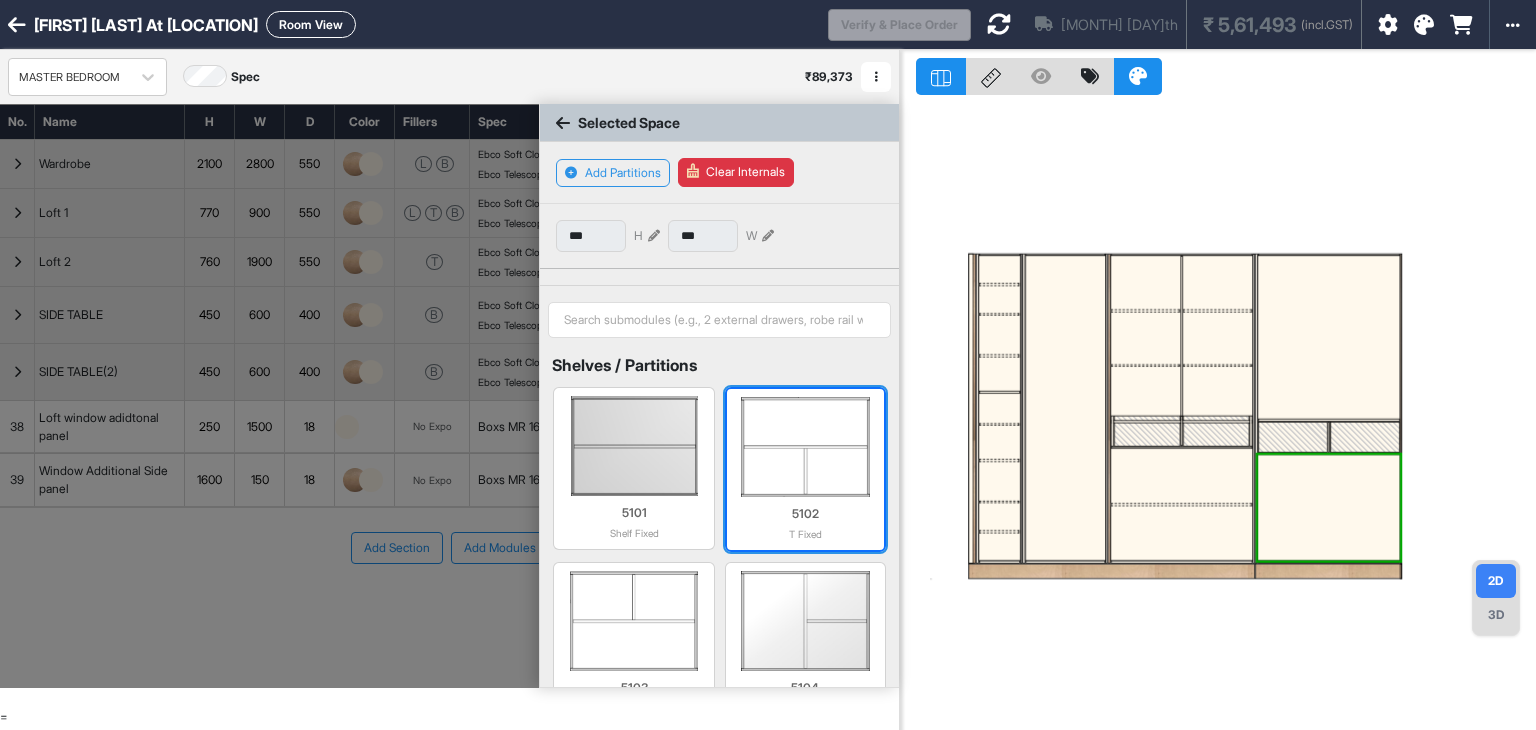 click at bounding box center [805, 447] 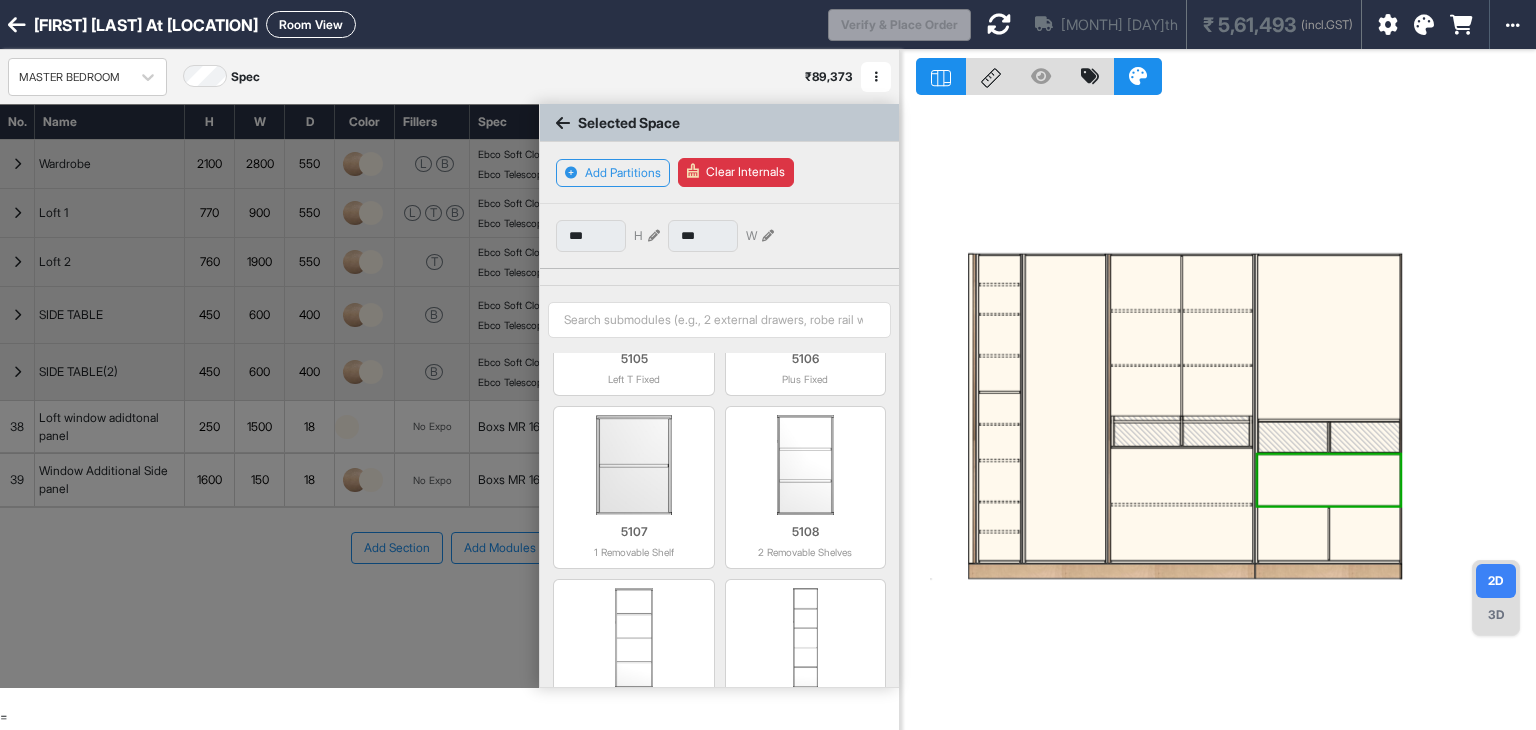 scroll, scrollTop: 498, scrollLeft: 0, axis: vertical 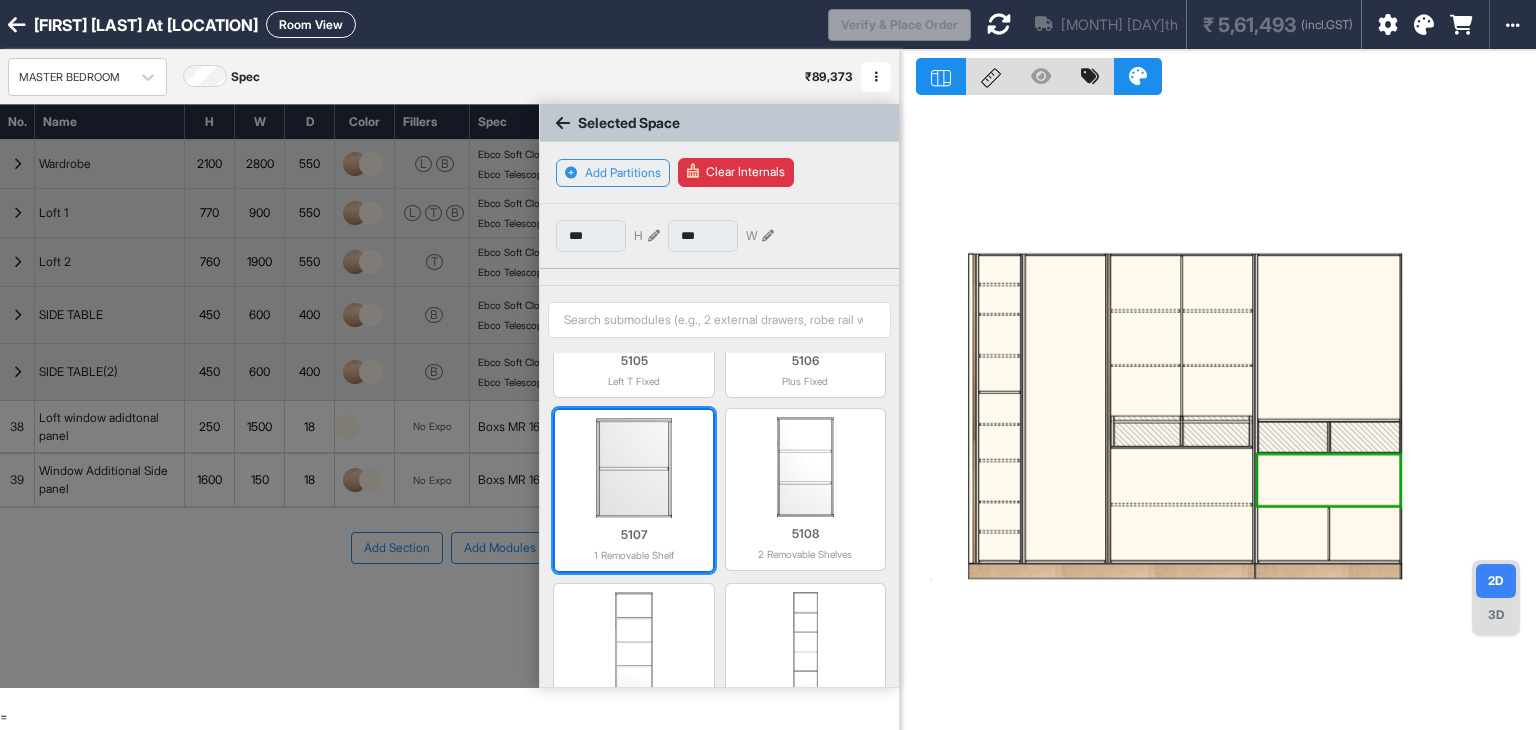 click at bounding box center [633, 468] 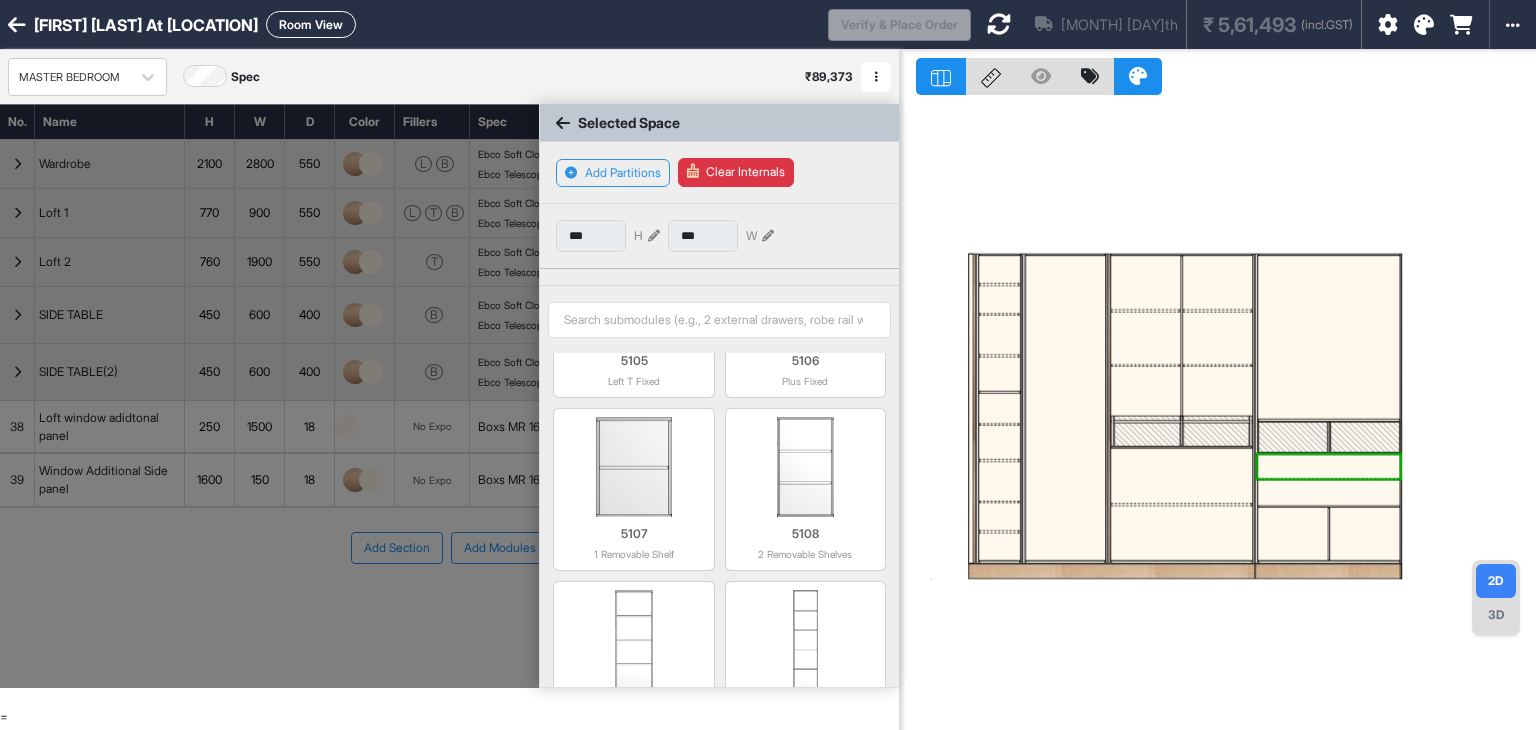 click at bounding box center [1218, 415] 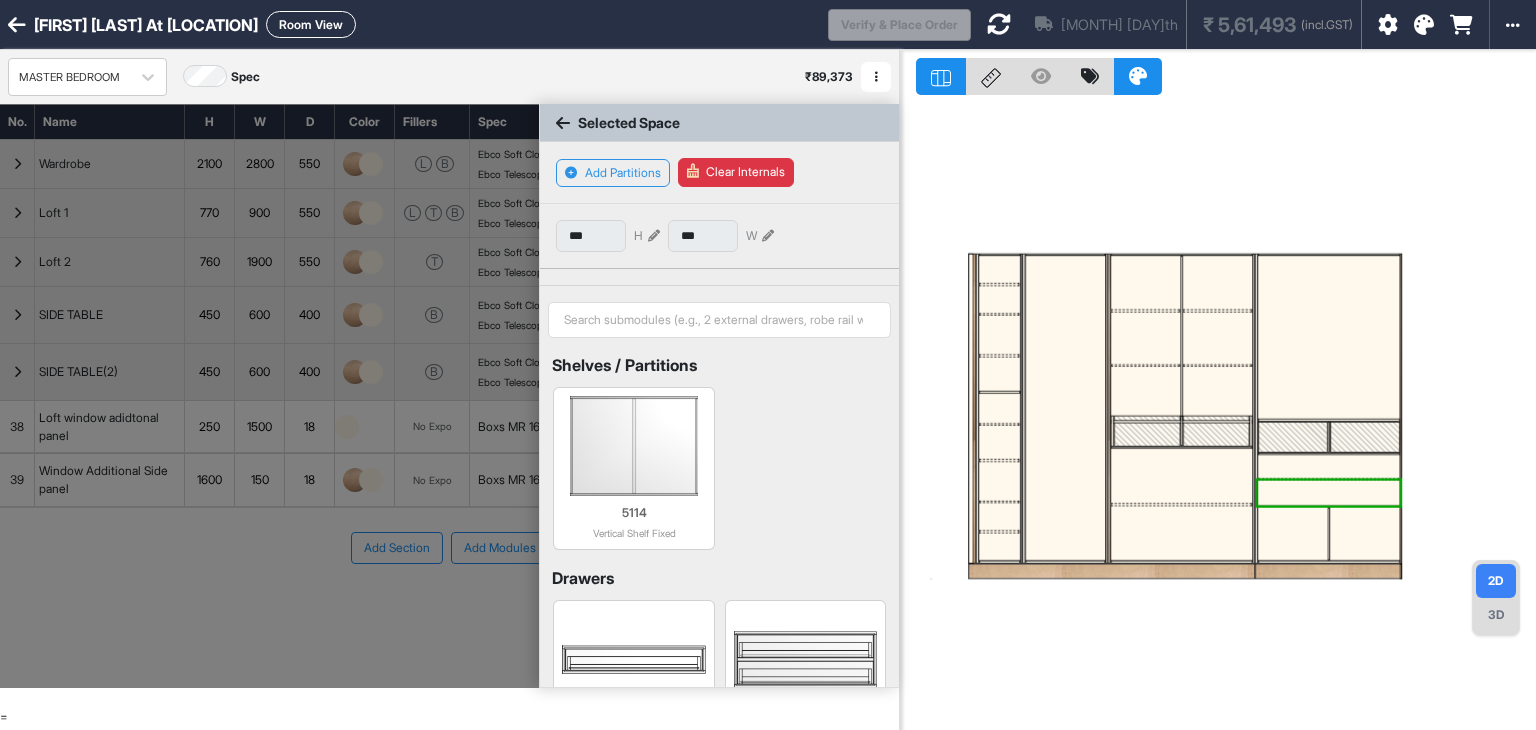 click at bounding box center (1329, 493) 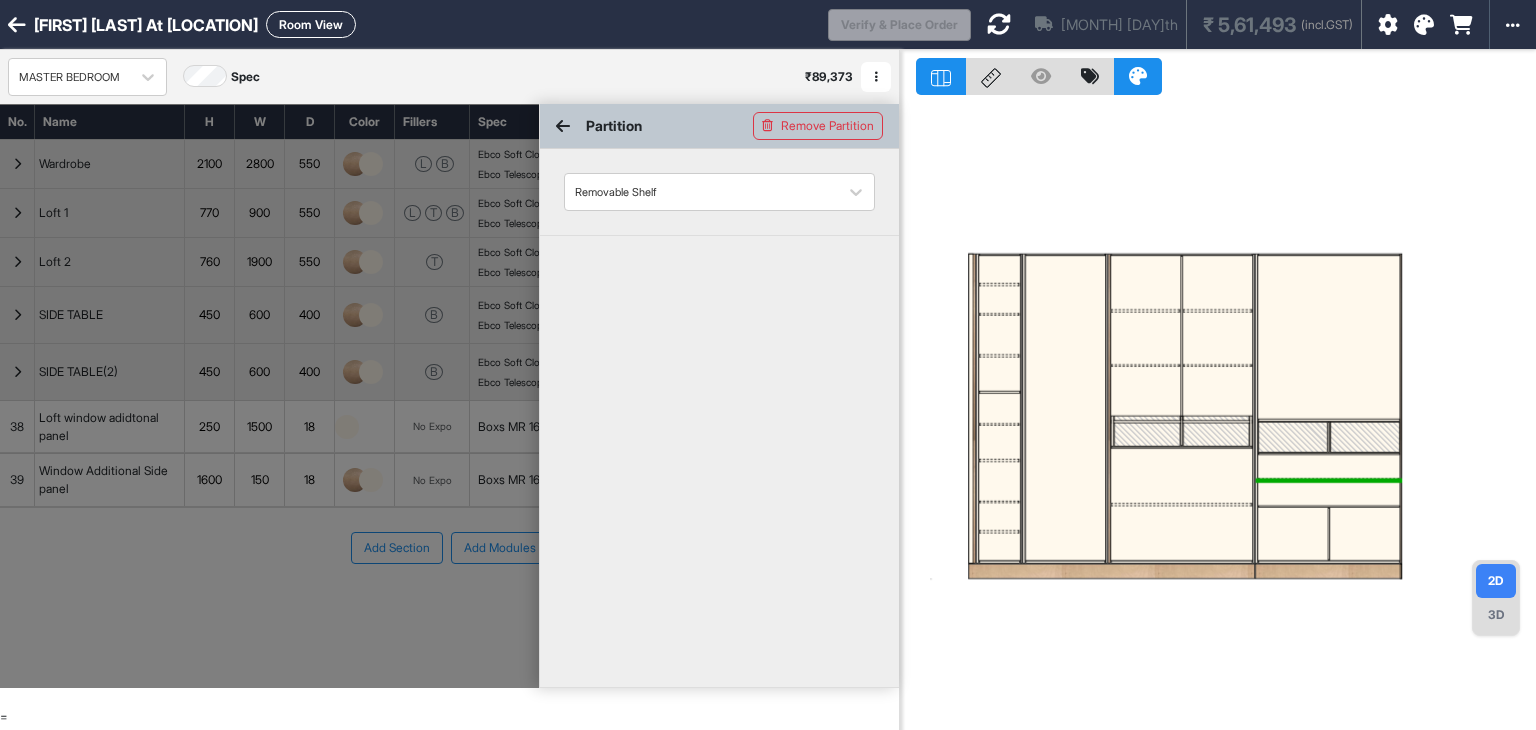 click at bounding box center [1182, 476] 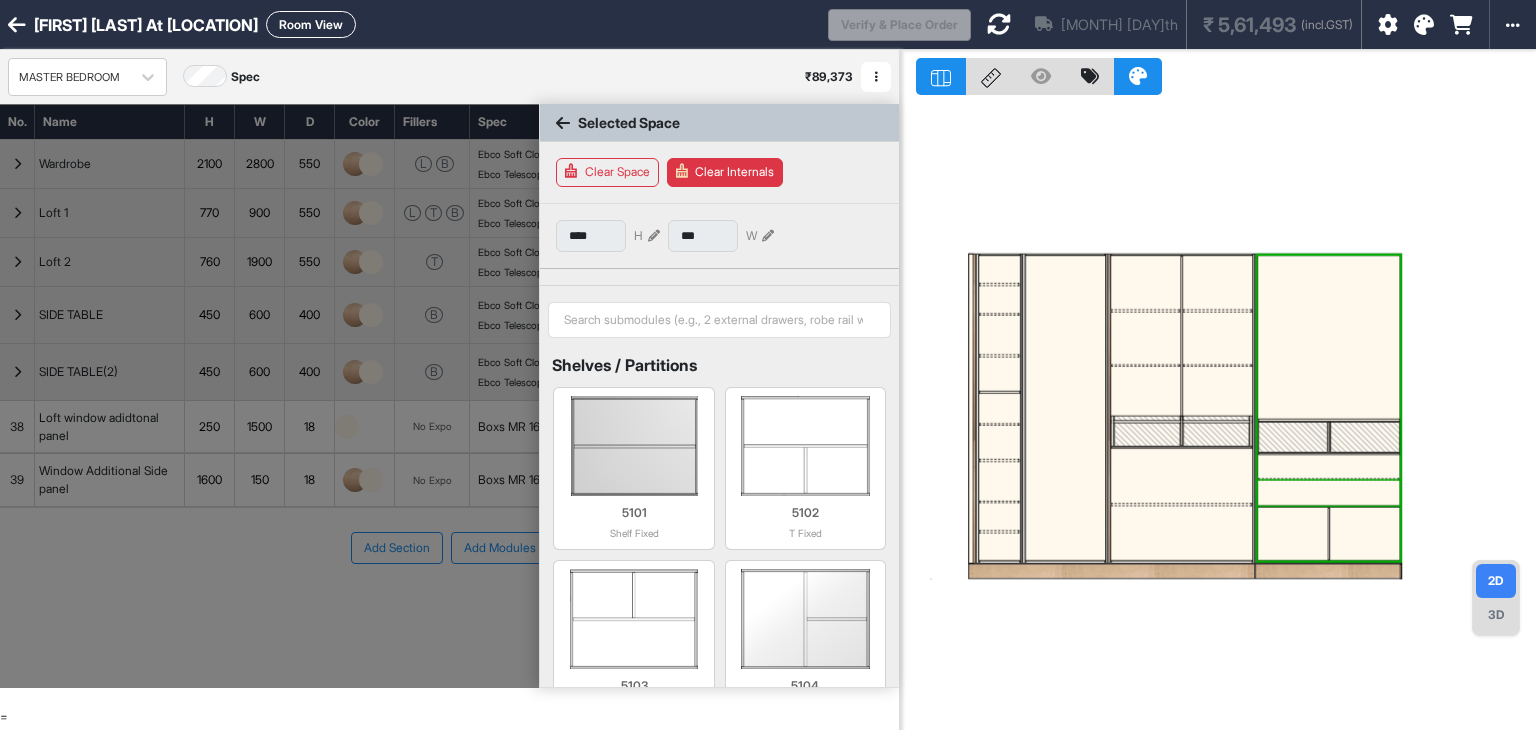 click at bounding box center (1329, 493) 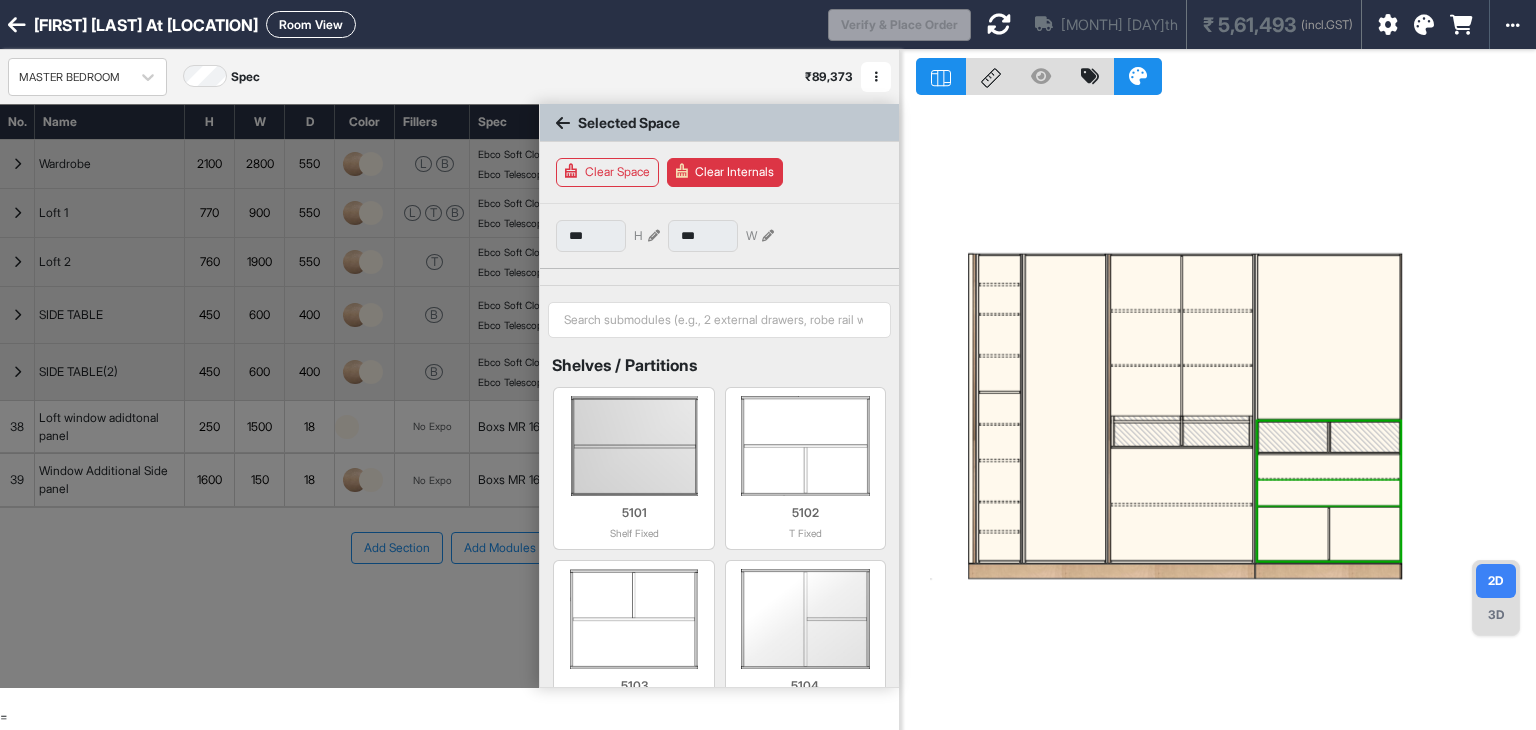 click at bounding box center [1329, 493] 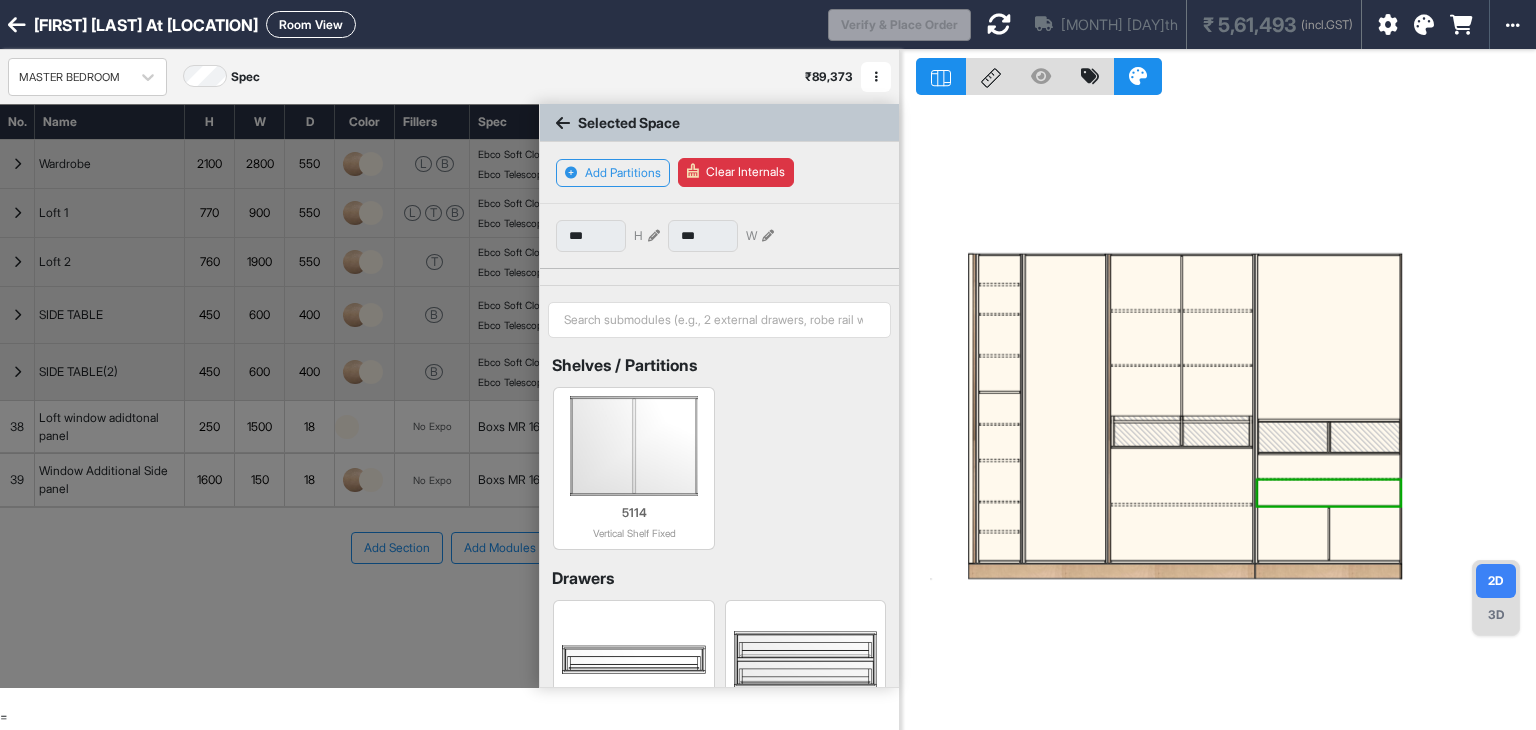 click at bounding box center (1329, 466) 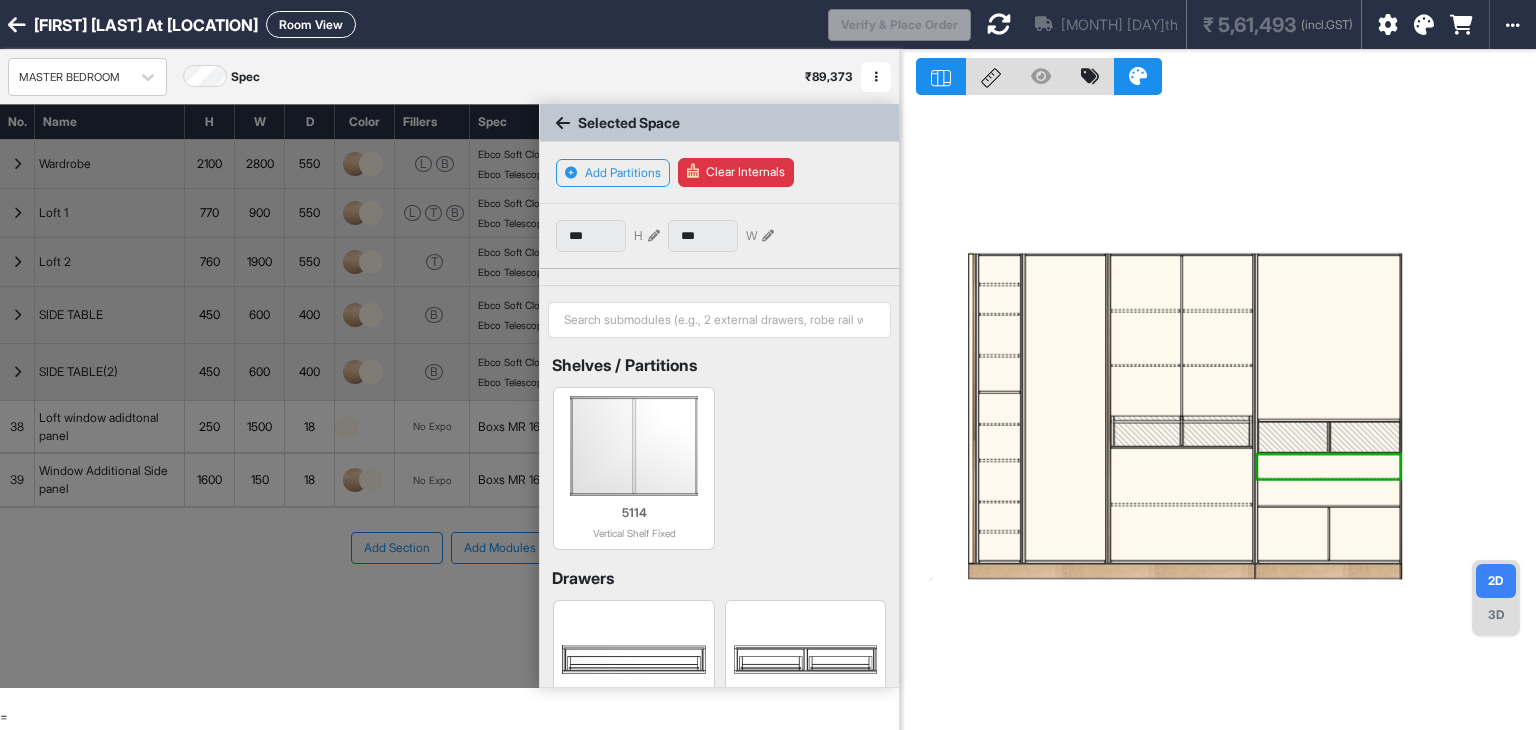 click at bounding box center [1328, 479] 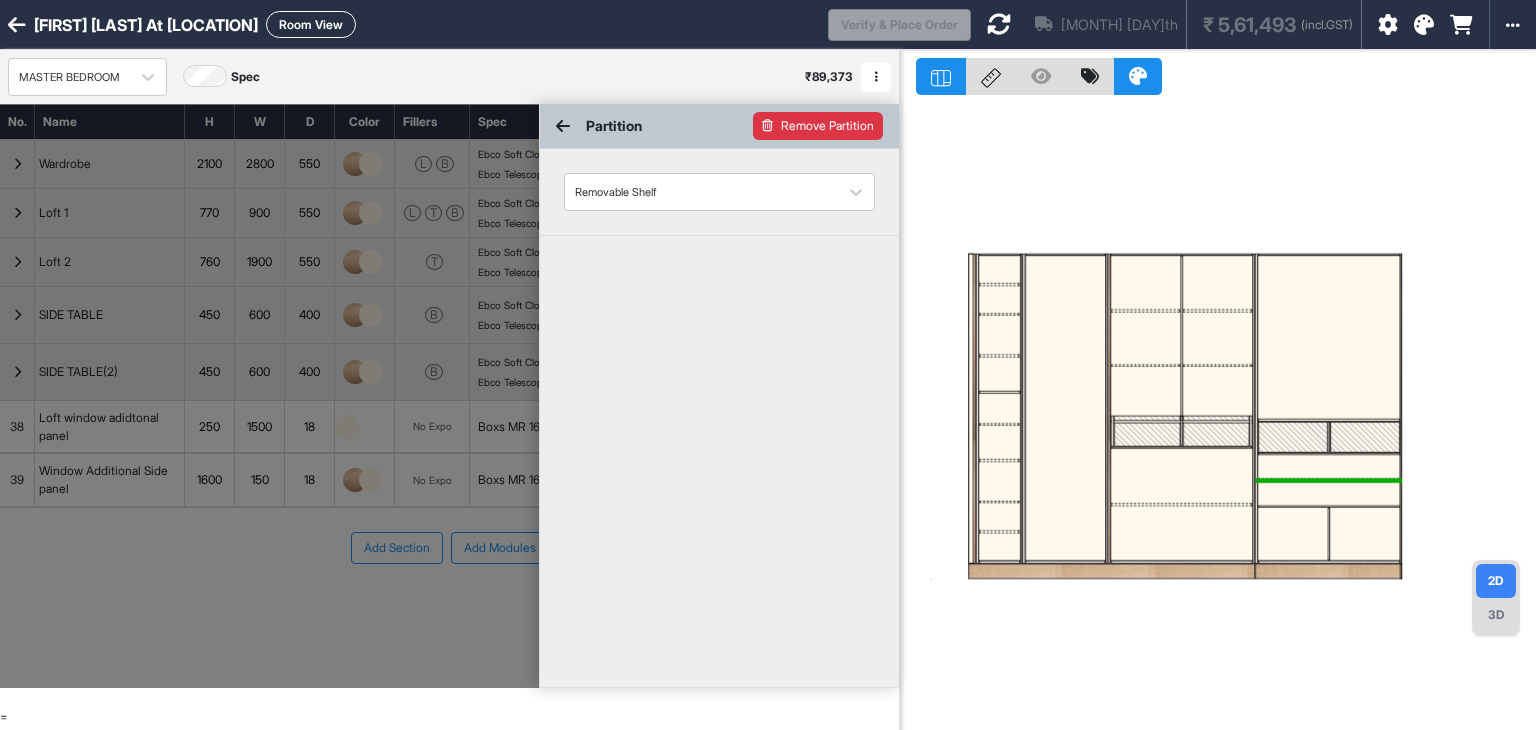 click on "Remove Partition" at bounding box center (818, 126) 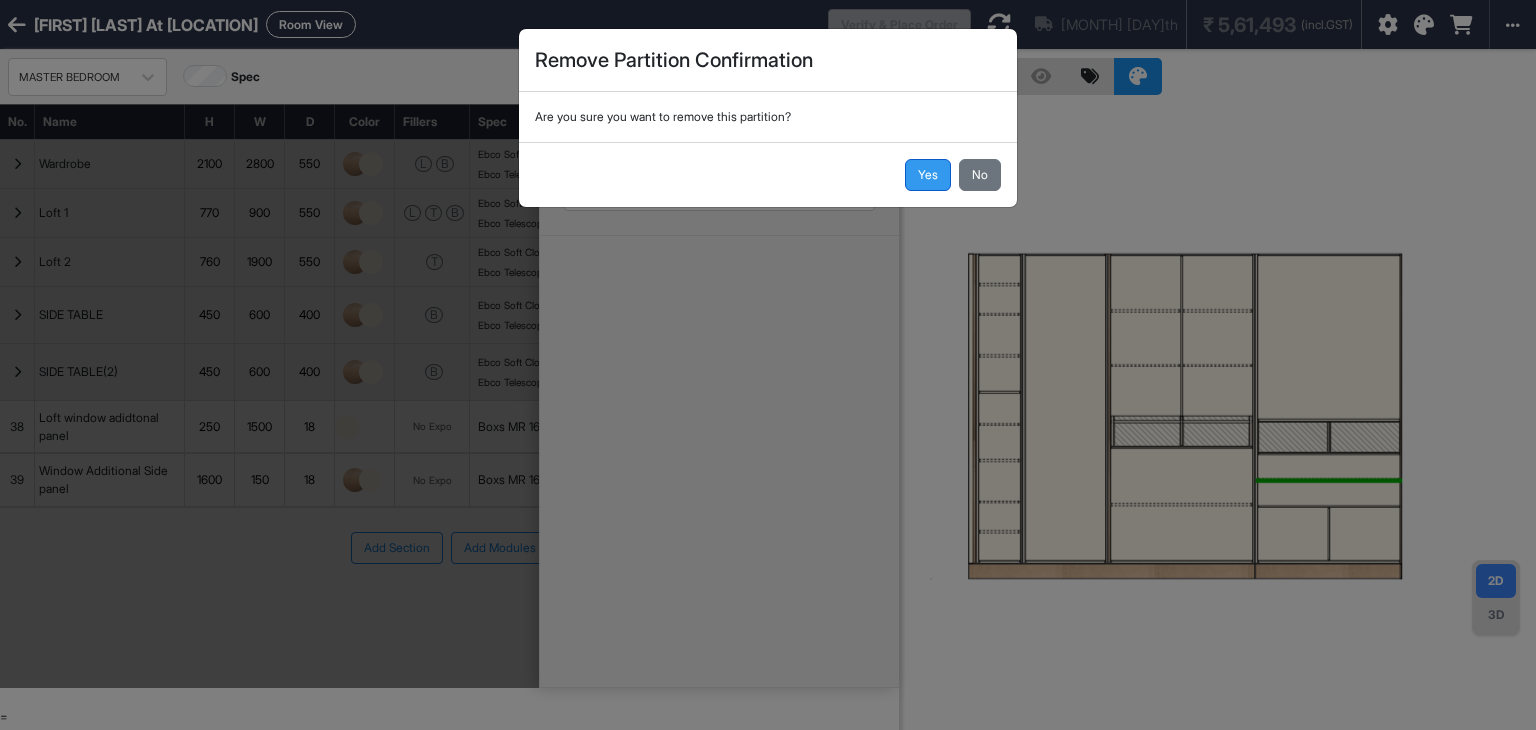 click on "Yes" at bounding box center [928, 175] 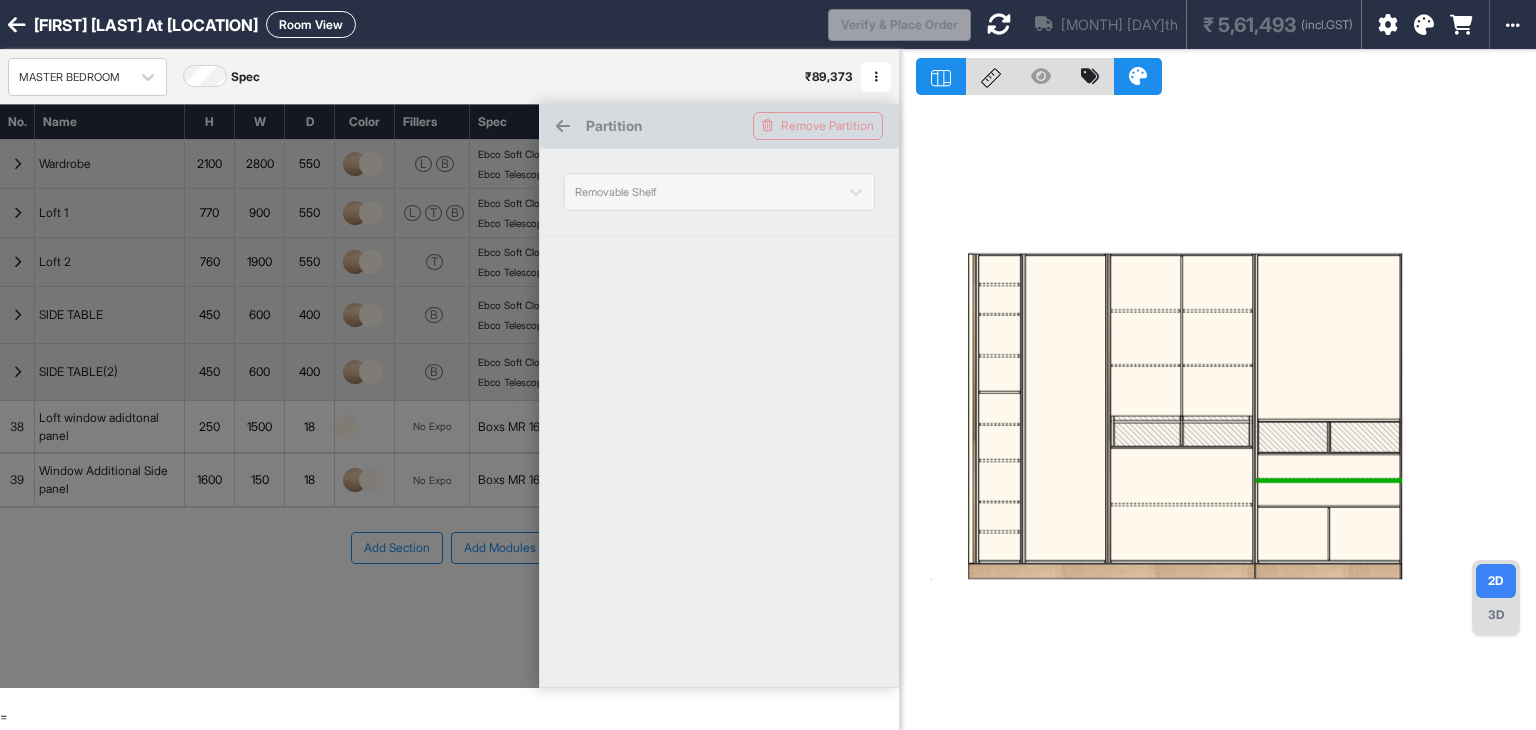 type 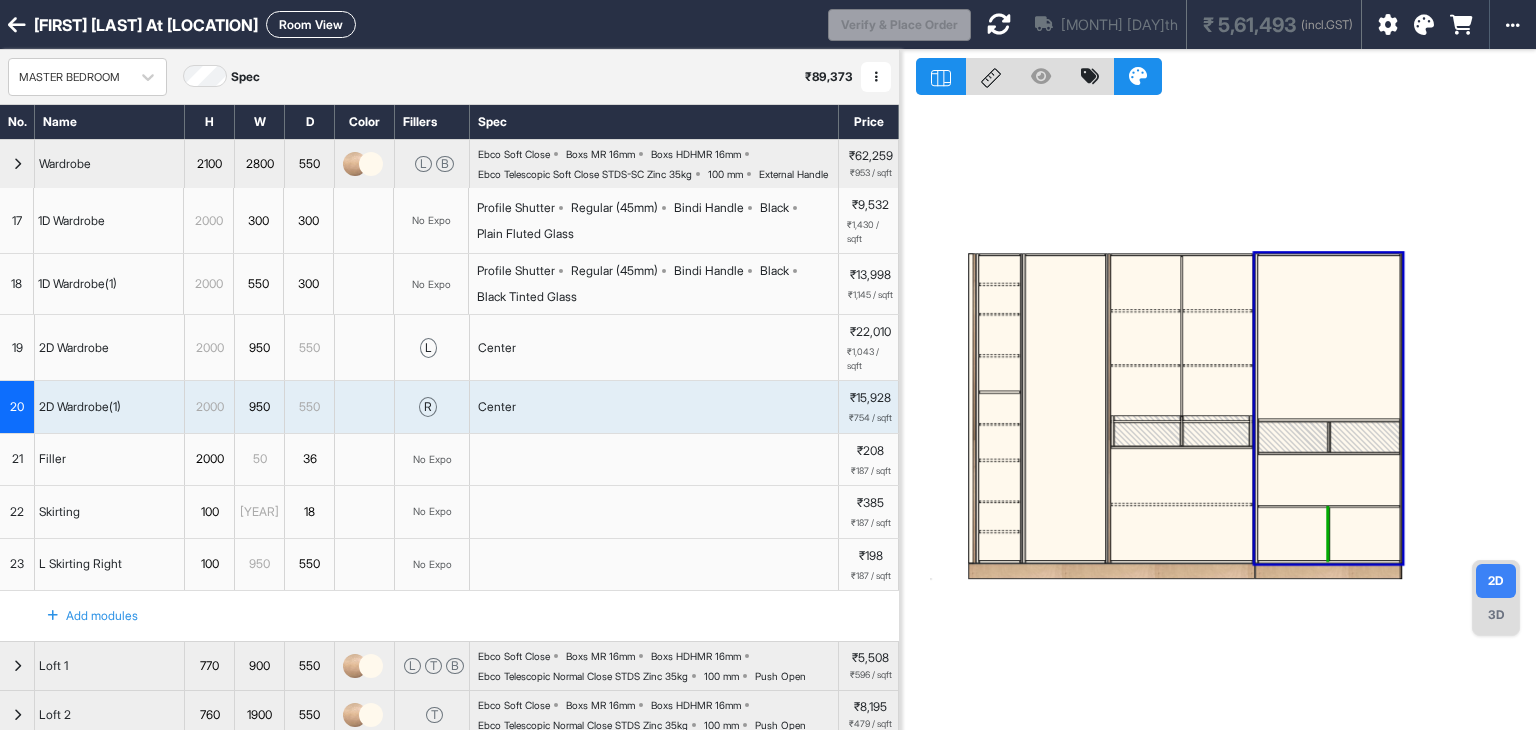 click at bounding box center (1328, 534) 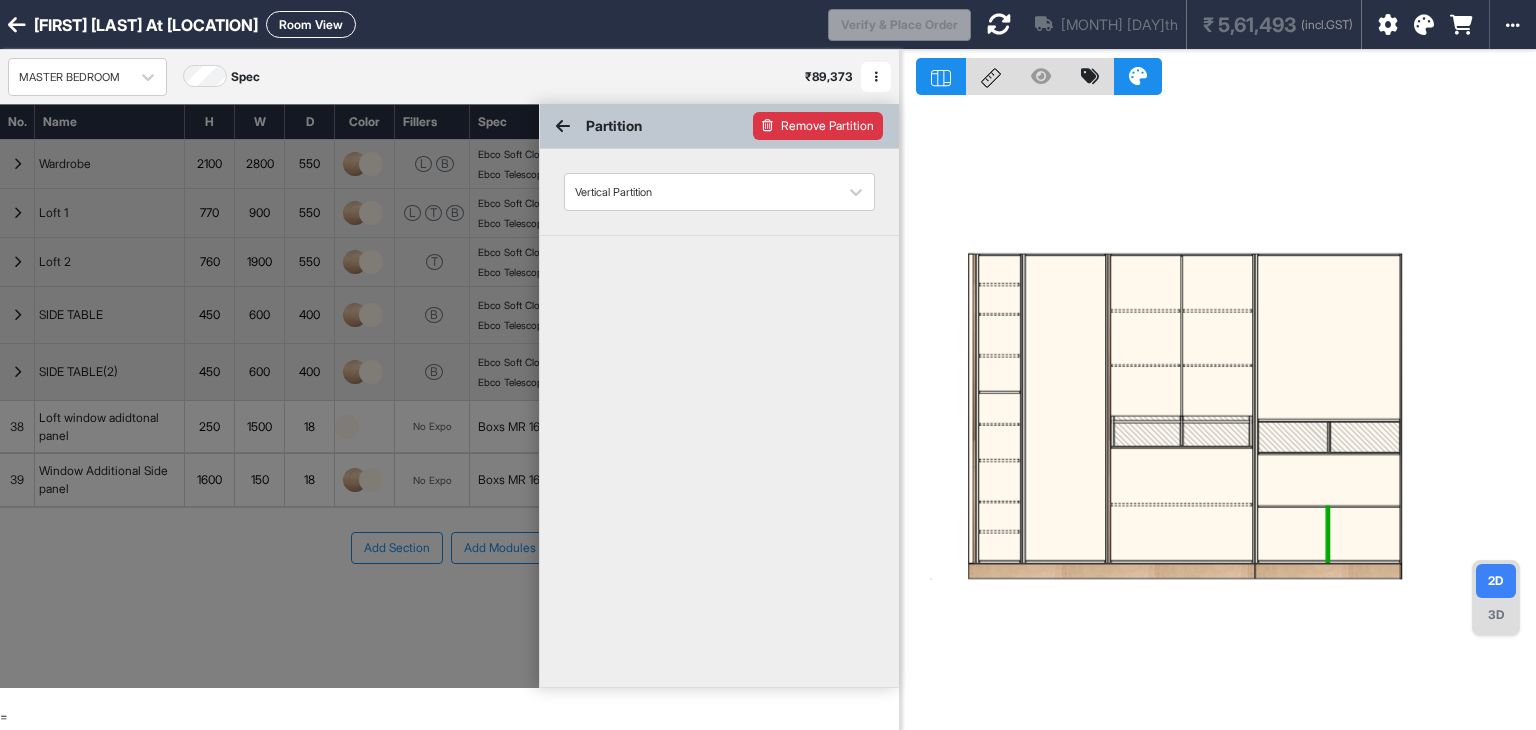 click on "Remove Partition" at bounding box center (818, 126) 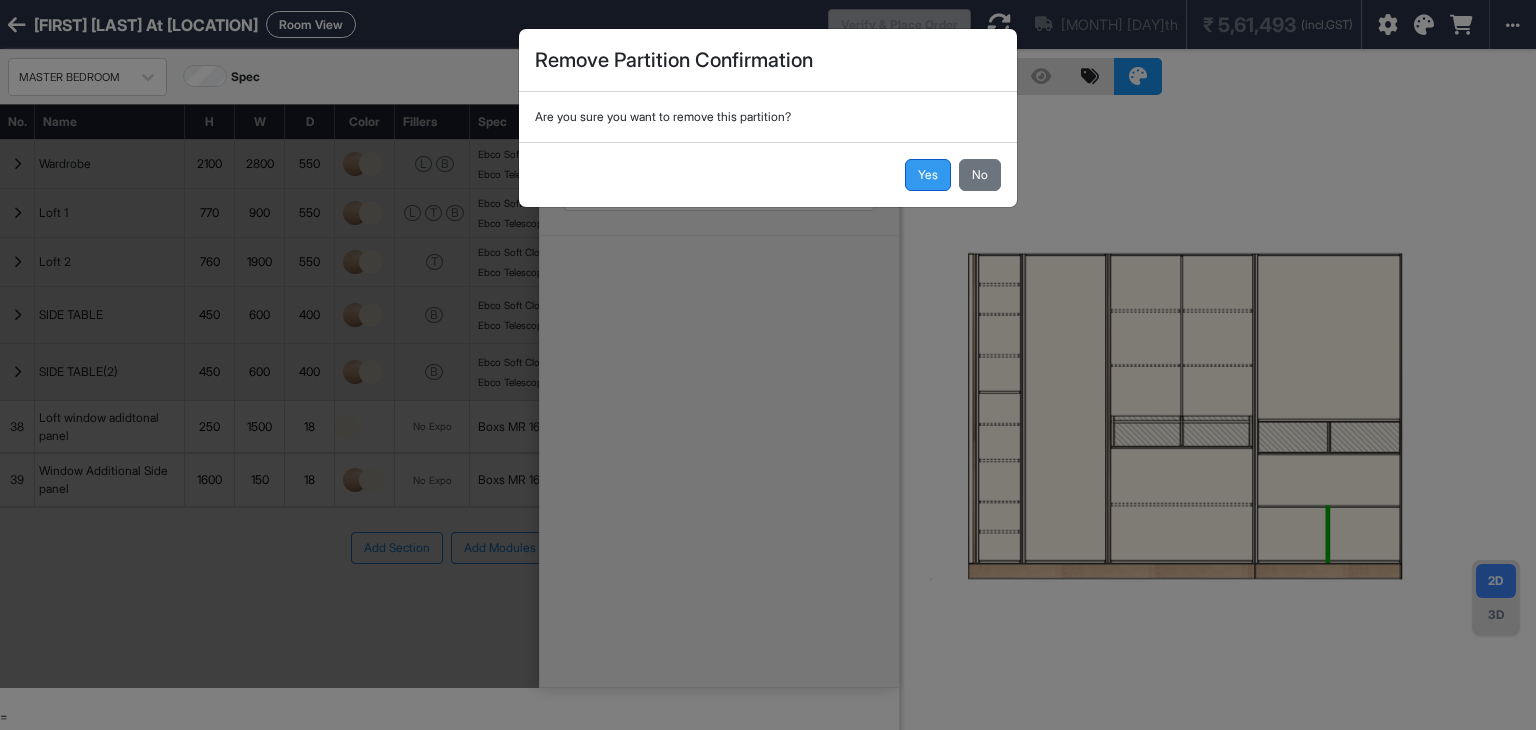 click on "Yes" at bounding box center (928, 175) 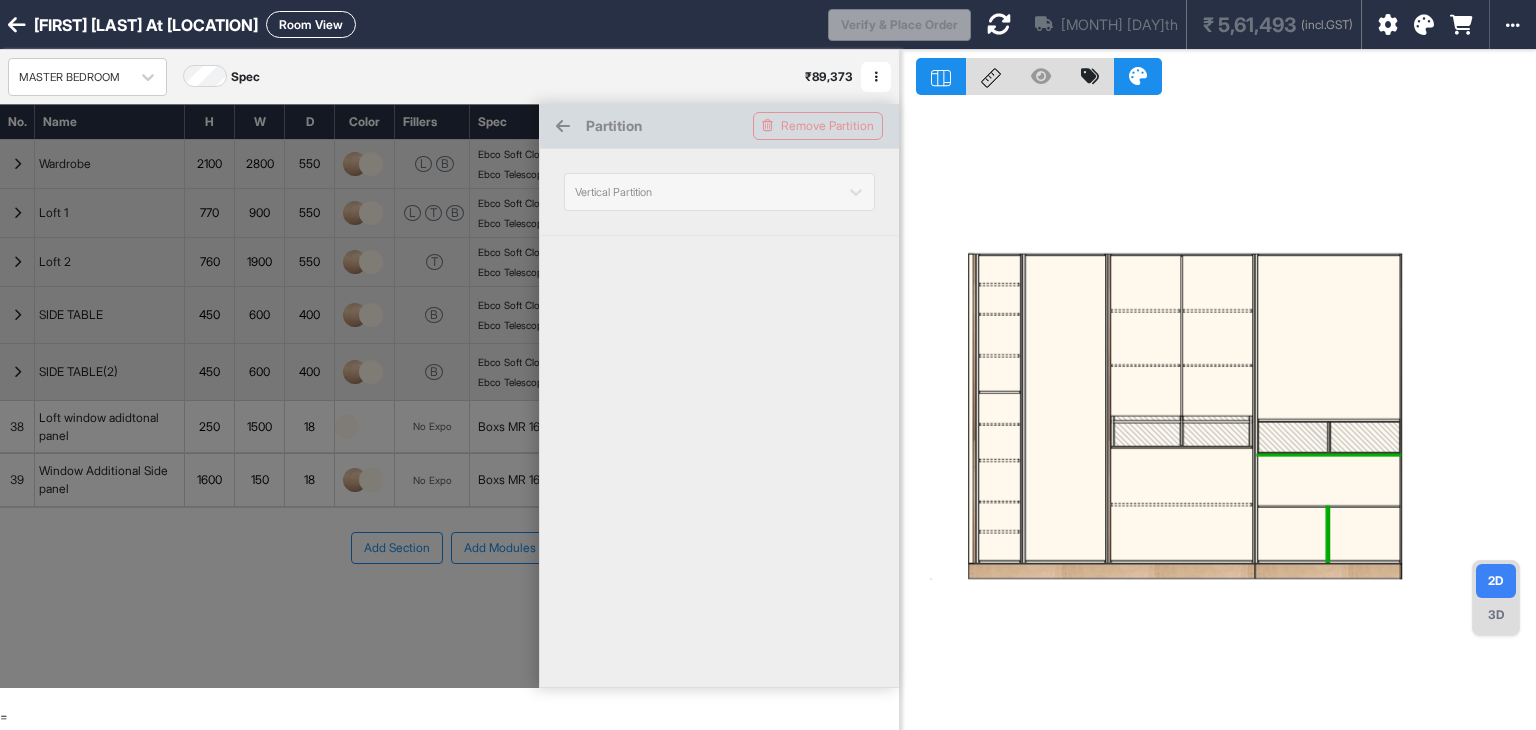type 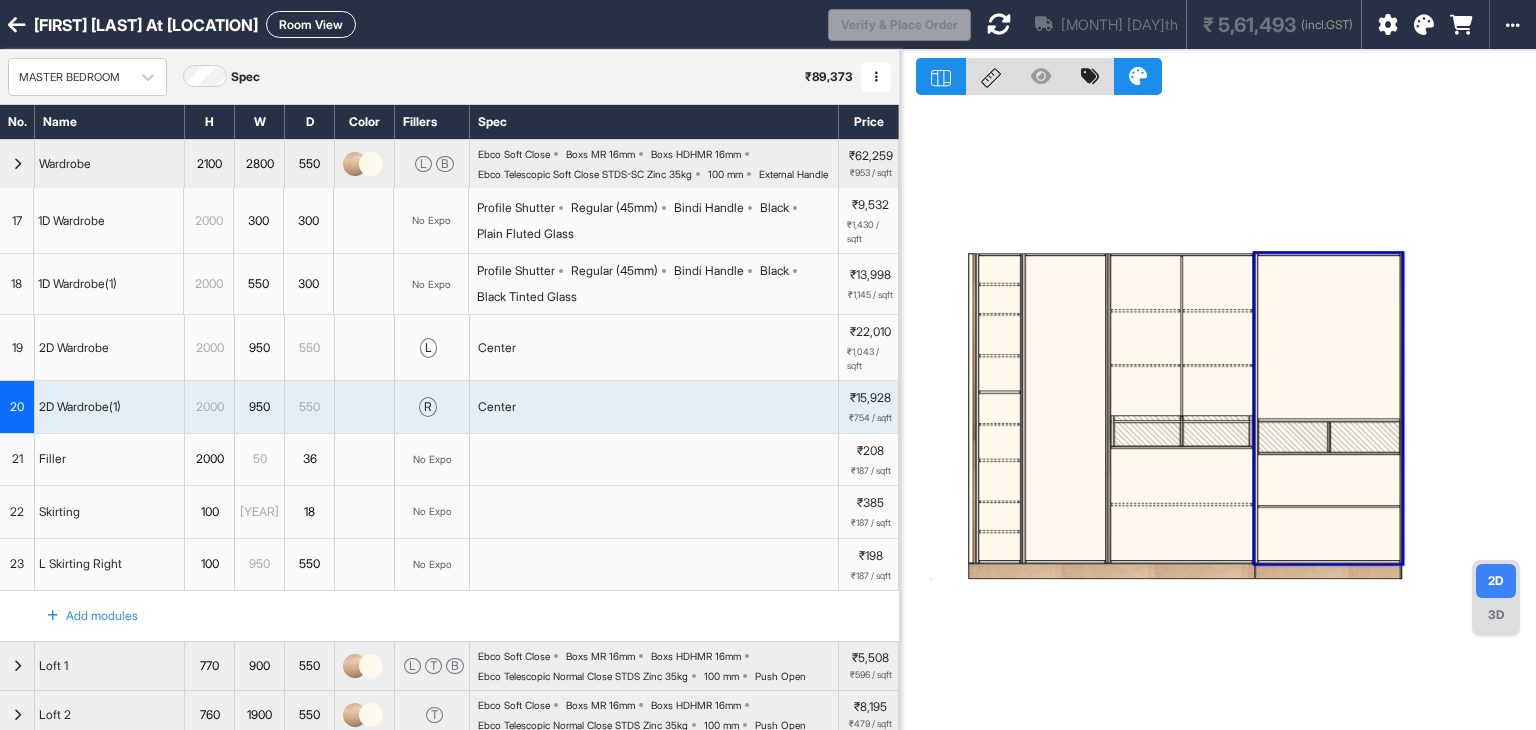 click at bounding box center [1182, 533] 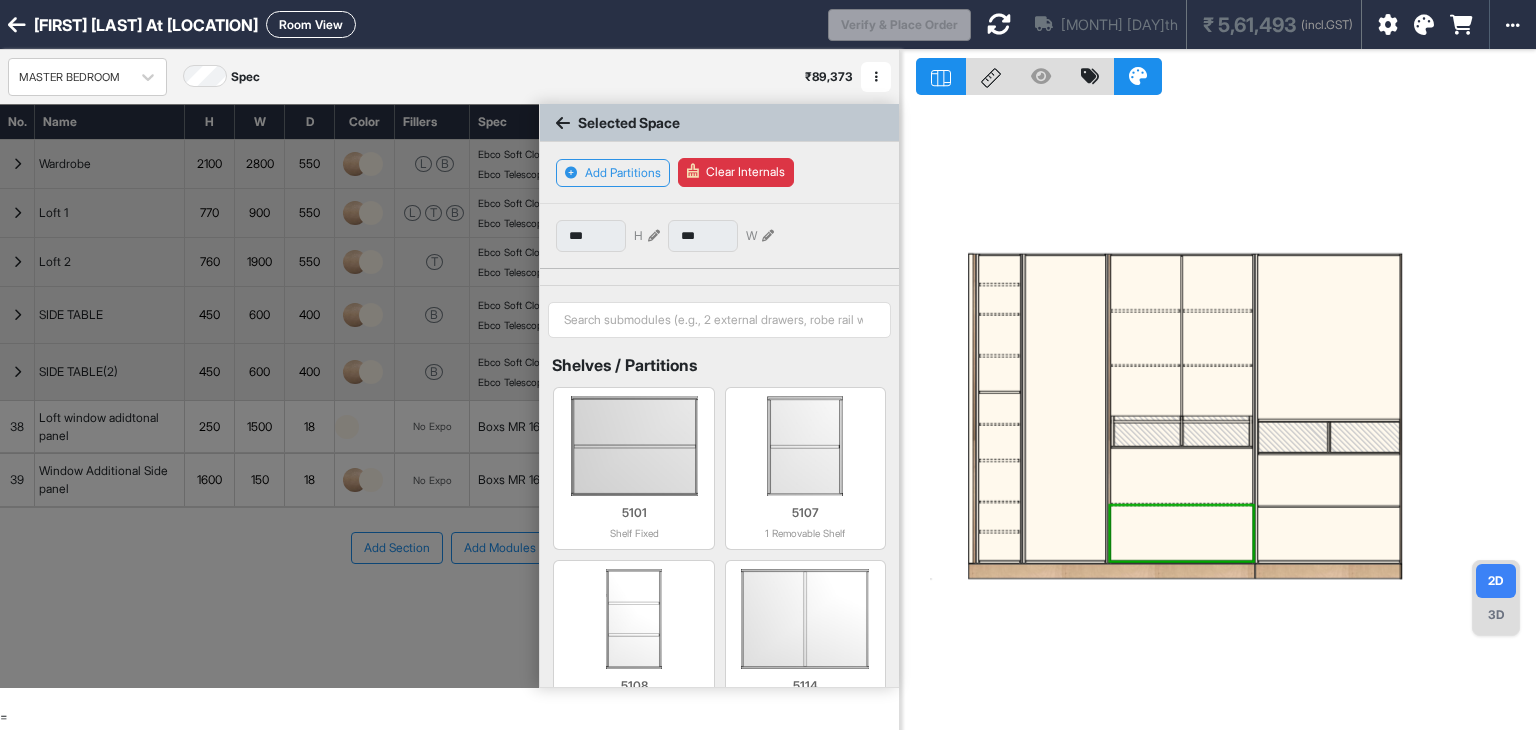 click at bounding box center [1329, 534] 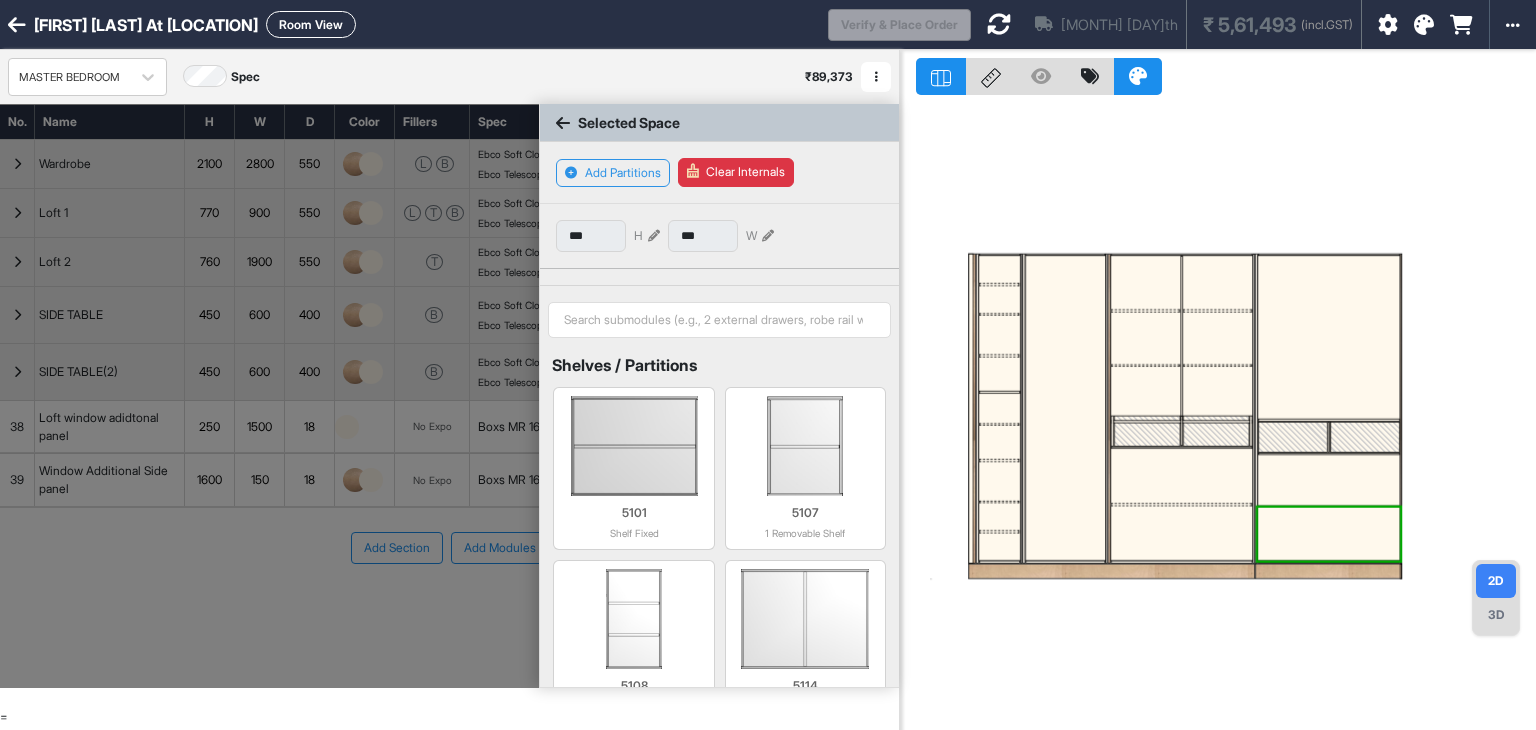 click on "*** H" at bounding box center [608, 236] 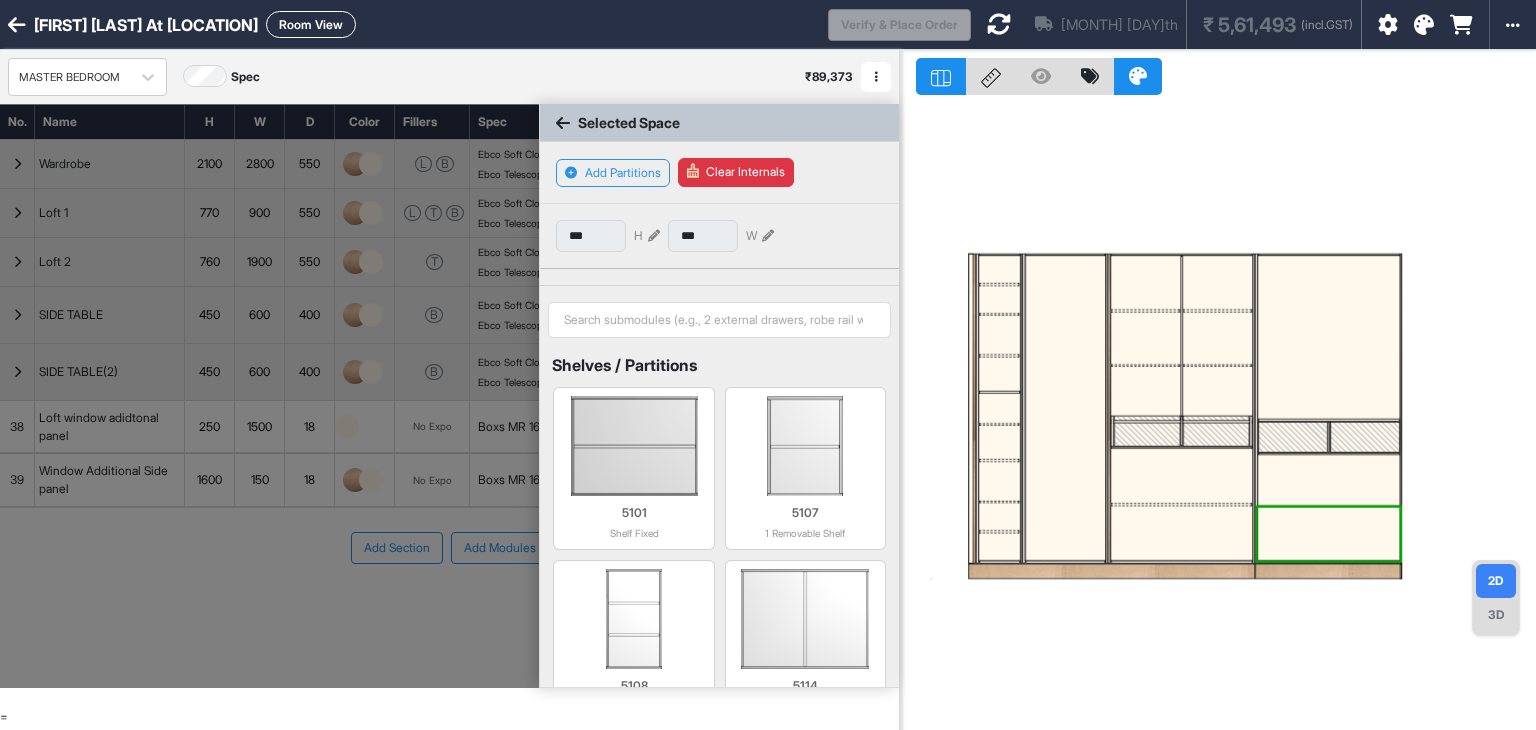 click at bounding box center [654, 236] 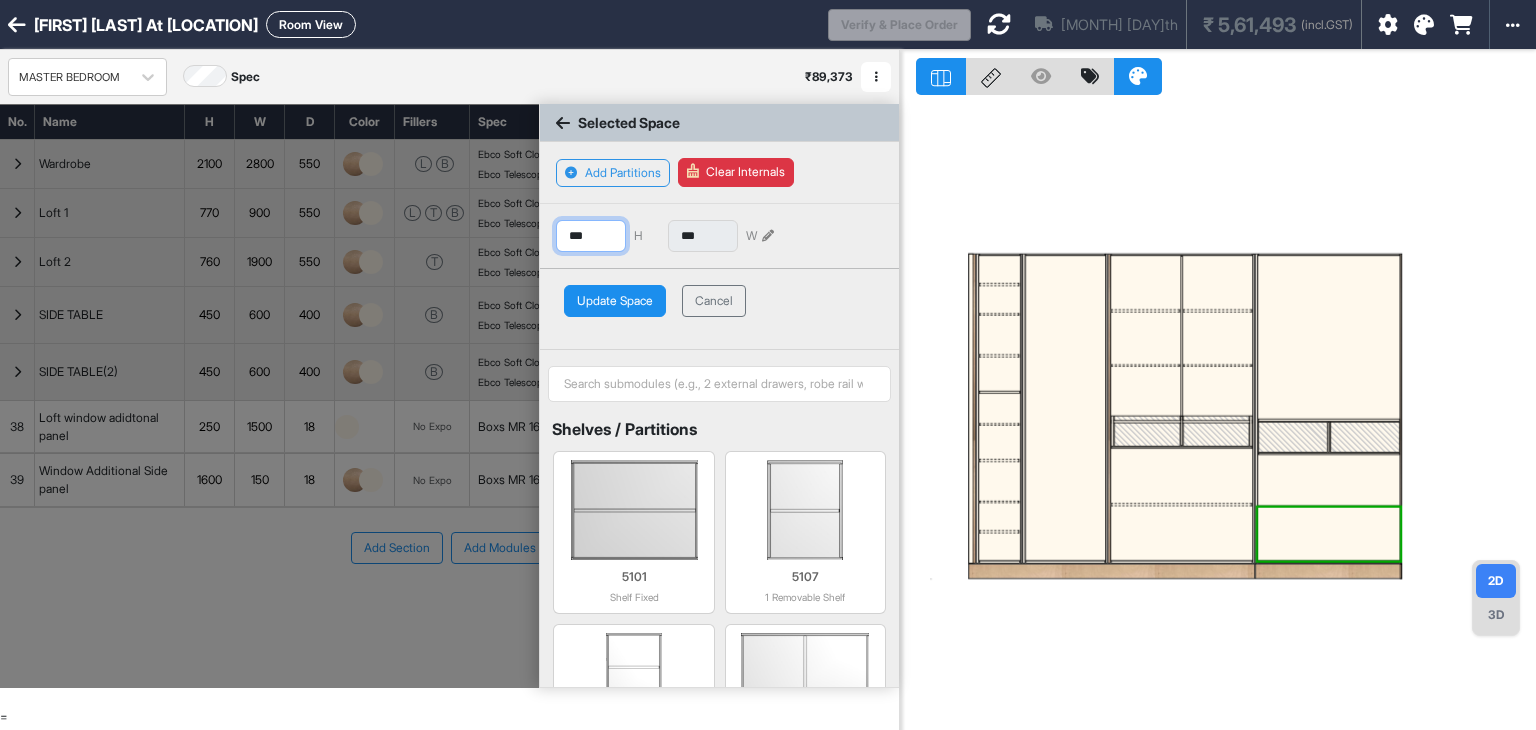 click on "***" at bounding box center (591, 236) 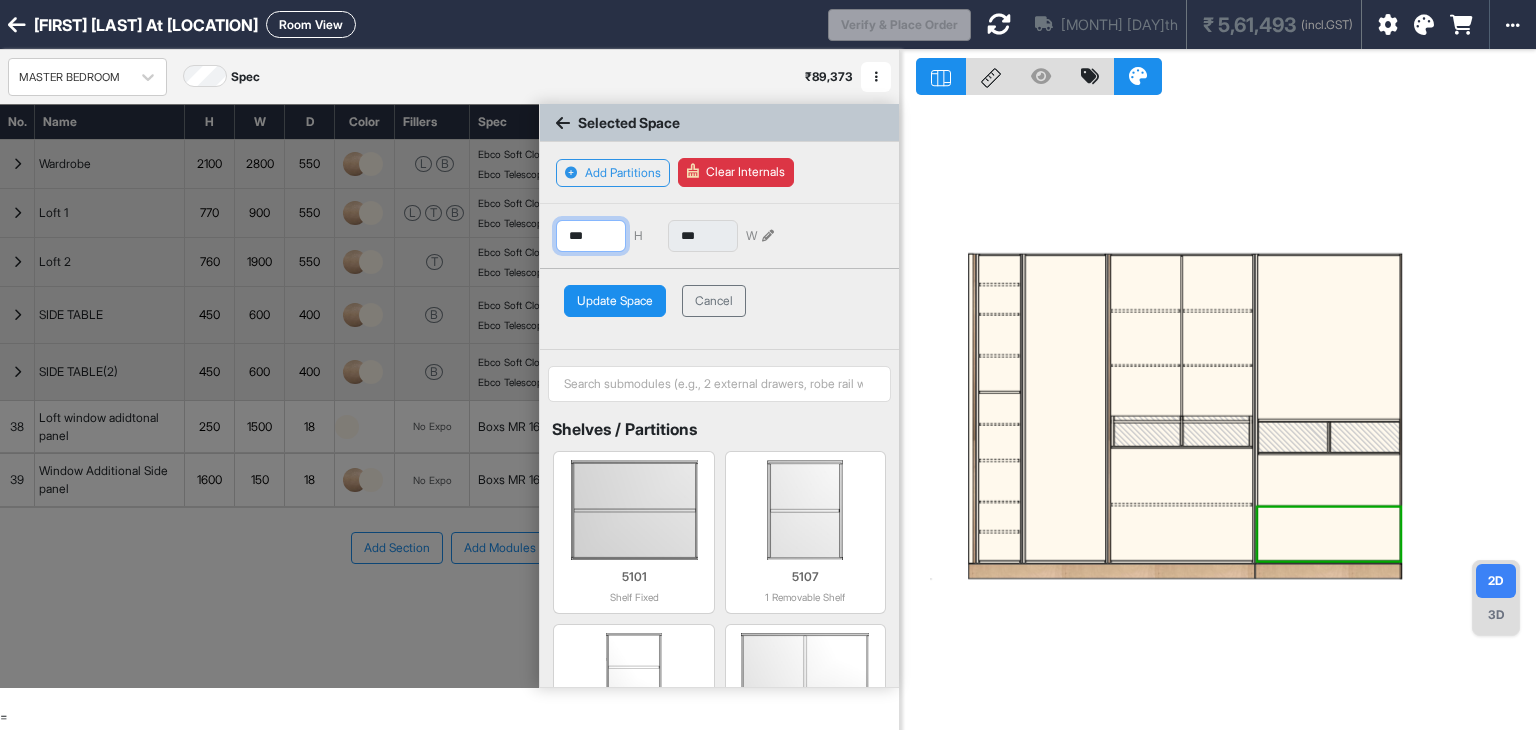 type on "***" 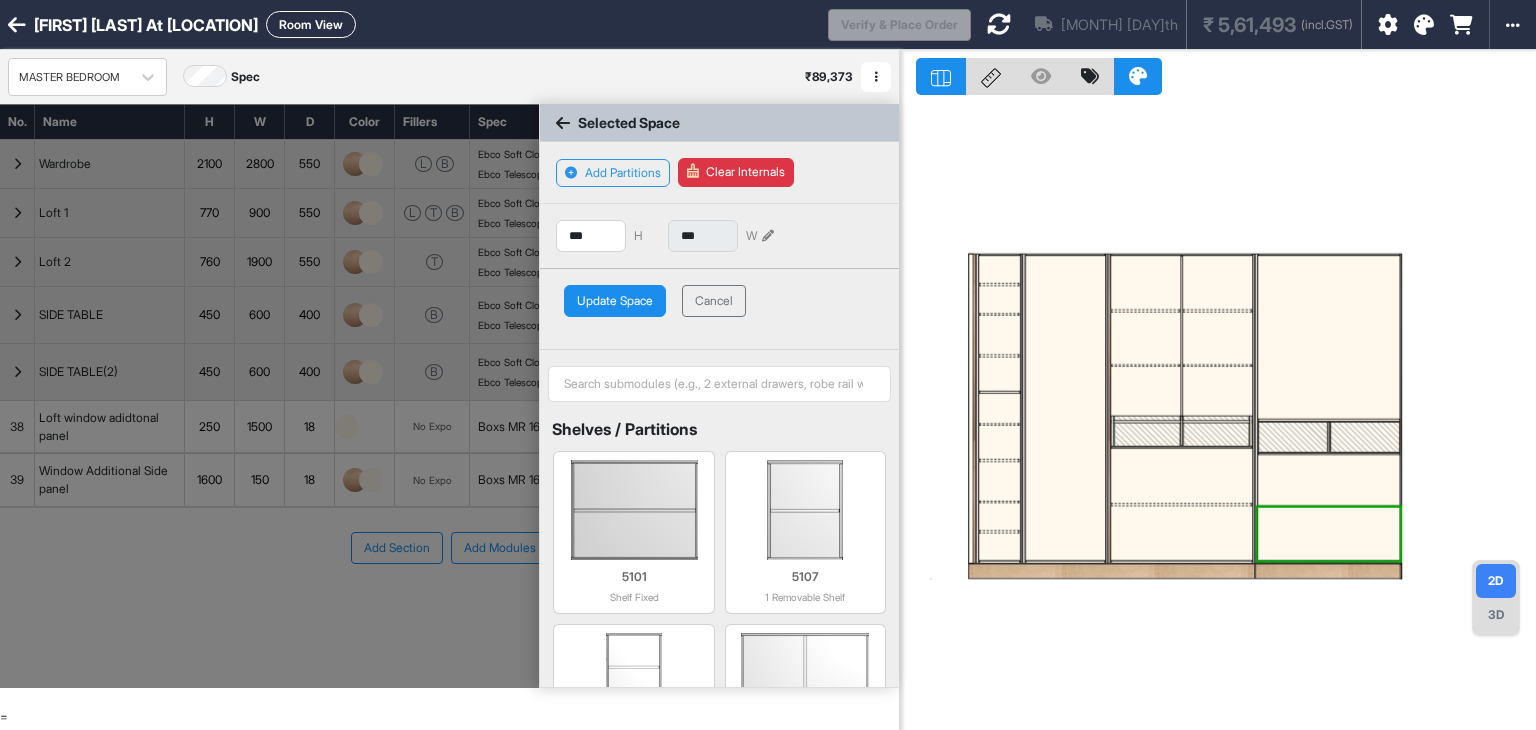 click on "Update Space" at bounding box center [615, 301] 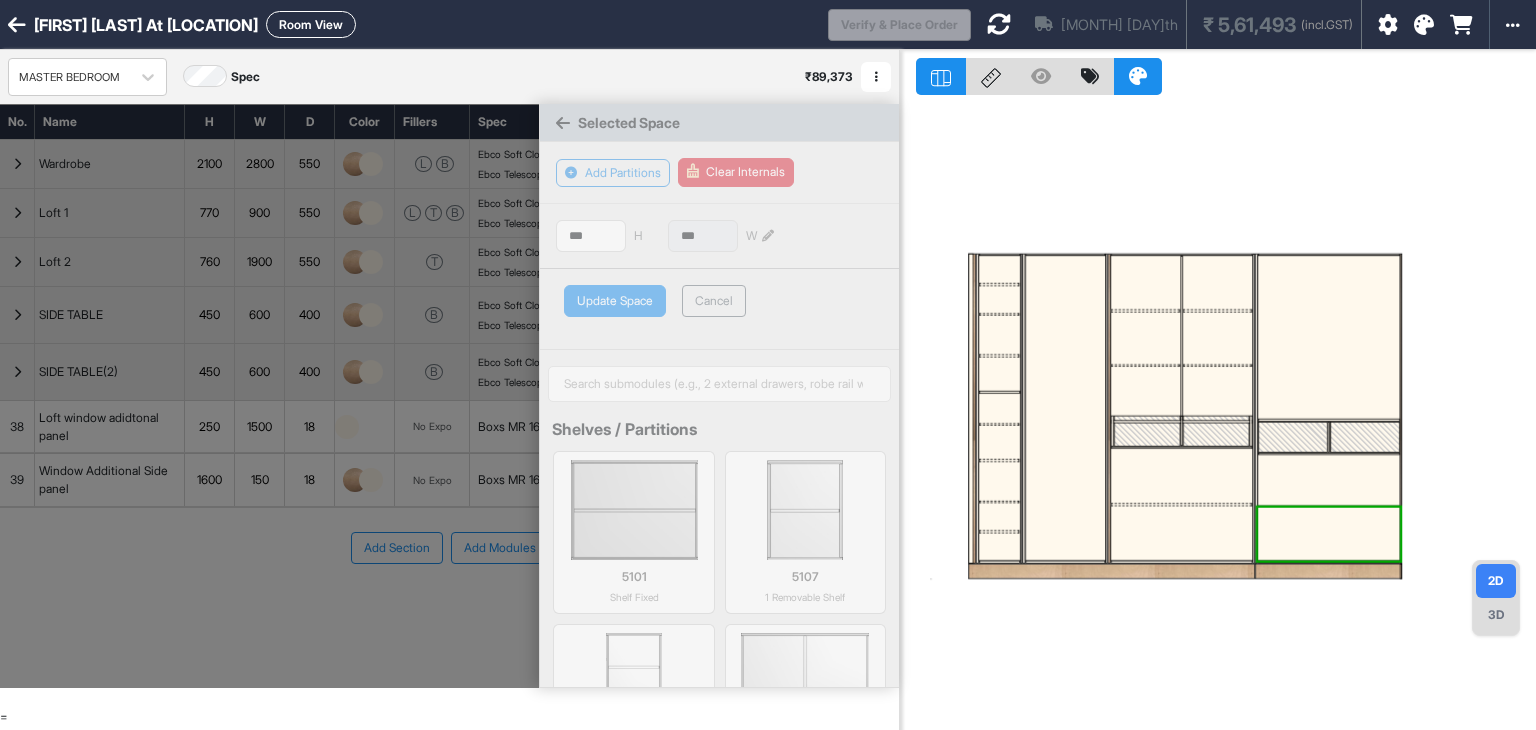 type 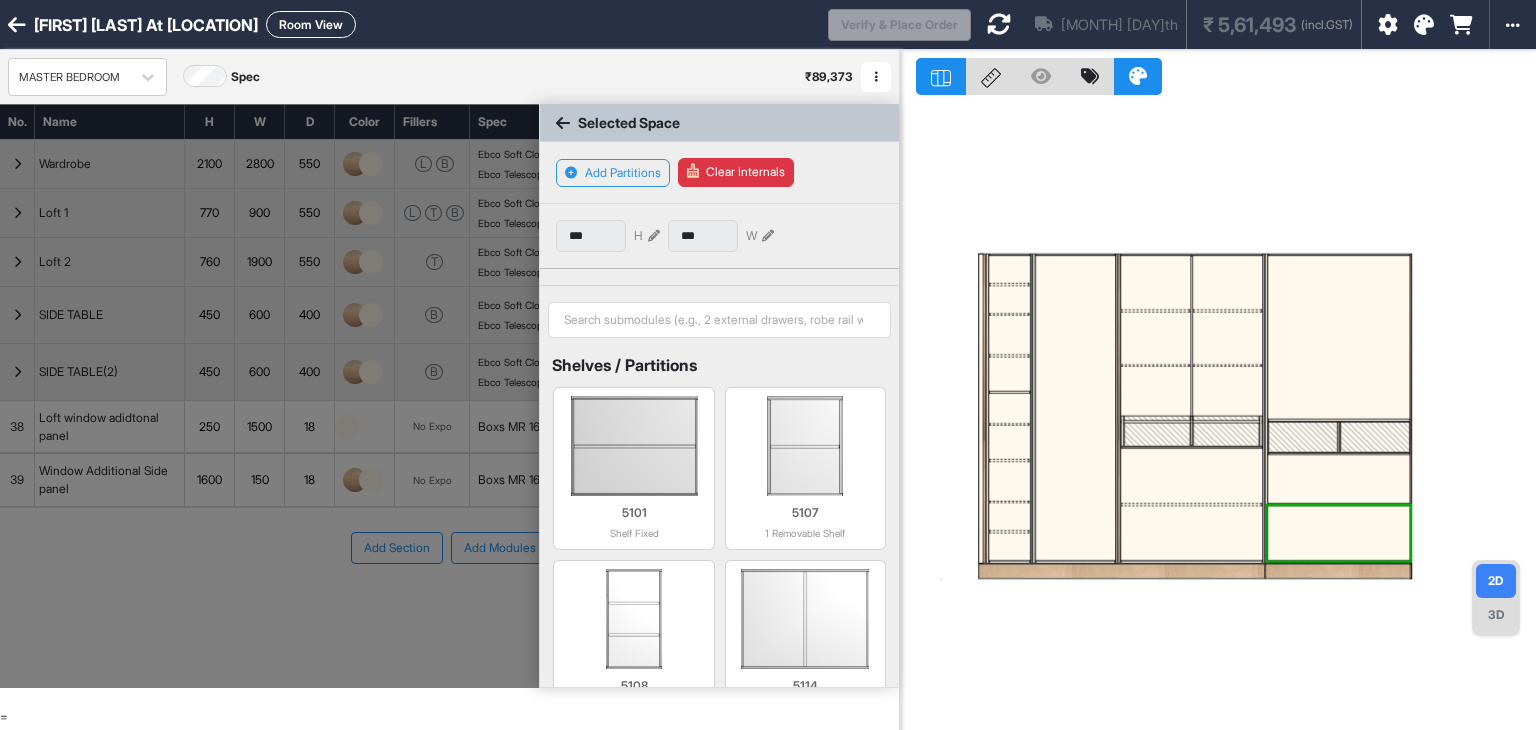 click at bounding box center (1339, 504) 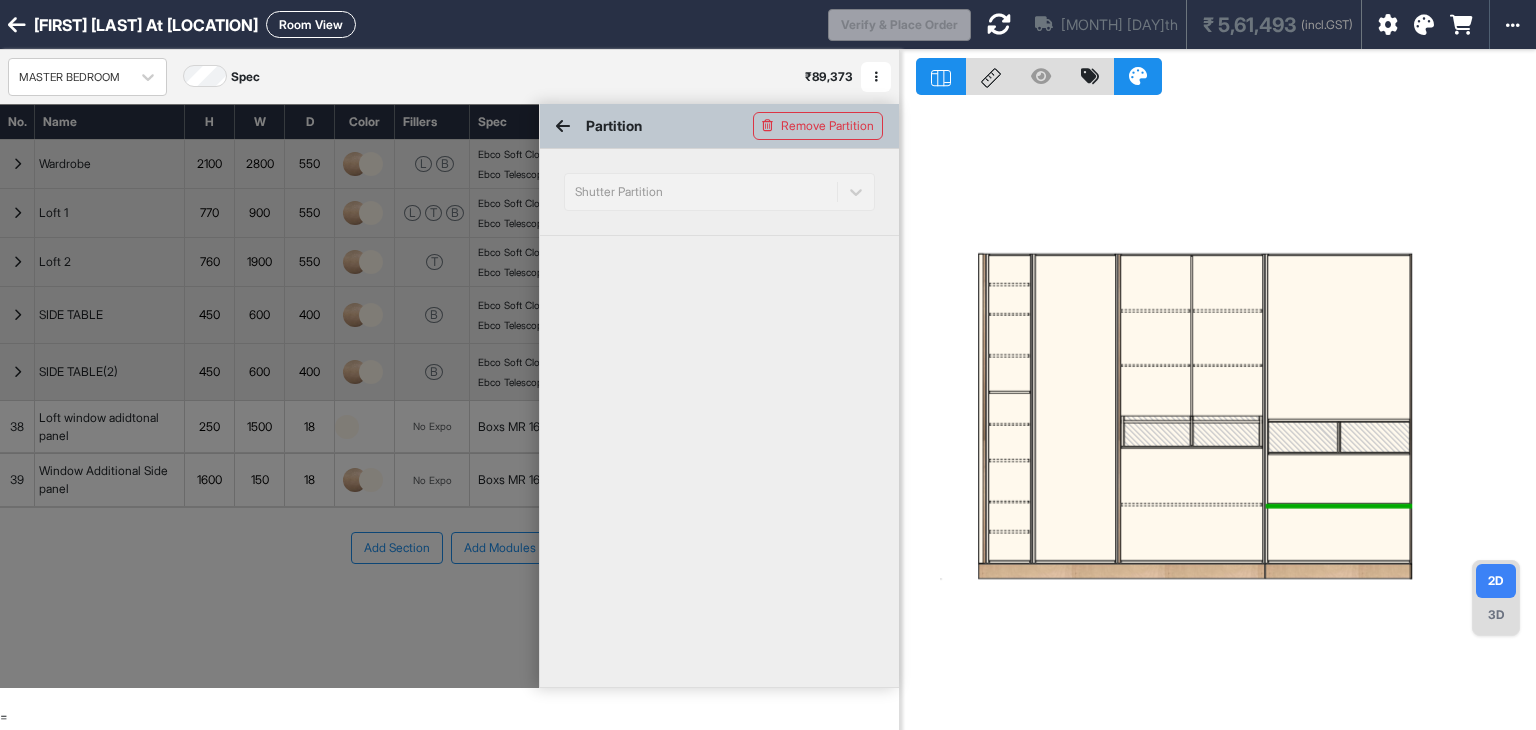 click on "Shutter Partition" at bounding box center [719, 192] 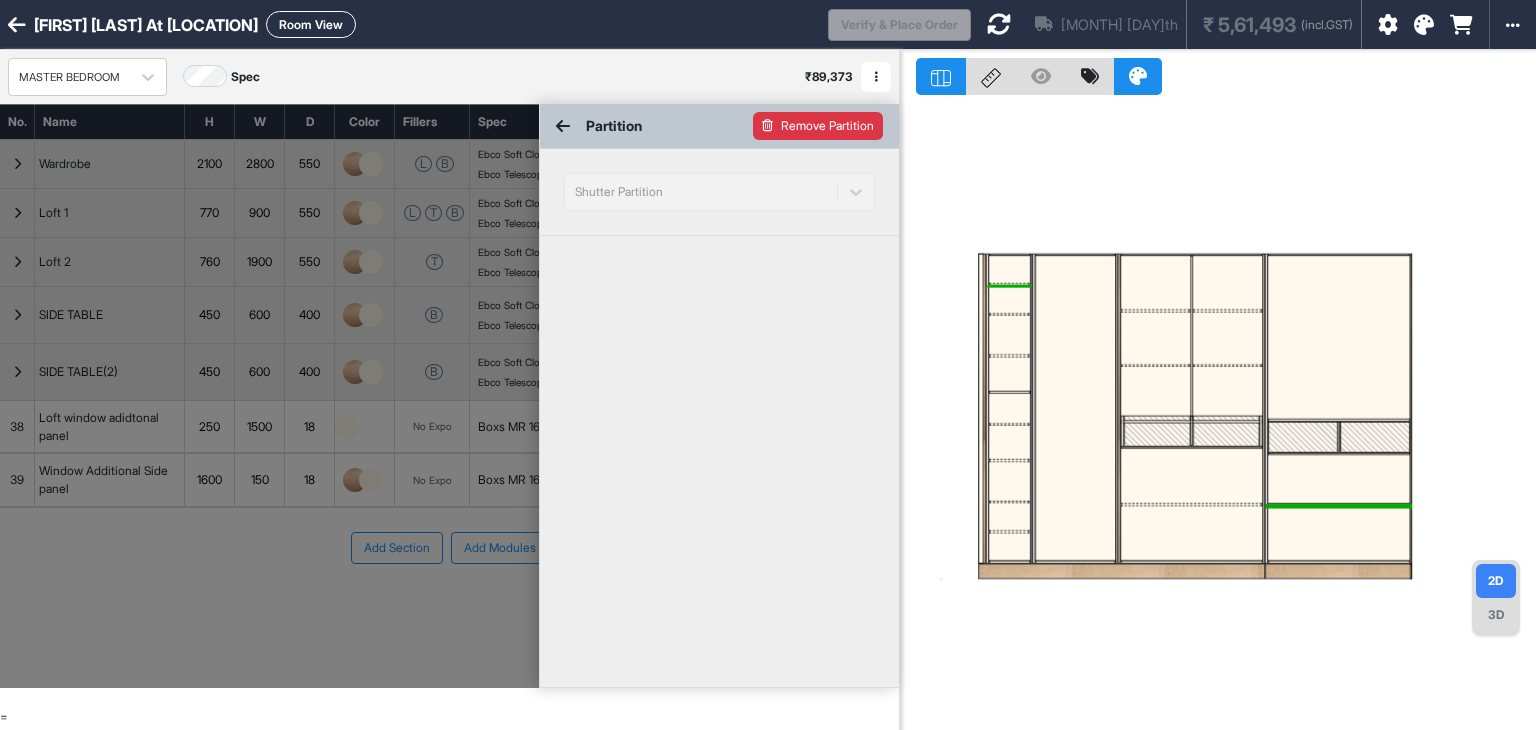 click on "Remove Partition" at bounding box center [818, 126] 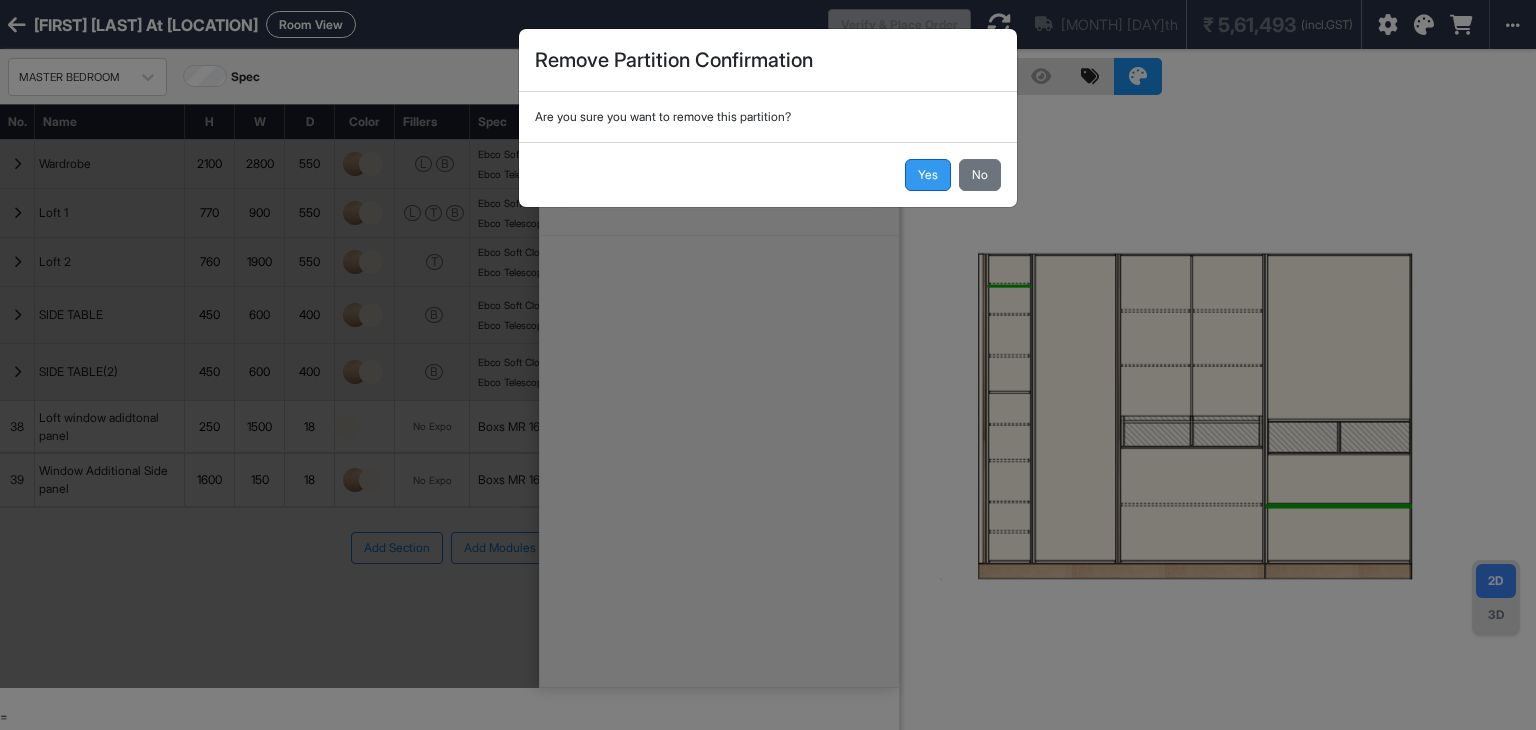 click on "Yes" at bounding box center [928, 175] 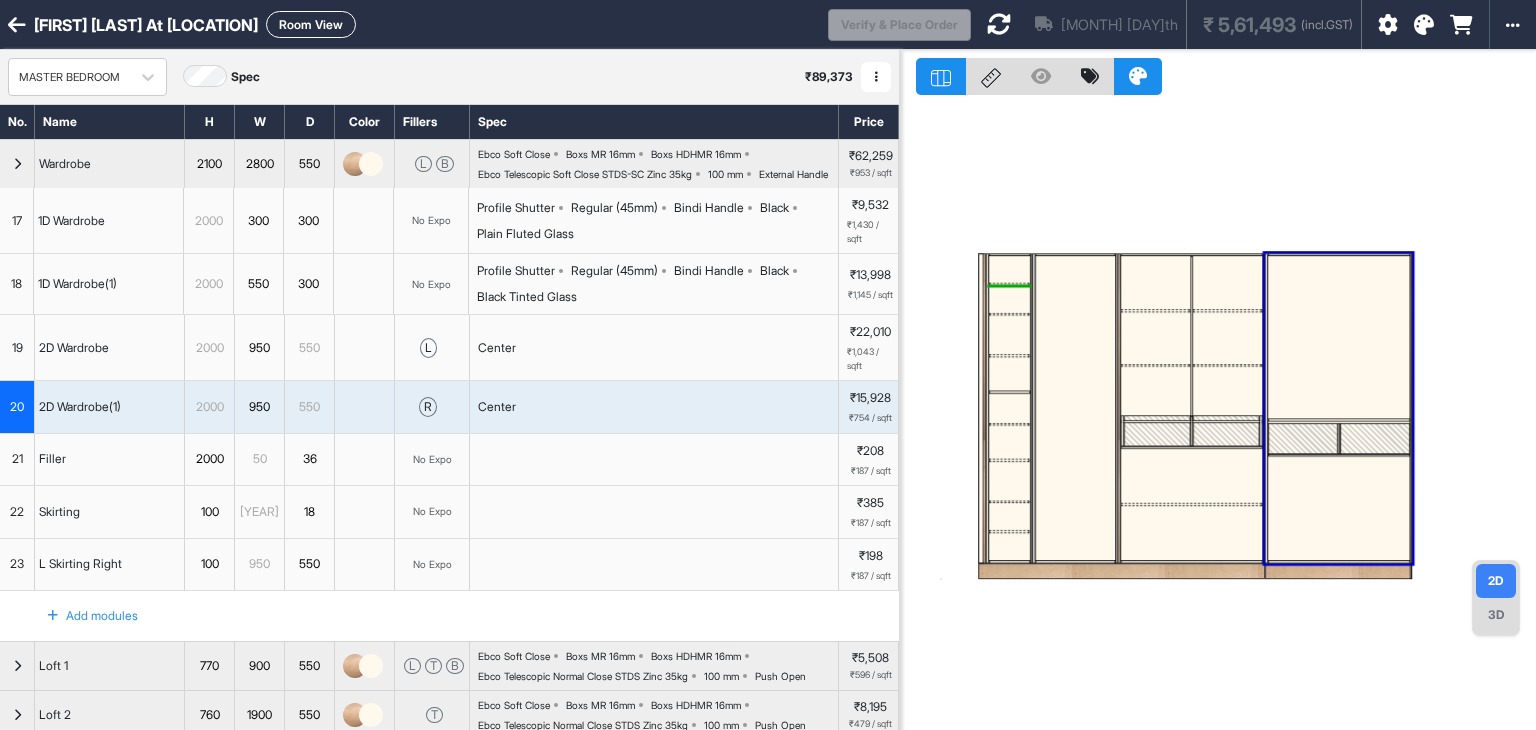 click at bounding box center (1339, 509) 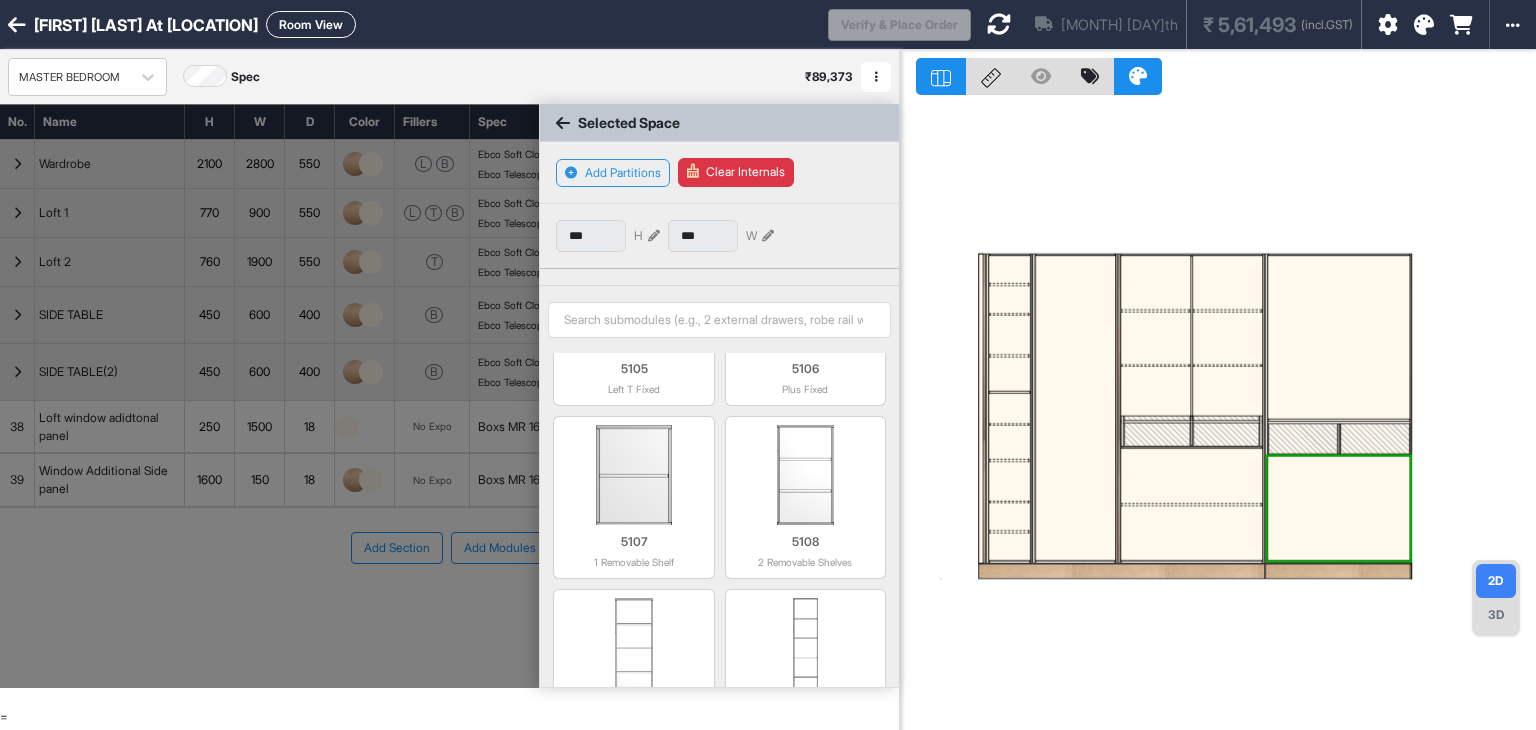 scroll, scrollTop: 498, scrollLeft: 0, axis: vertical 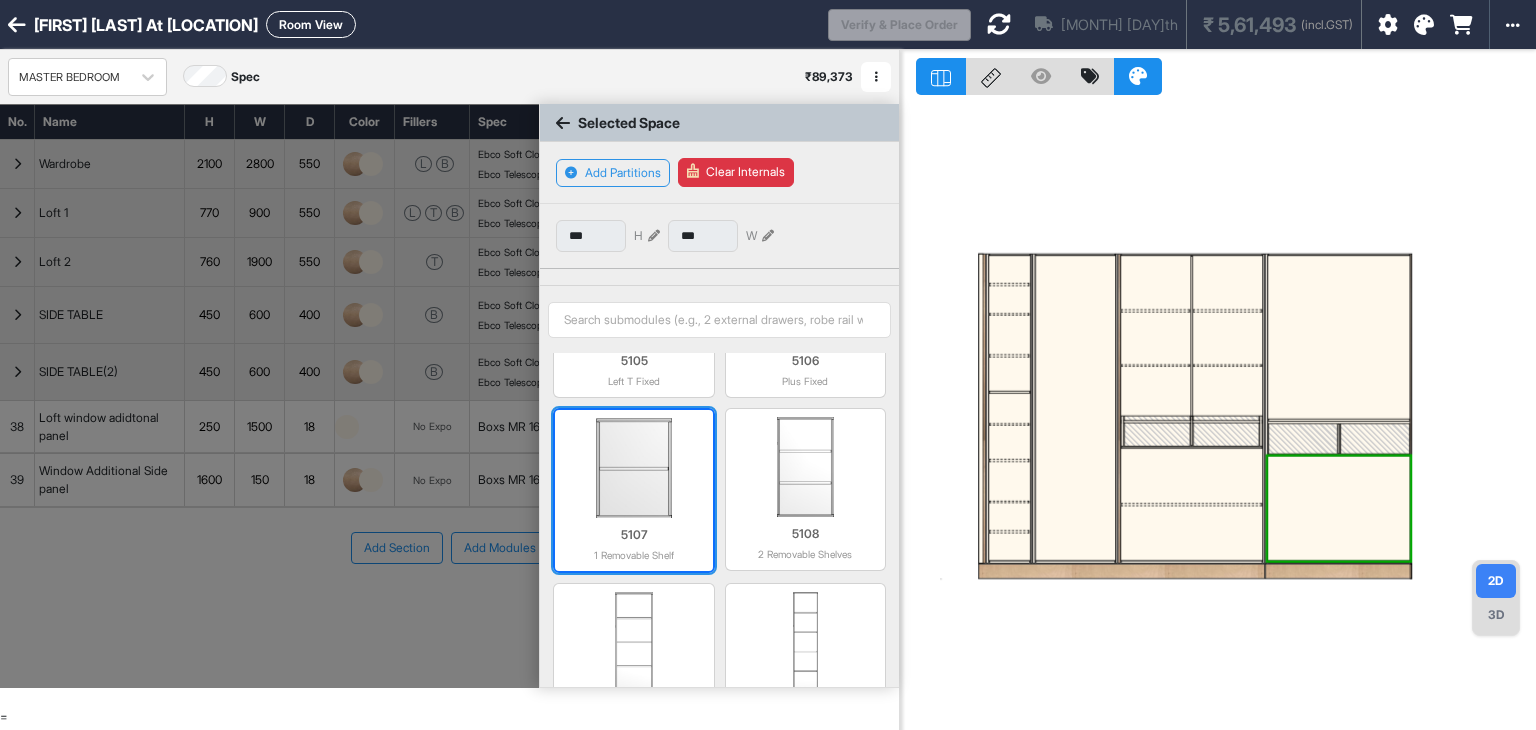 click at bounding box center (633, 468) 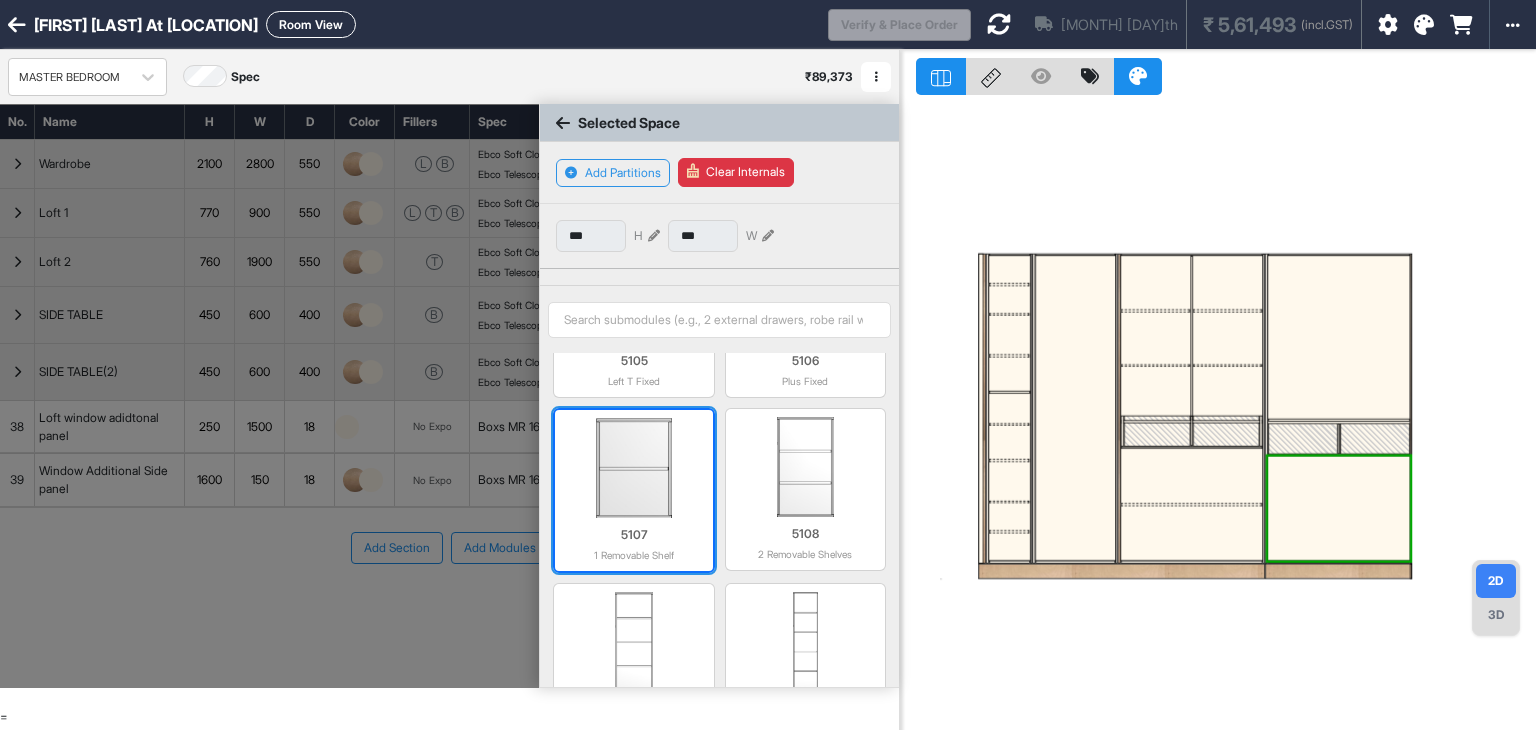 click at bounding box center [633, 468] 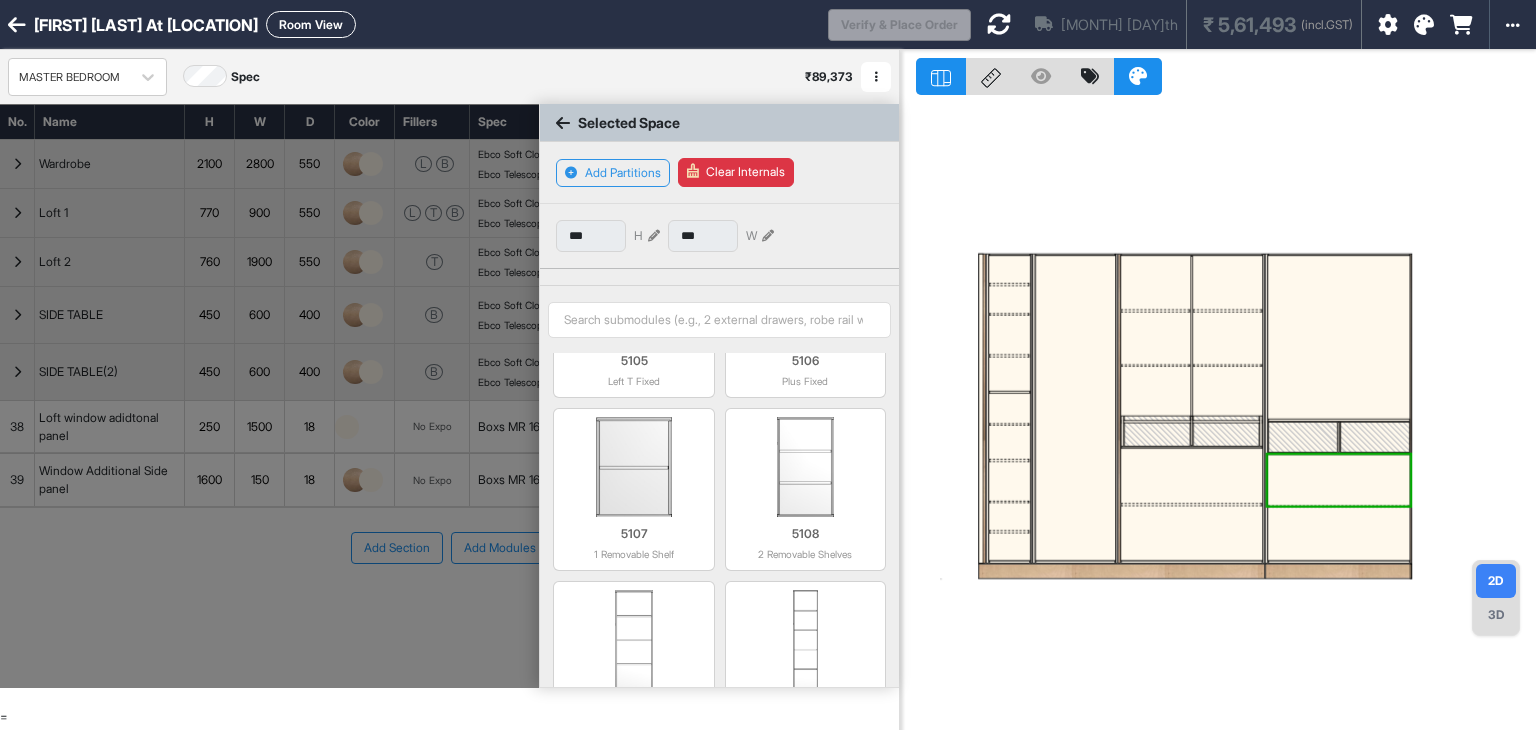 click at bounding box center [1302, 437] 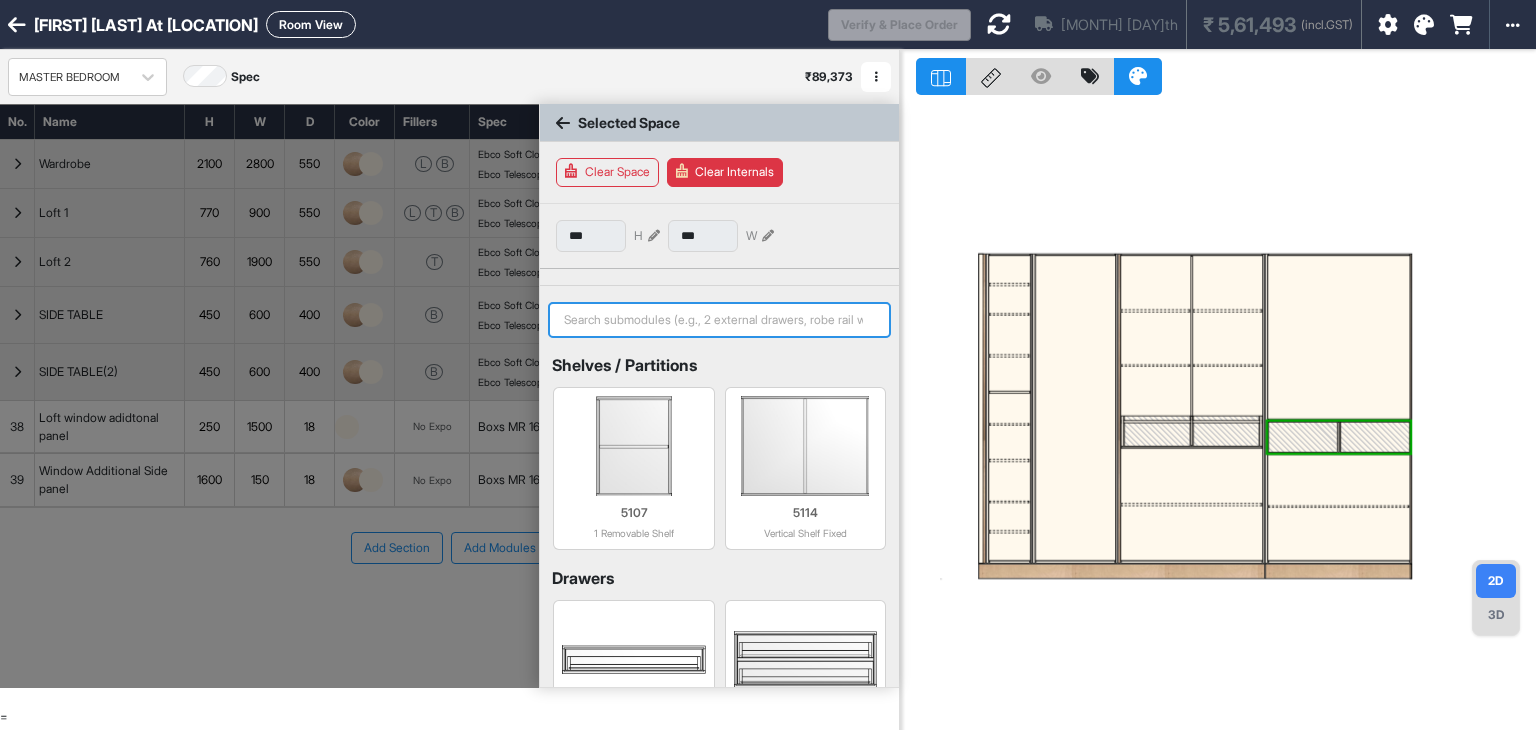 click at bounding box center (719, 320) 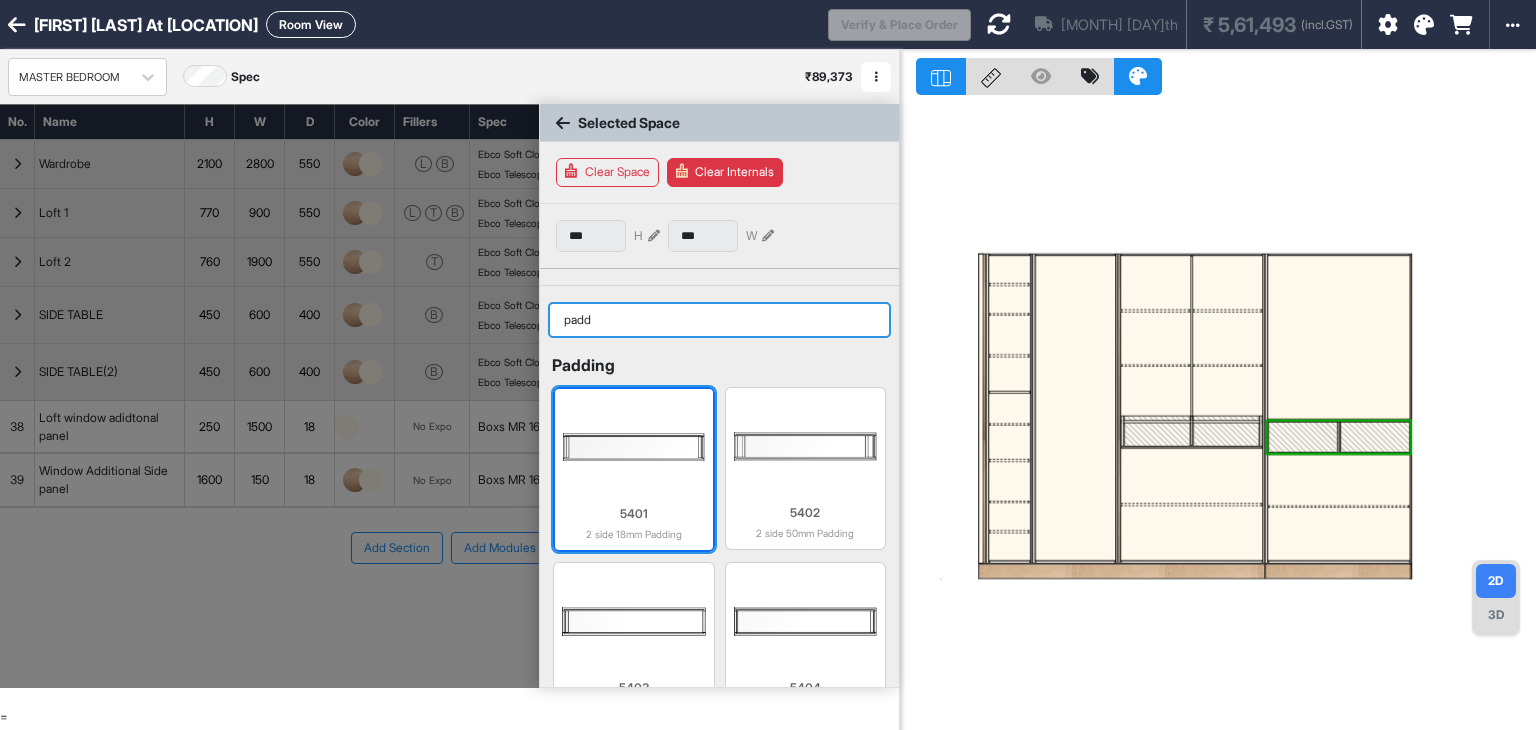 type on "padd" 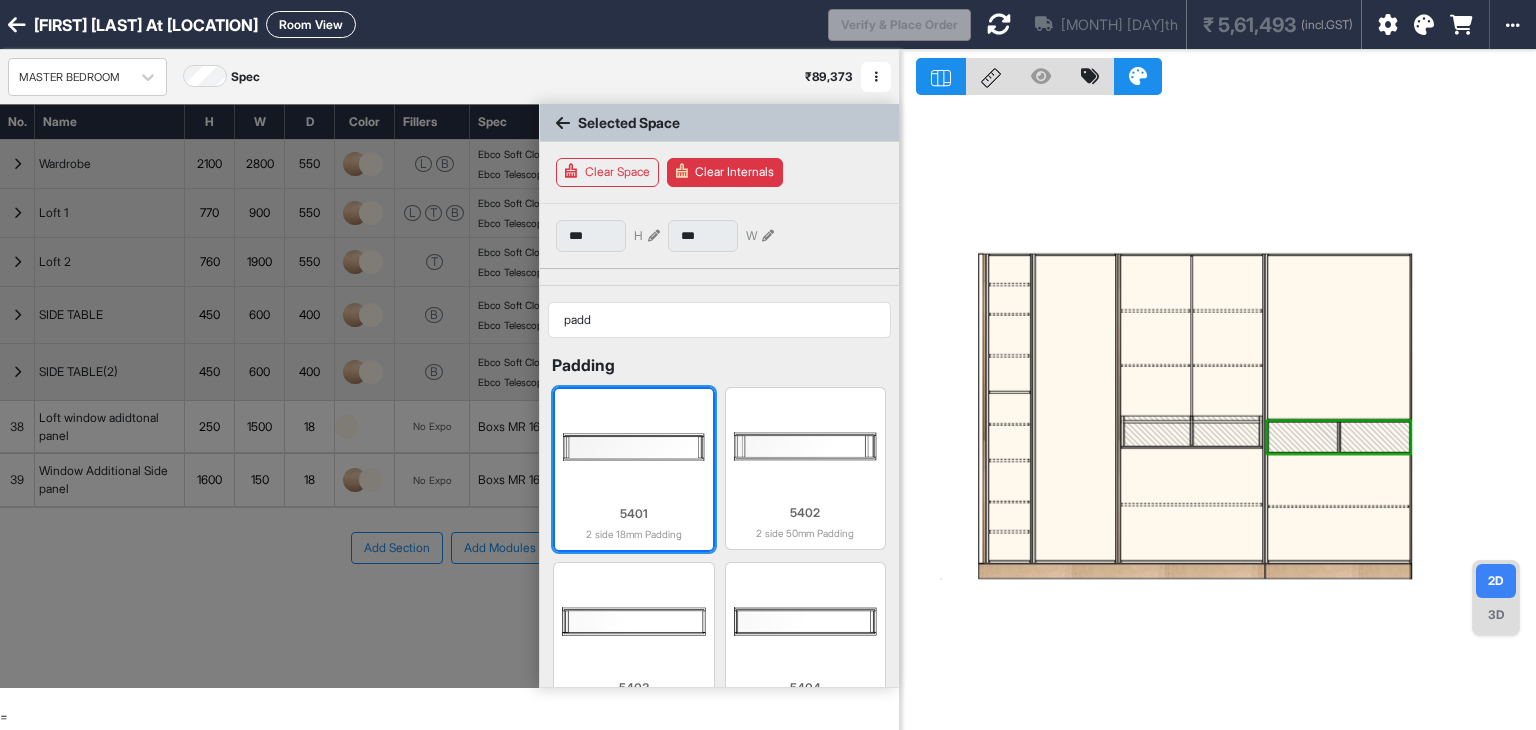 click at bounding box center (633, 447) 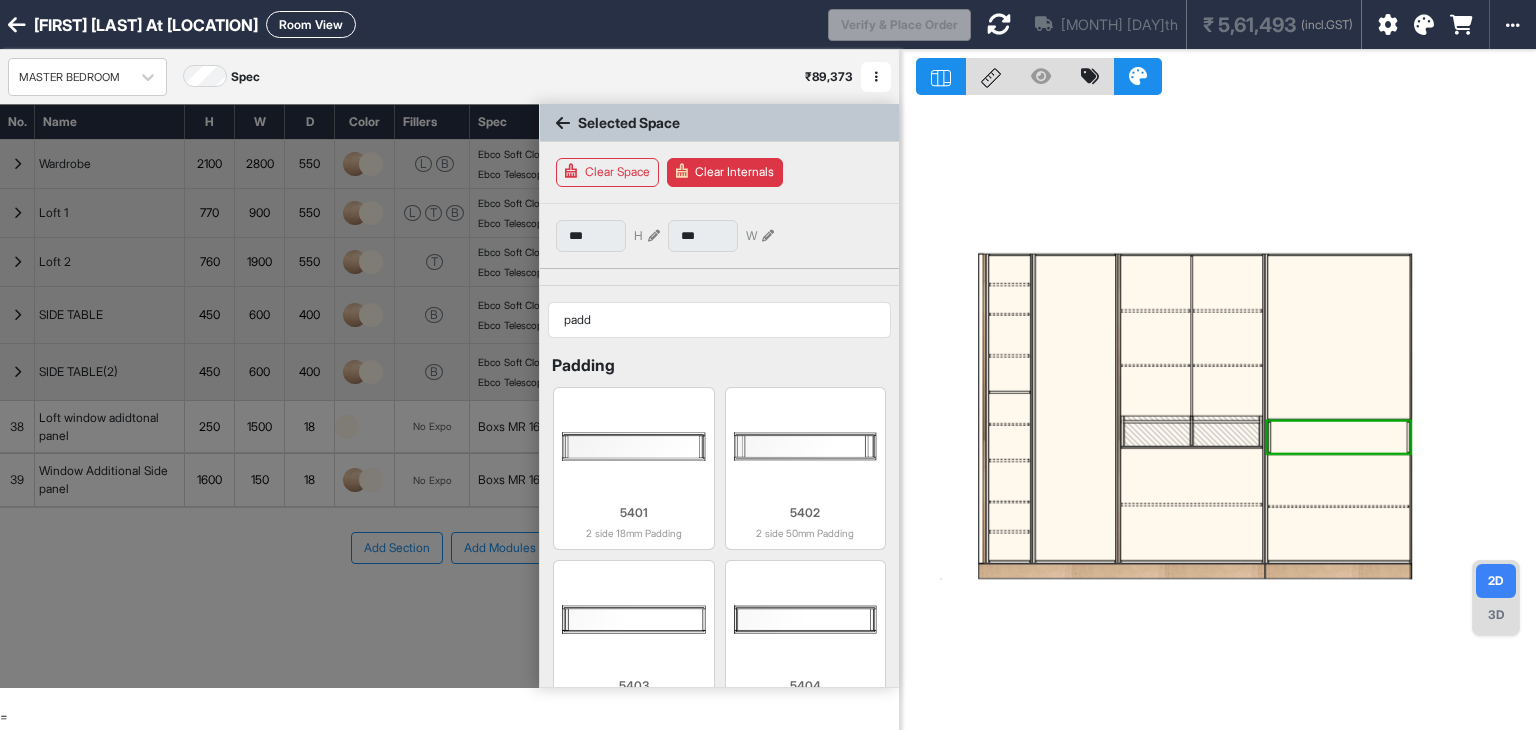 click at bounding box center [1339, 437] 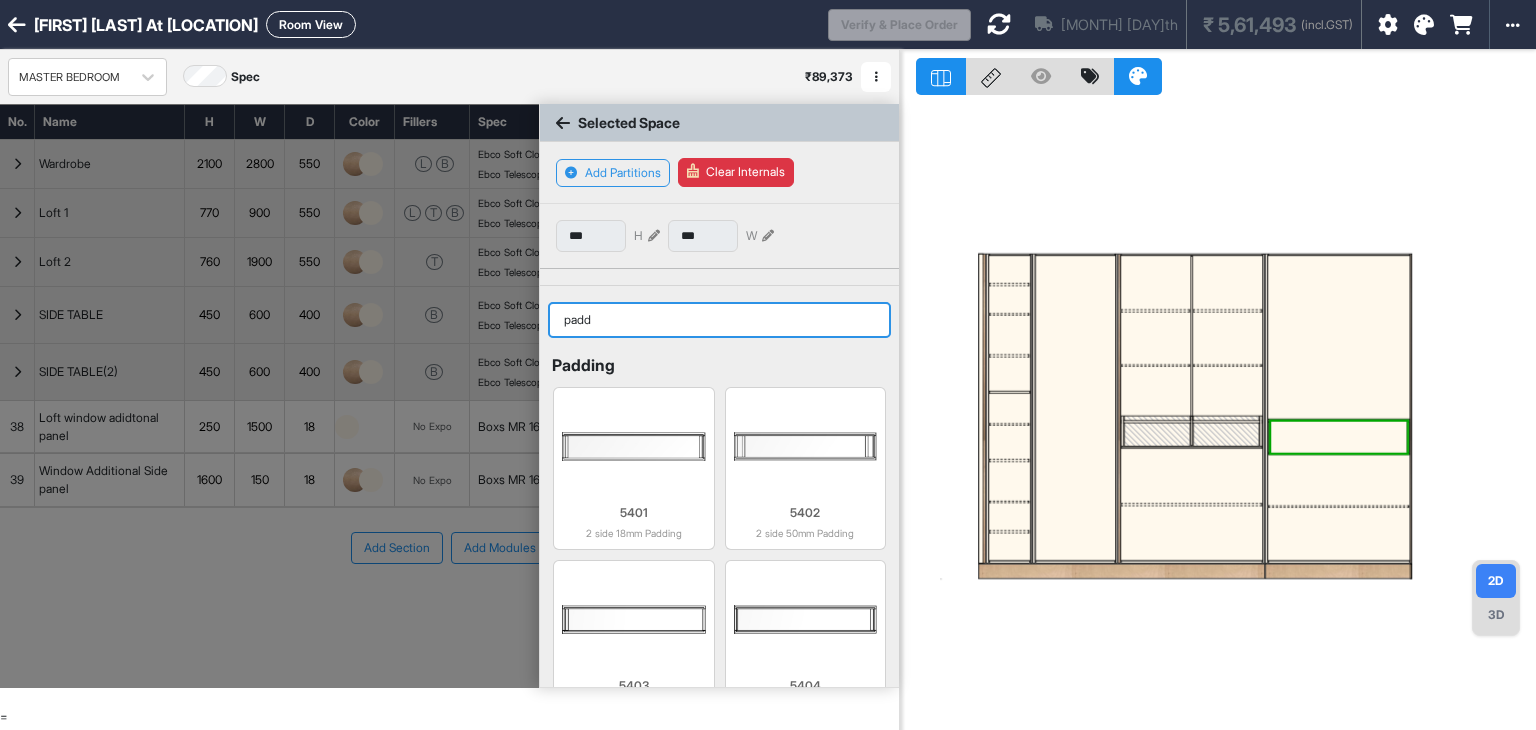 click on "padd" at bounding box center (719, 320) 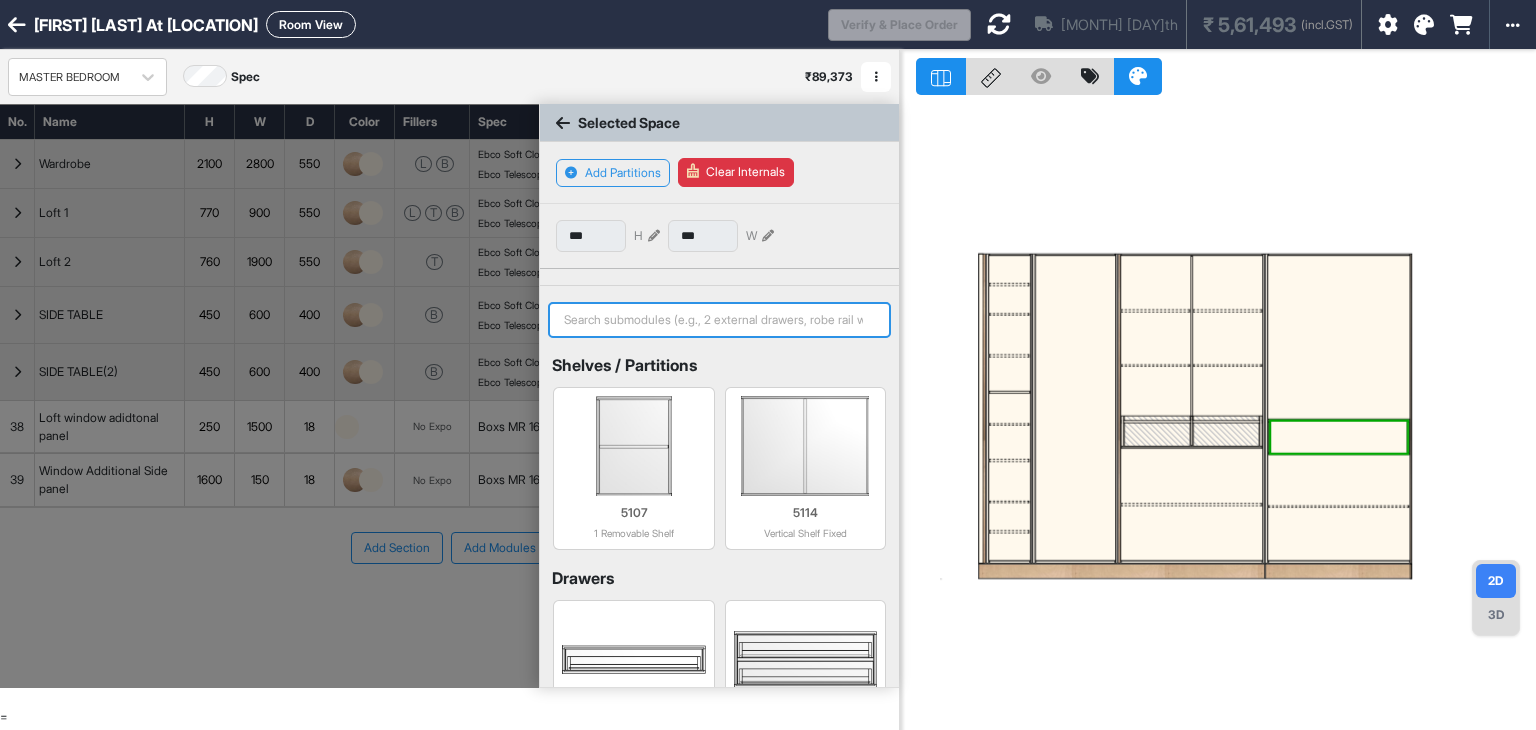 click at bounding box center (719, 320) 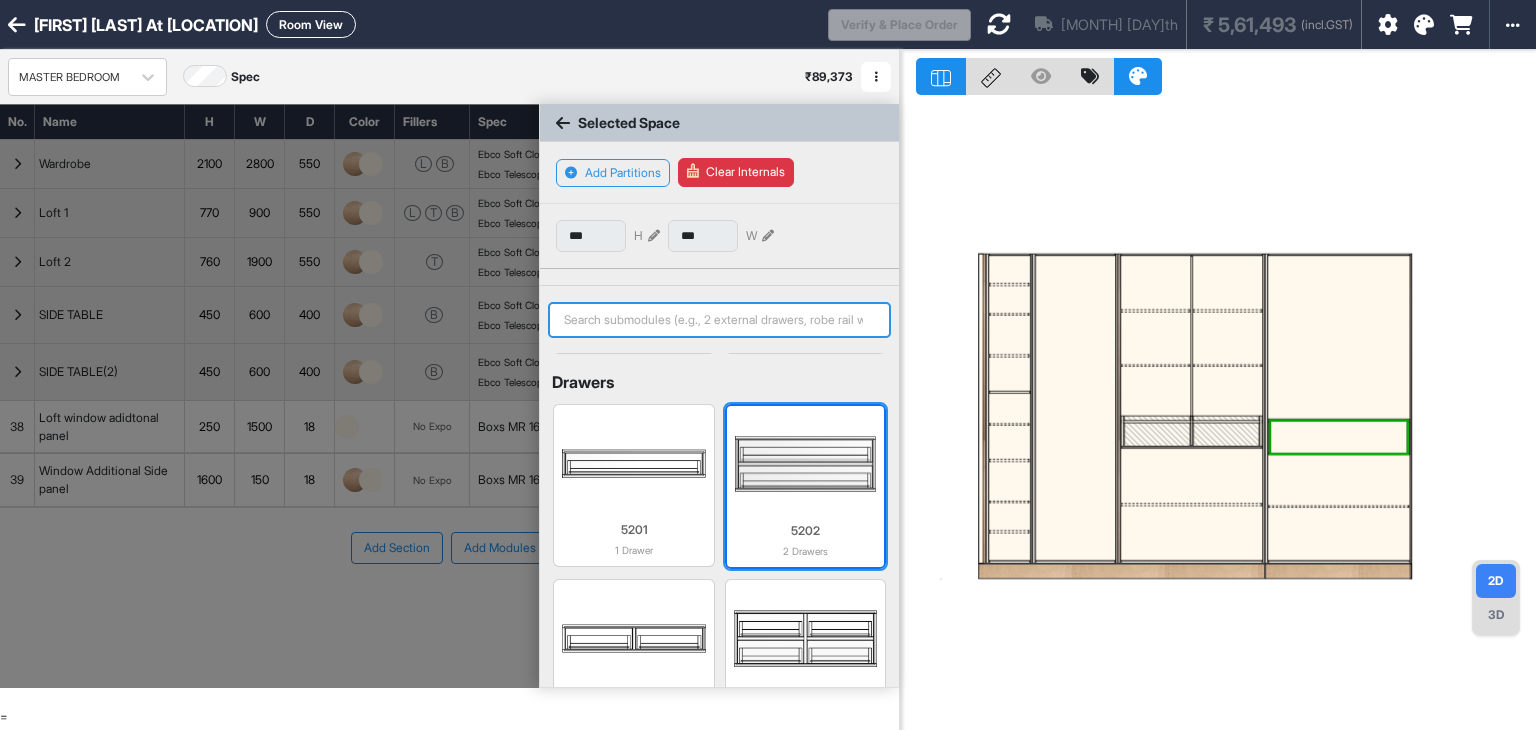 scroll, scrollTop: 198, scrollLeft: 0, axis: vertical 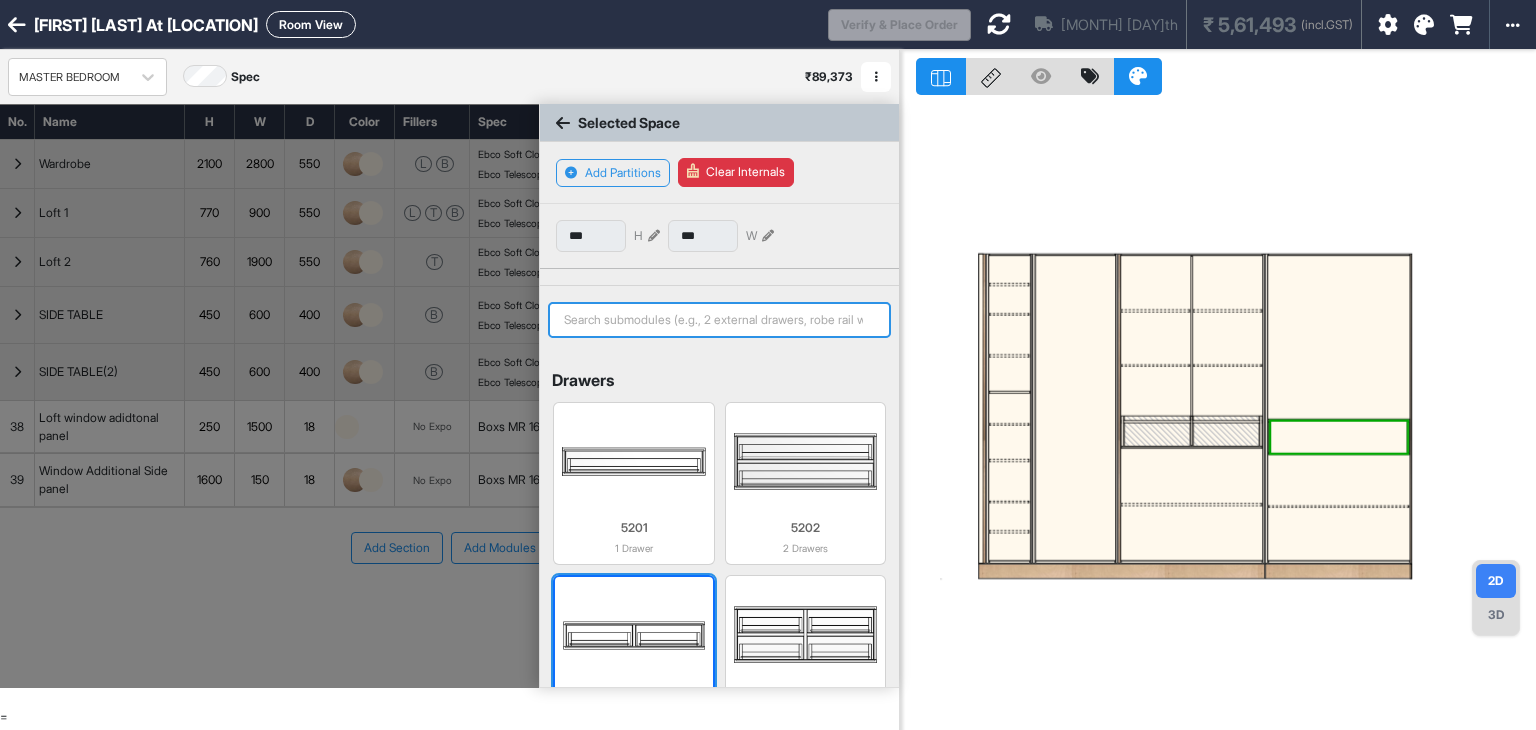 type 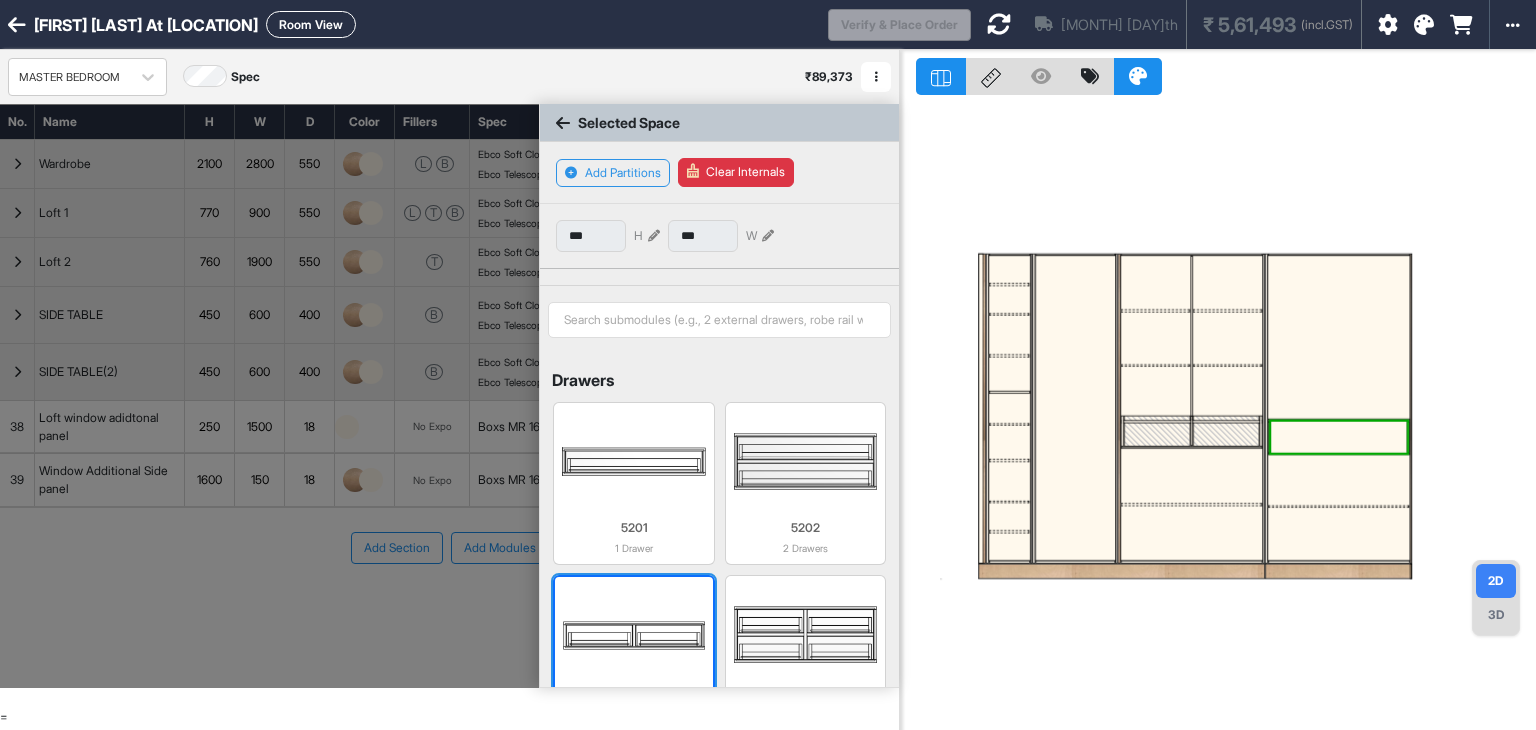 click at bounding box center (633, 635) 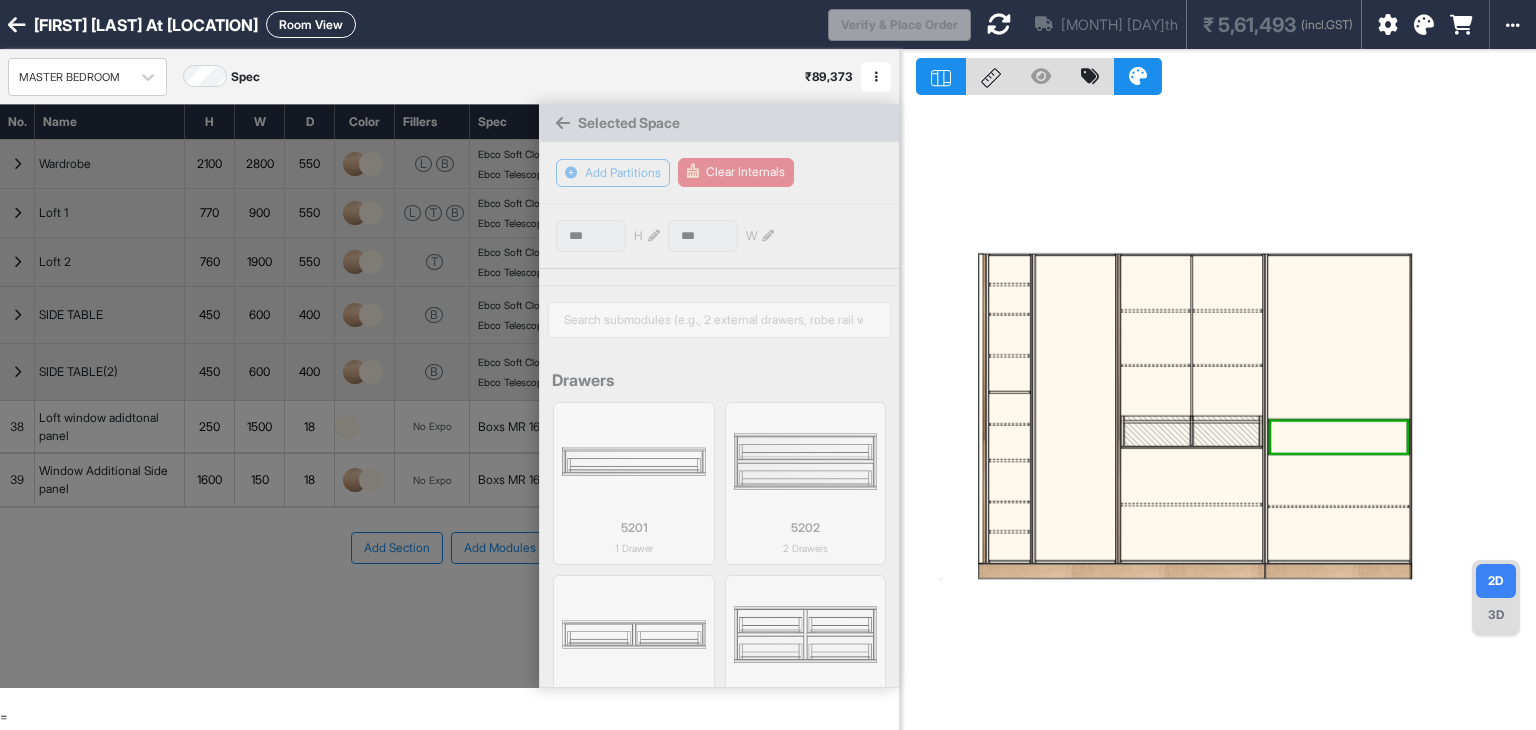 type on "***" 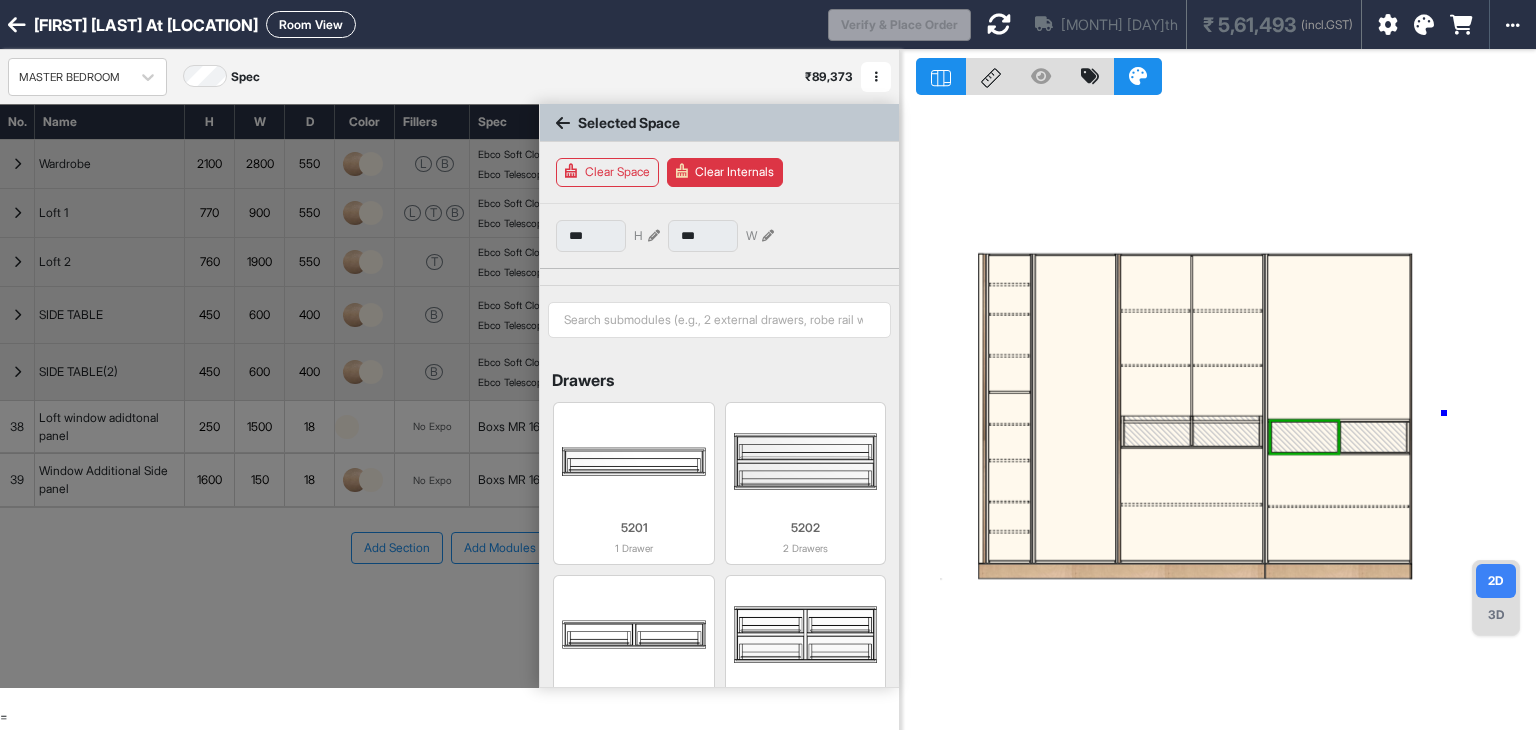 click at bounding box center [1218, 415] 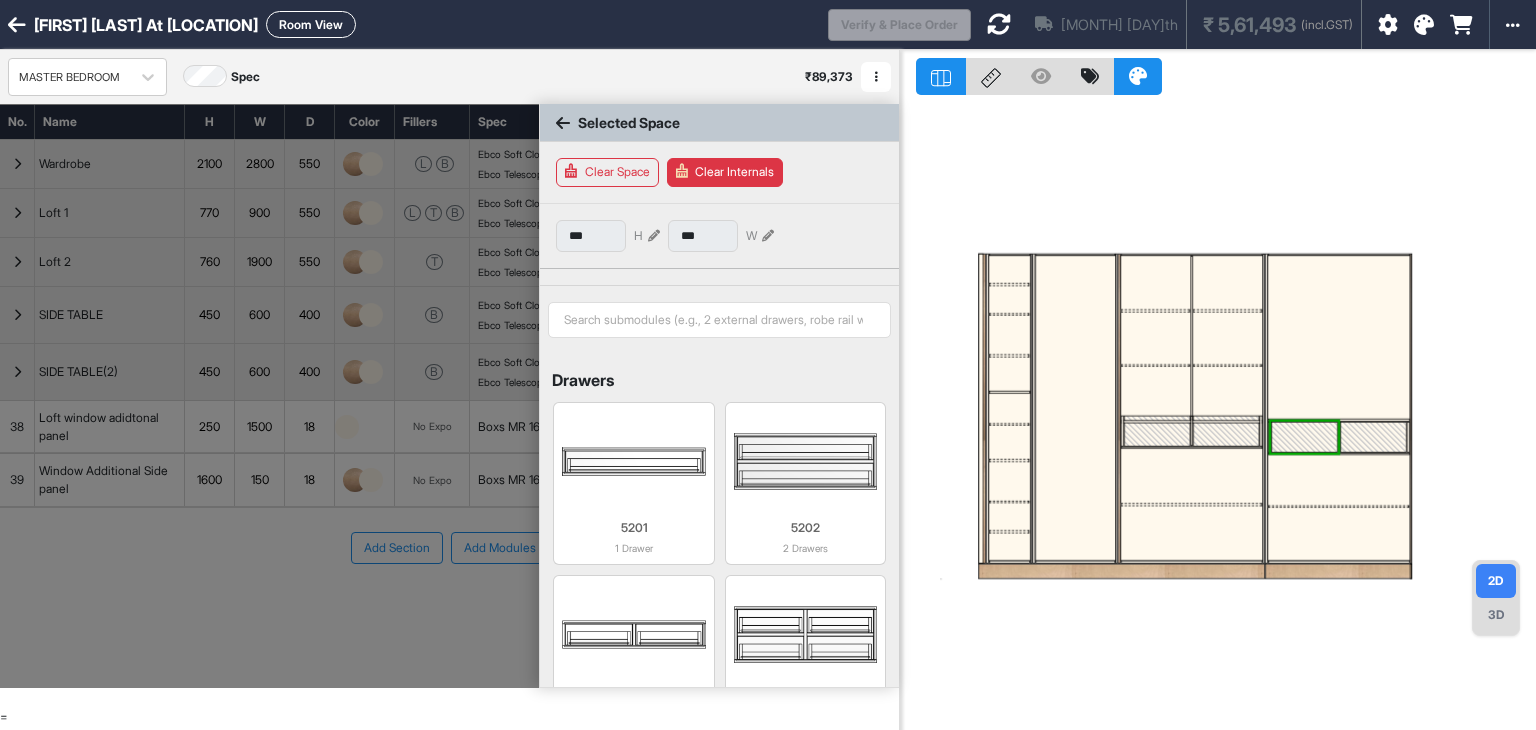 click at bounding box center [1339, 337] 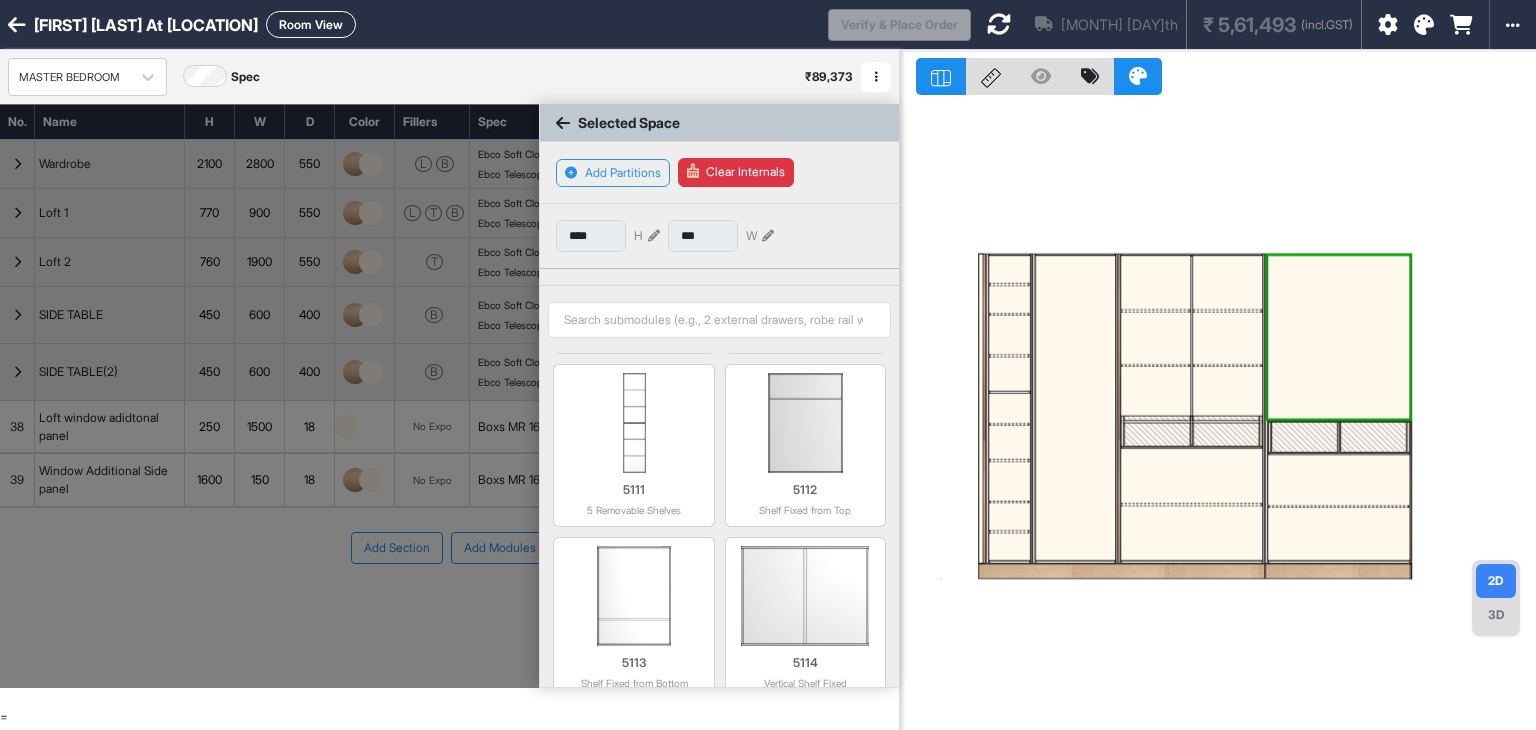 scroll, scrollTop: 896, scrollLeft: 0, axis: vertical 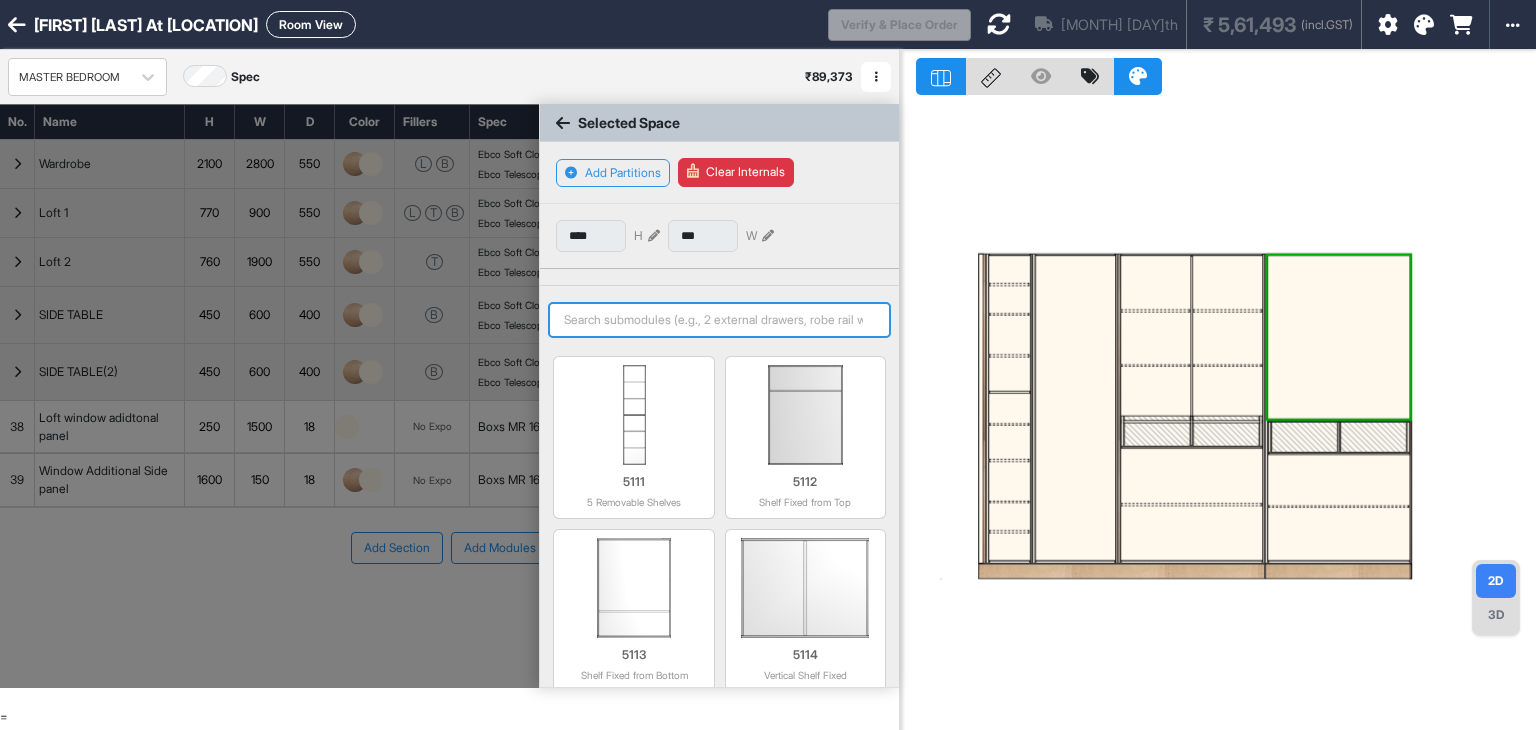 click at bounding box center [719, 320] 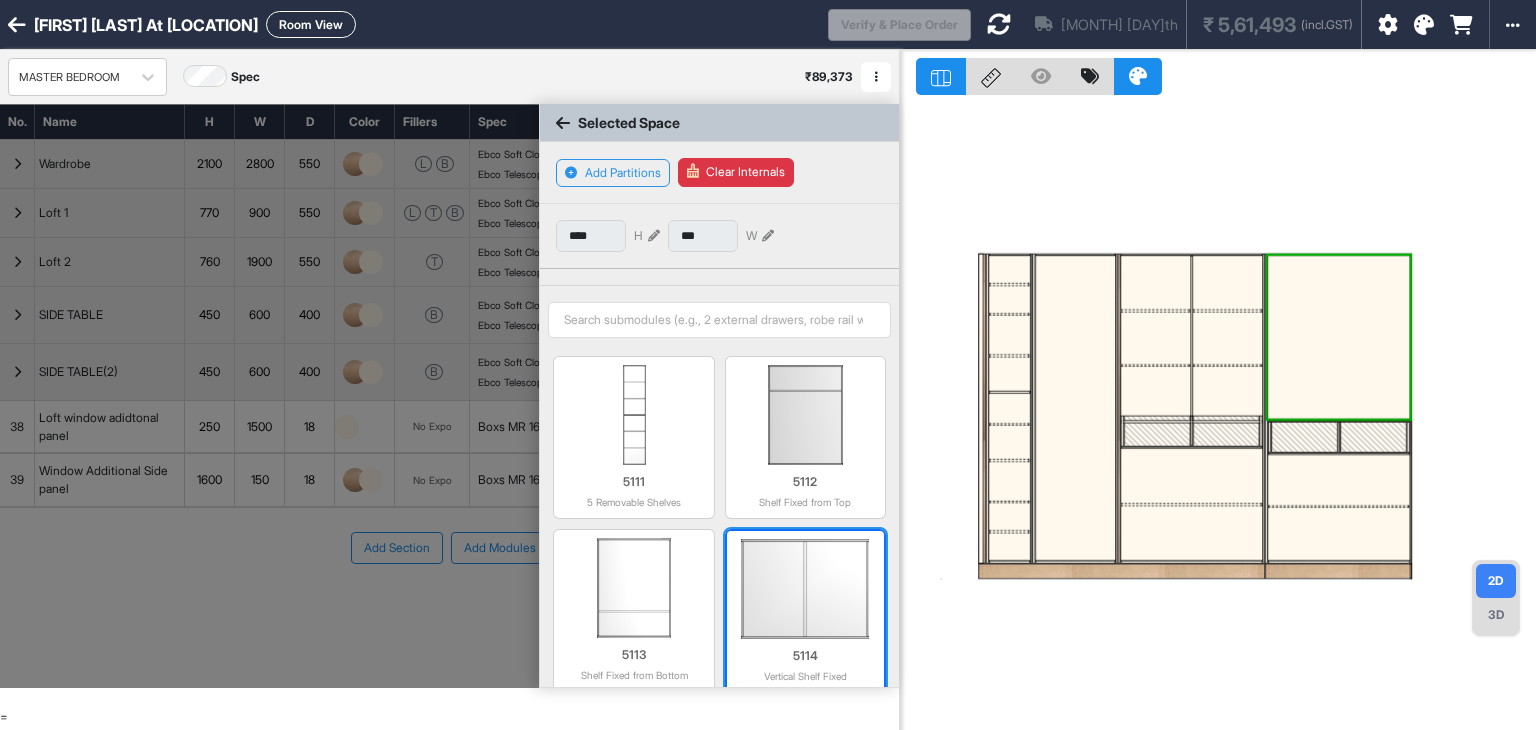drag, startPoint x: 758, startPoint y: 559, endPoint x: 782, endPoint y: 552, distance: 25 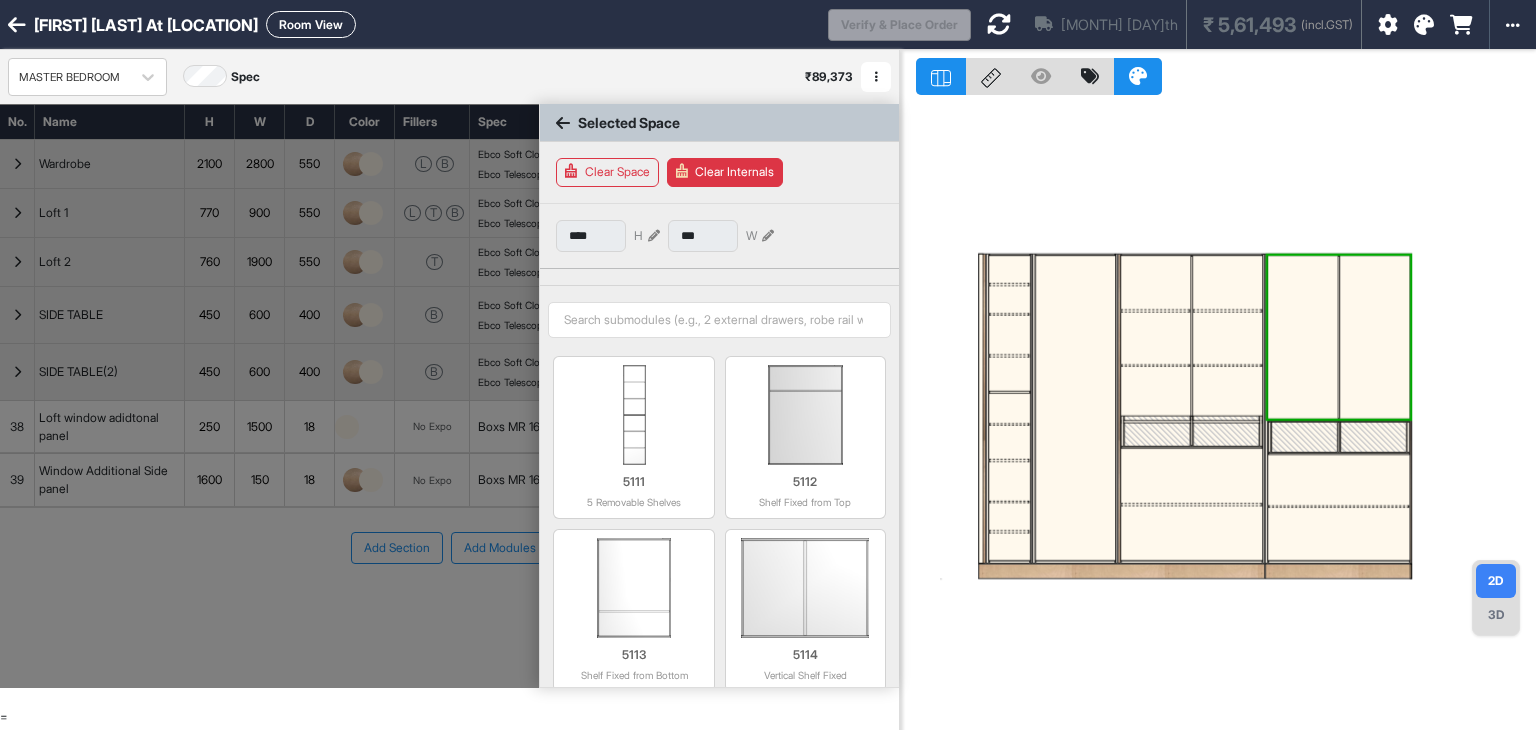 click at bounding box center (1302, 337) 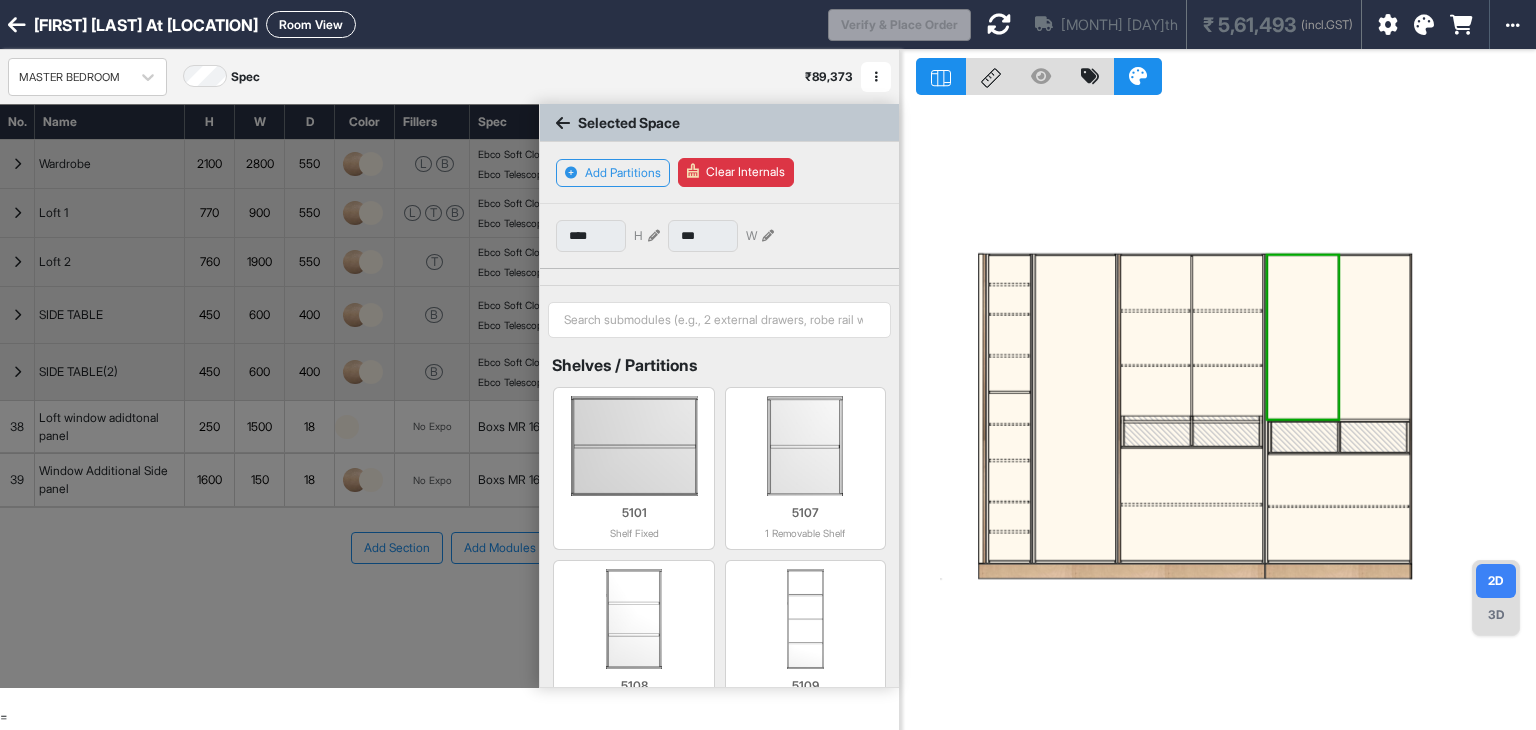 click at bounding box center (1374, 337) 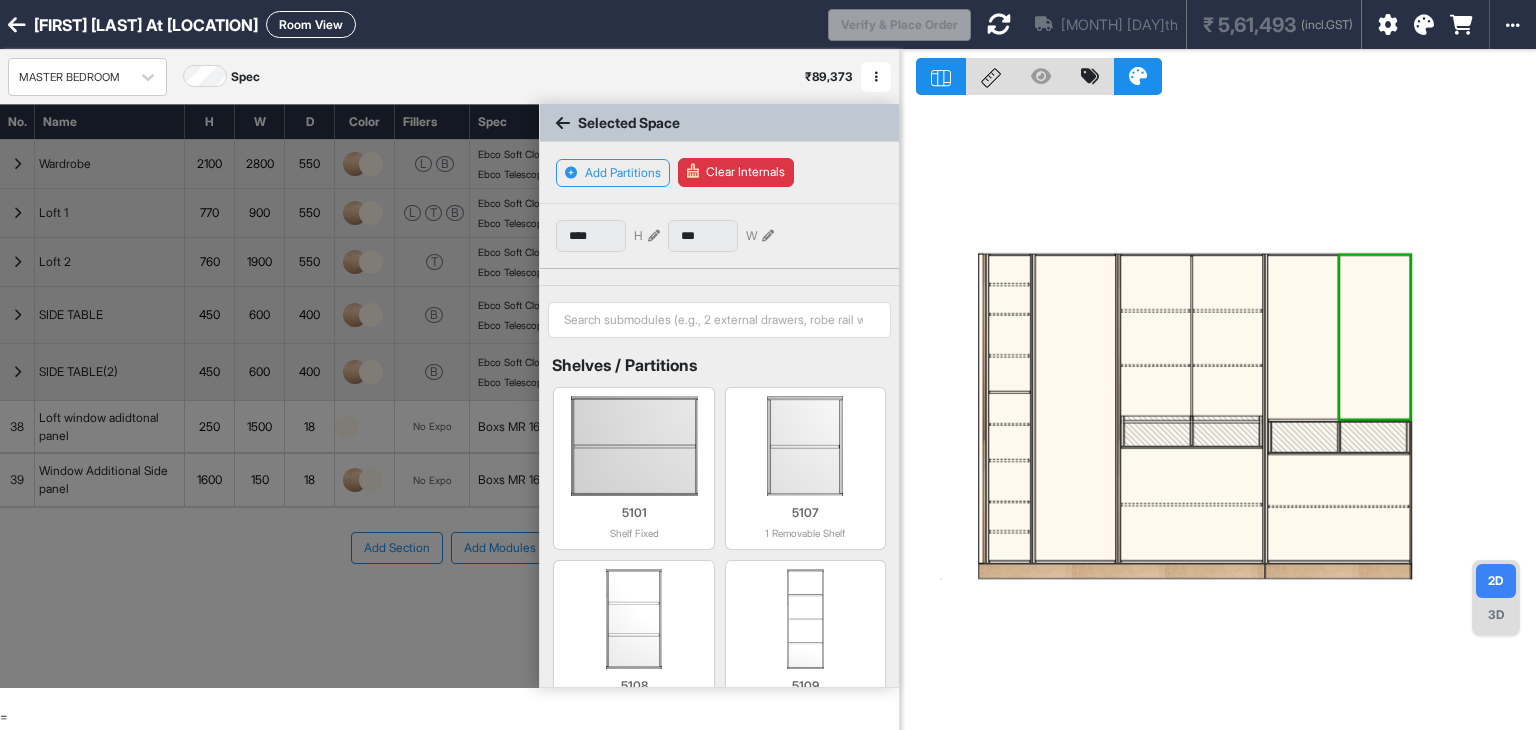 click at bounding box center (1374, 337) 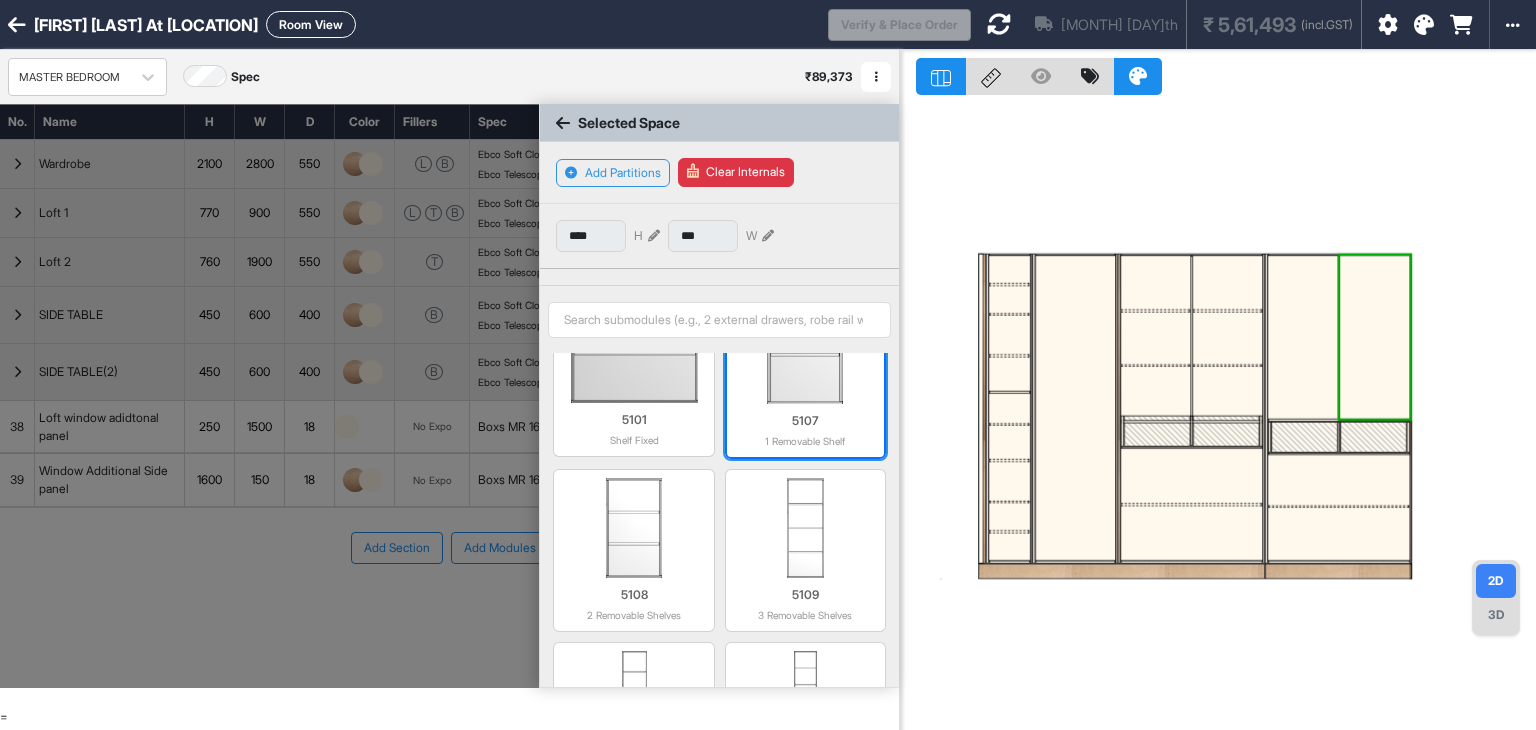 scroll, scrollTop: 100, scrollLeft: 0, axis: vertical 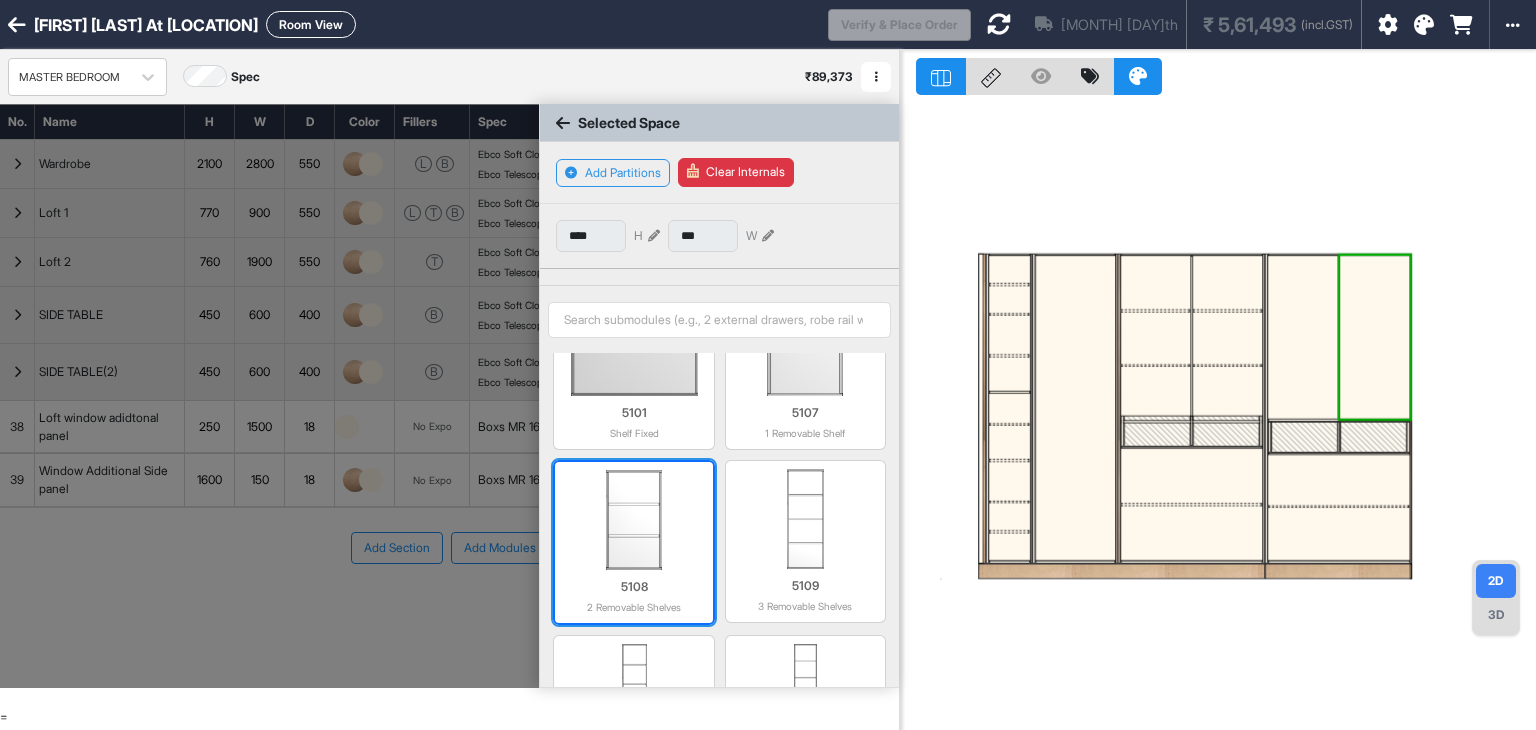 click at bounding box center [633, 520] 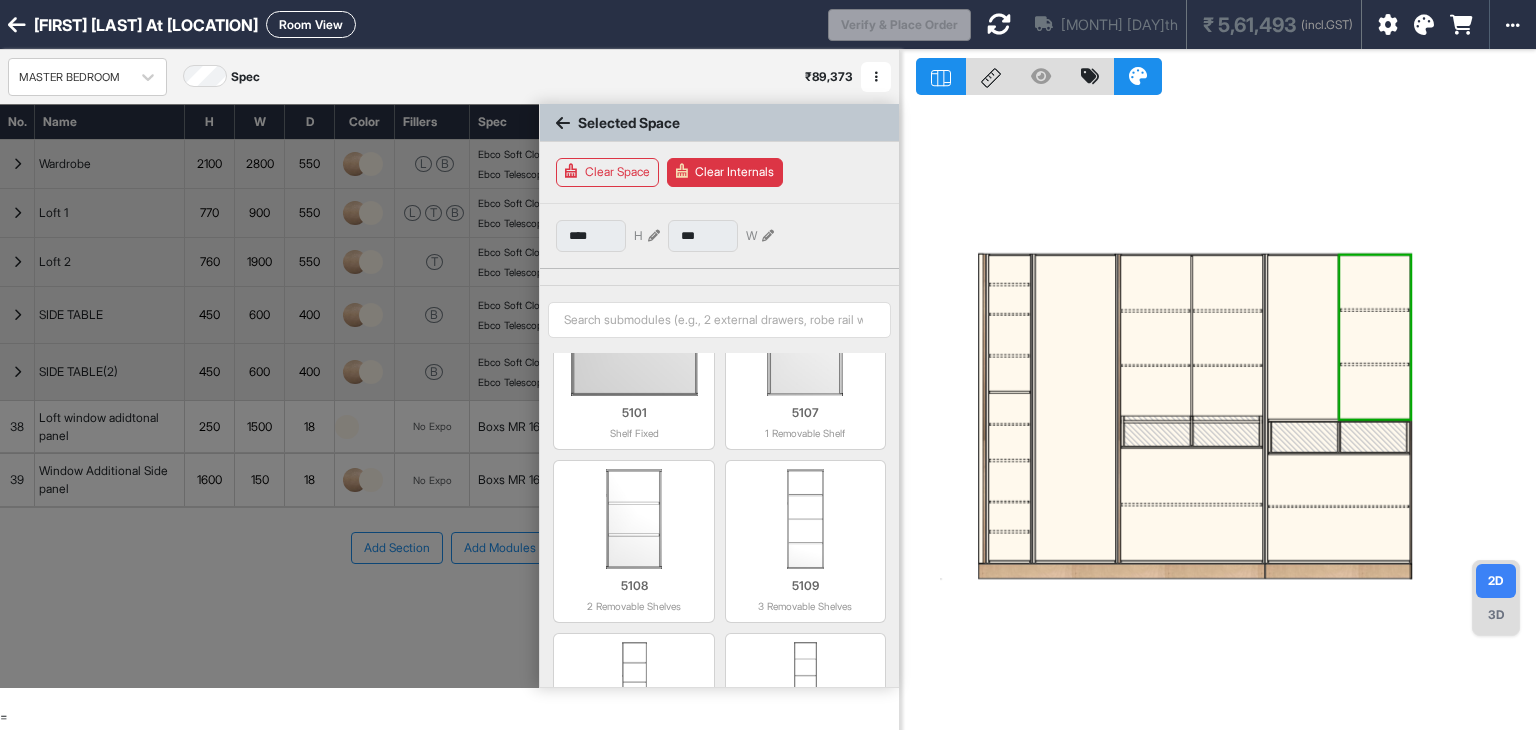 click at bounding box center [1227, 338] 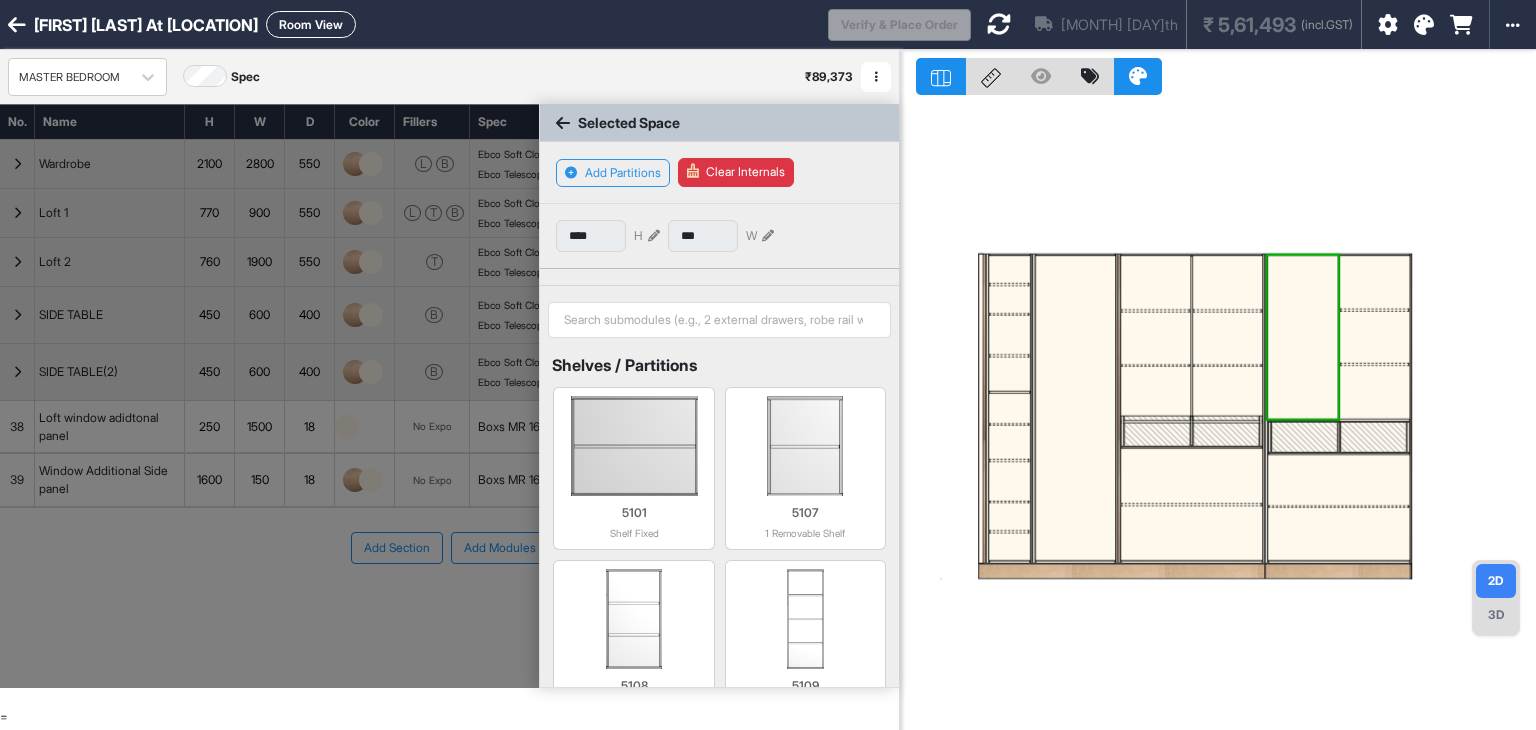 click at bounding box center (1374, 392) 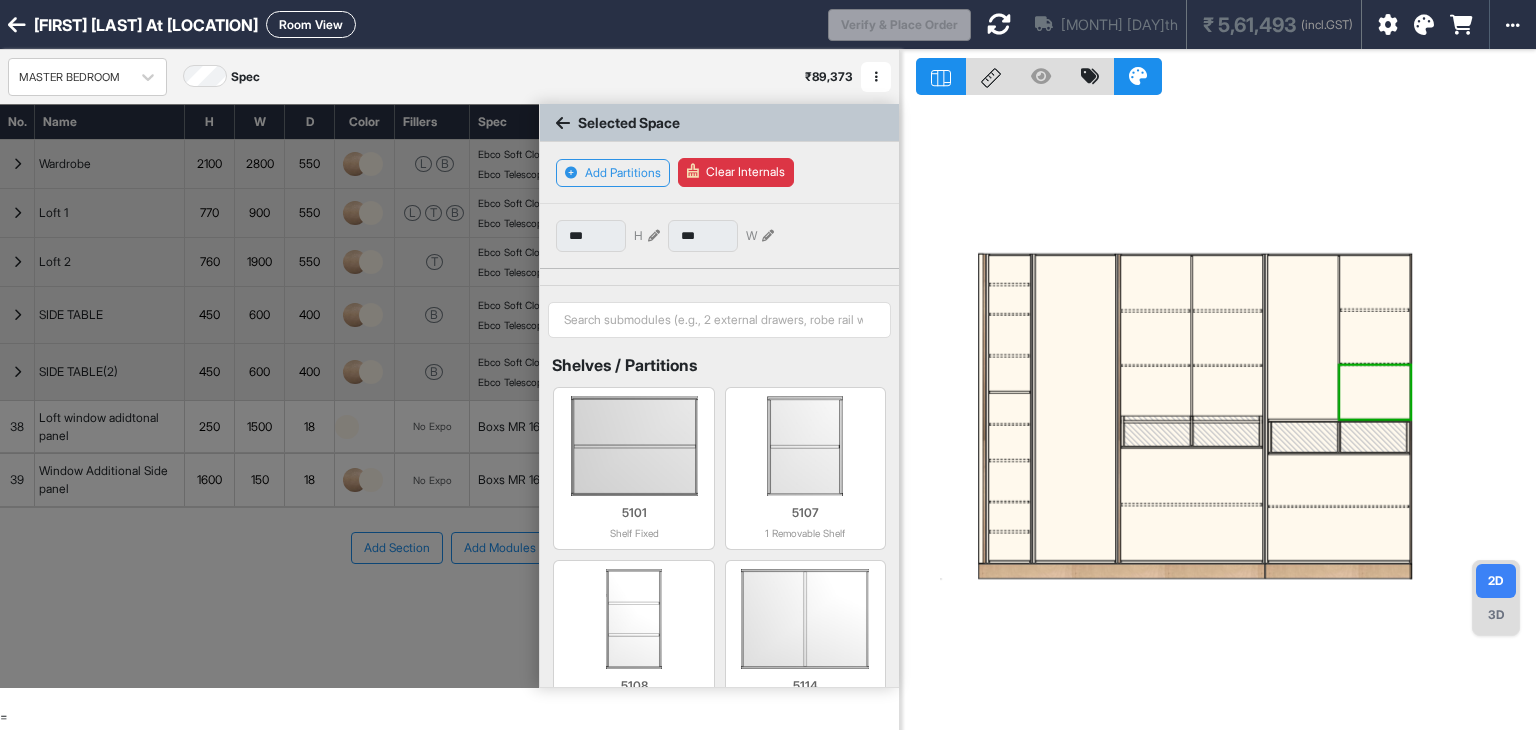 click at bounding box center (1155, 338) 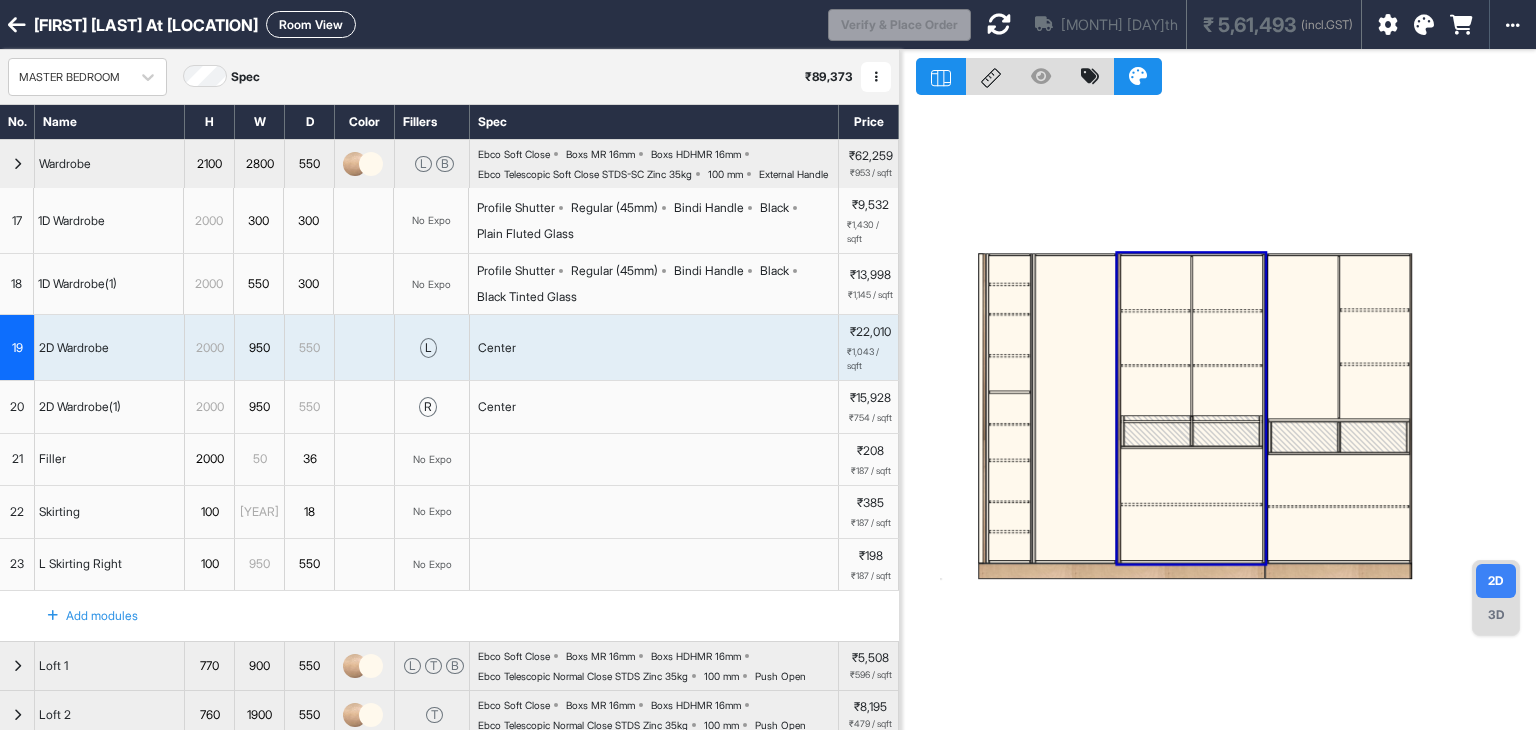 click at bounding box center [1155, 282] 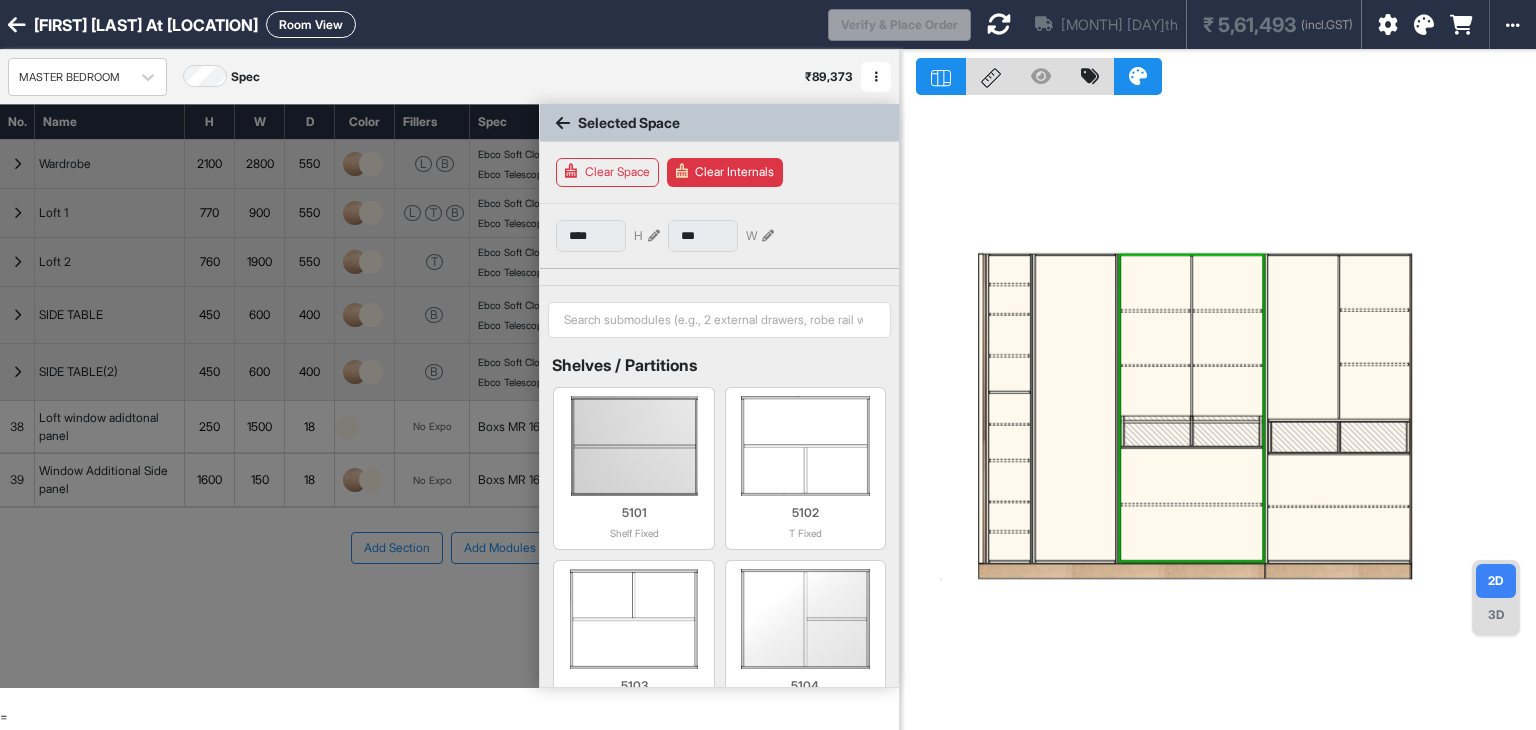 click on "Clear Internals" at bounding box center [725, 172] 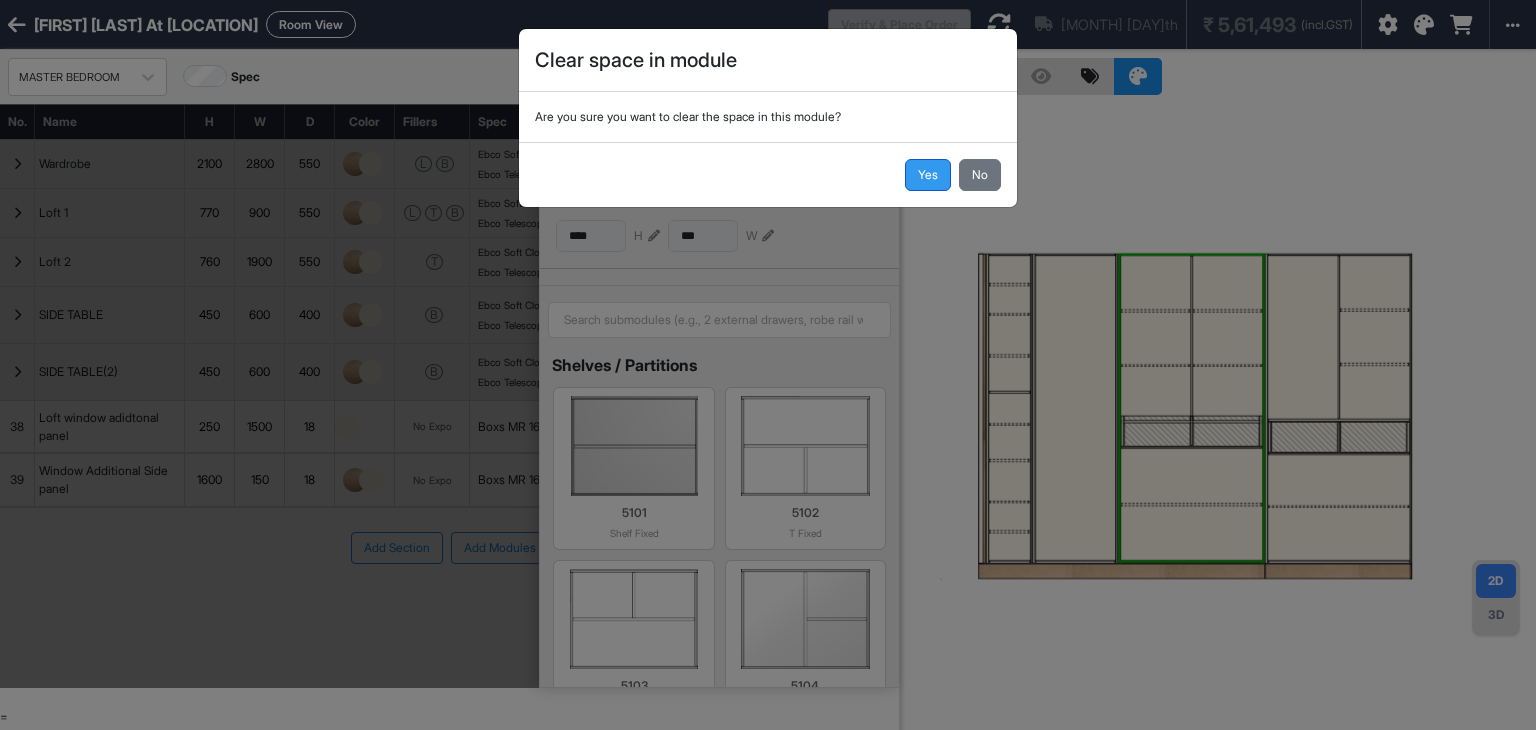 click on "Yes" at bounding box center [928, 175] 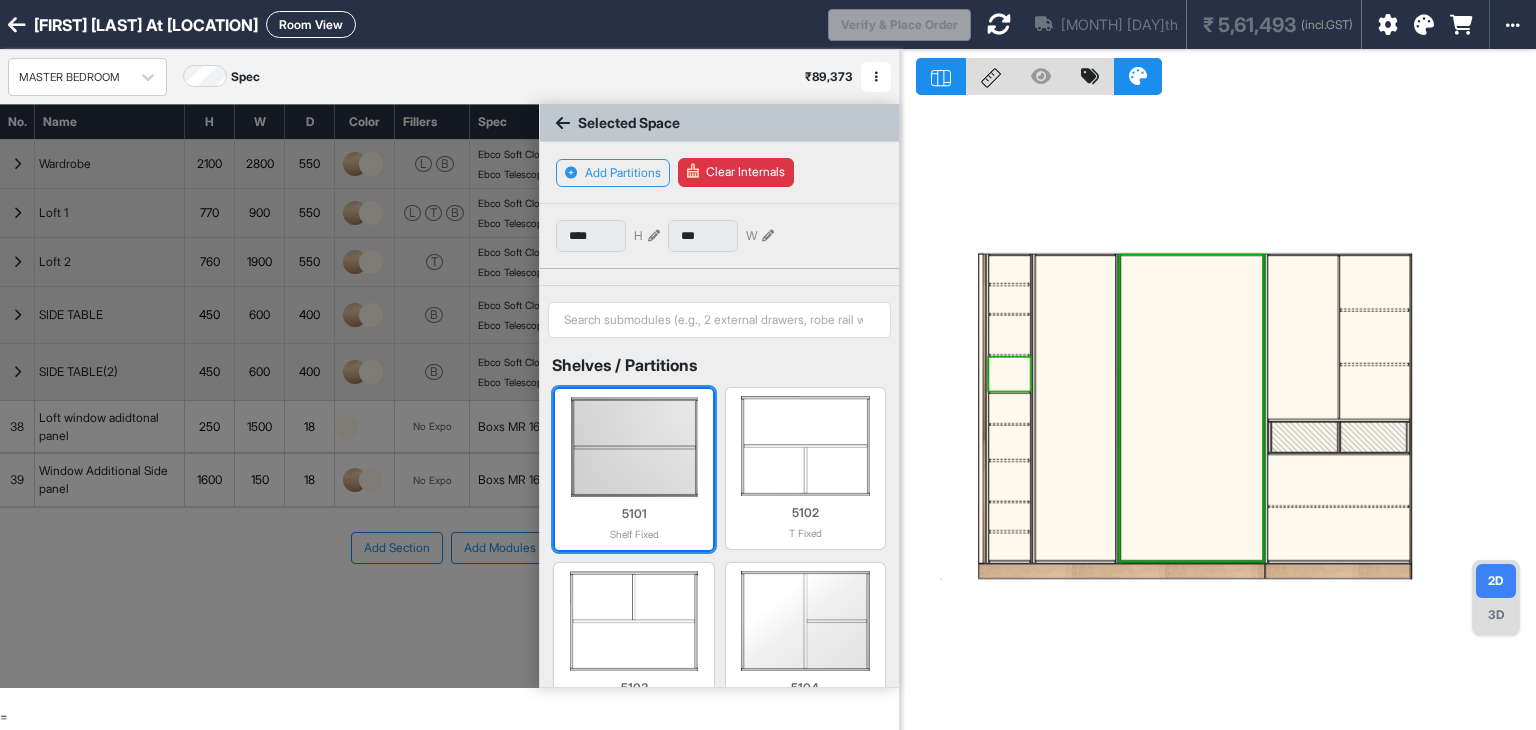 click at bounding box center (633, 447) 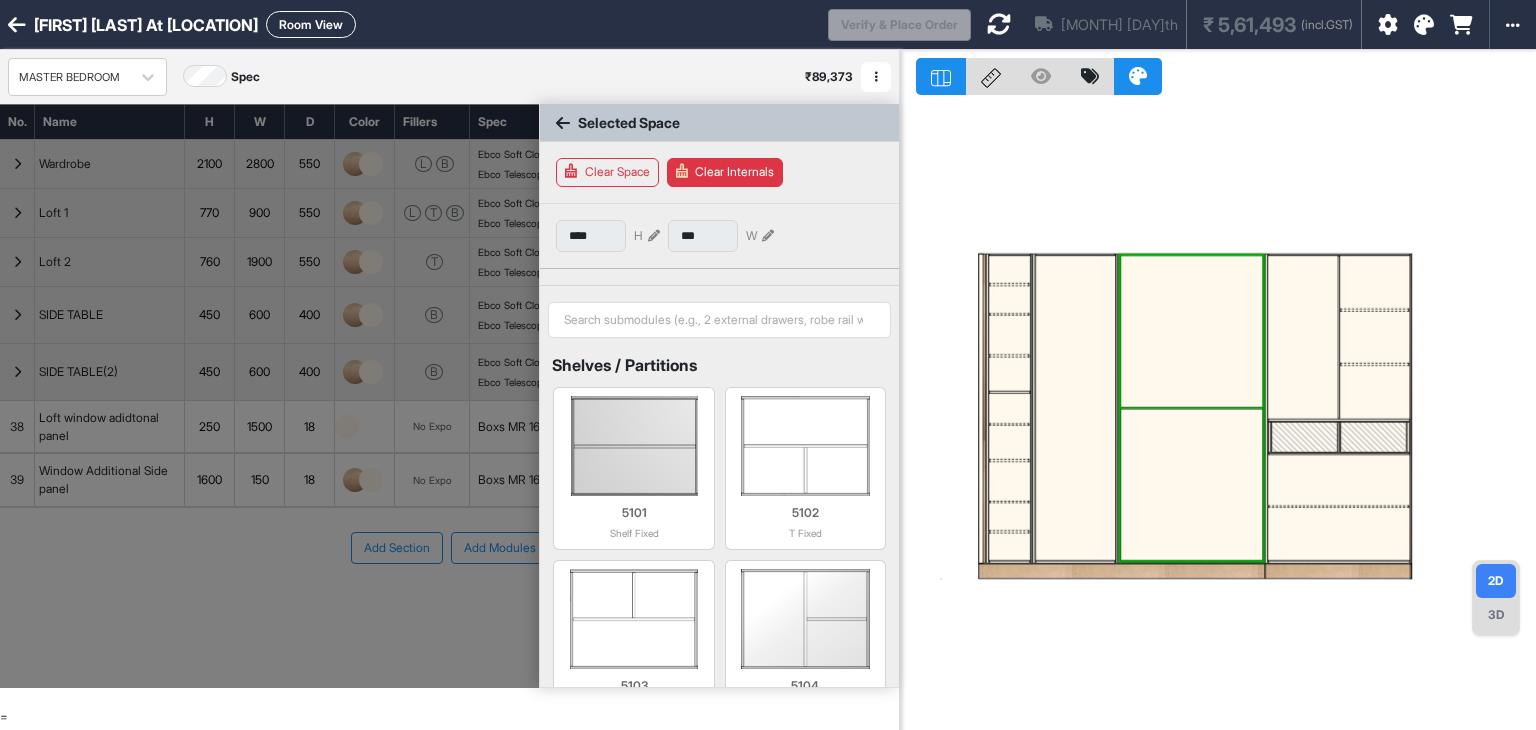 click at bounding box center [1192, 331] 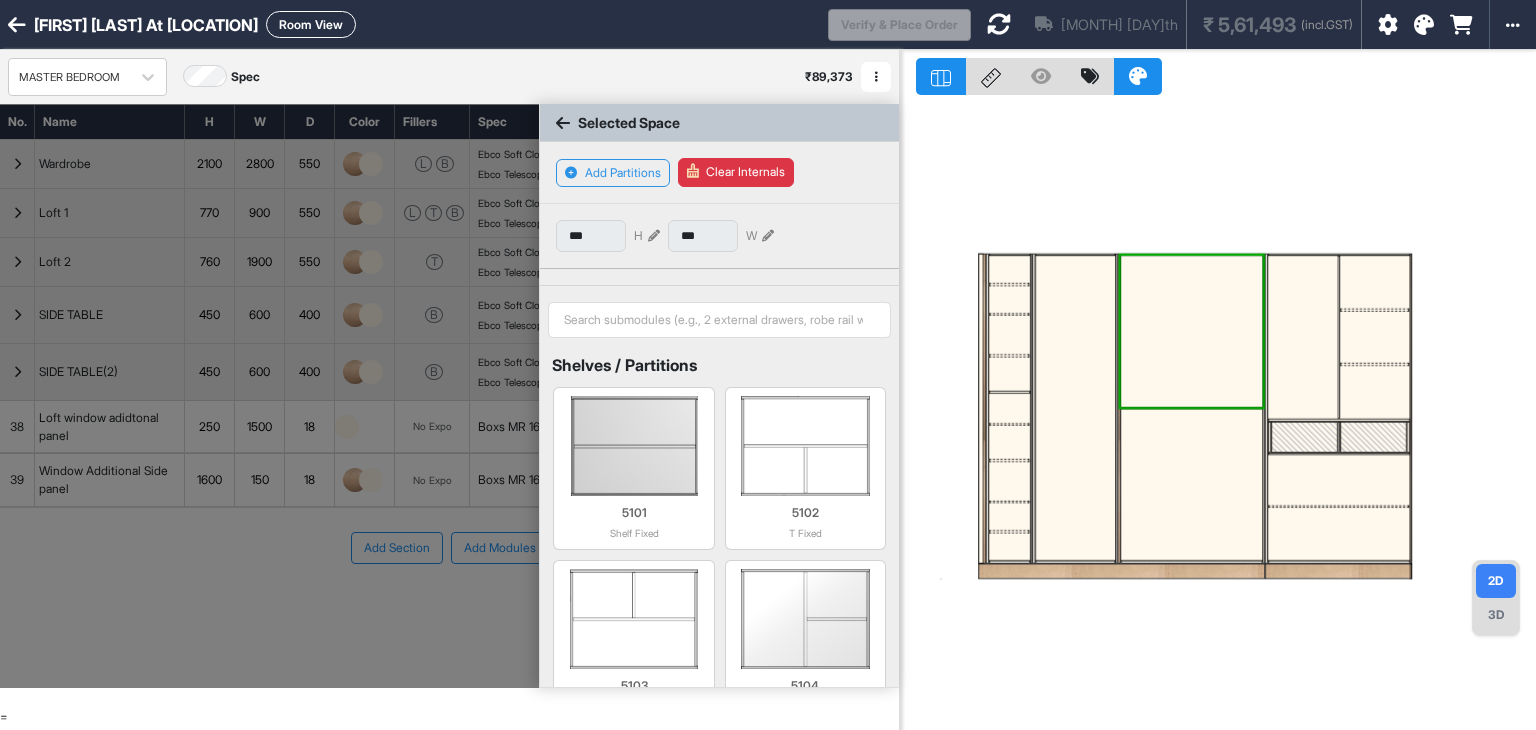click on "H" at bounding box center [638, 236] 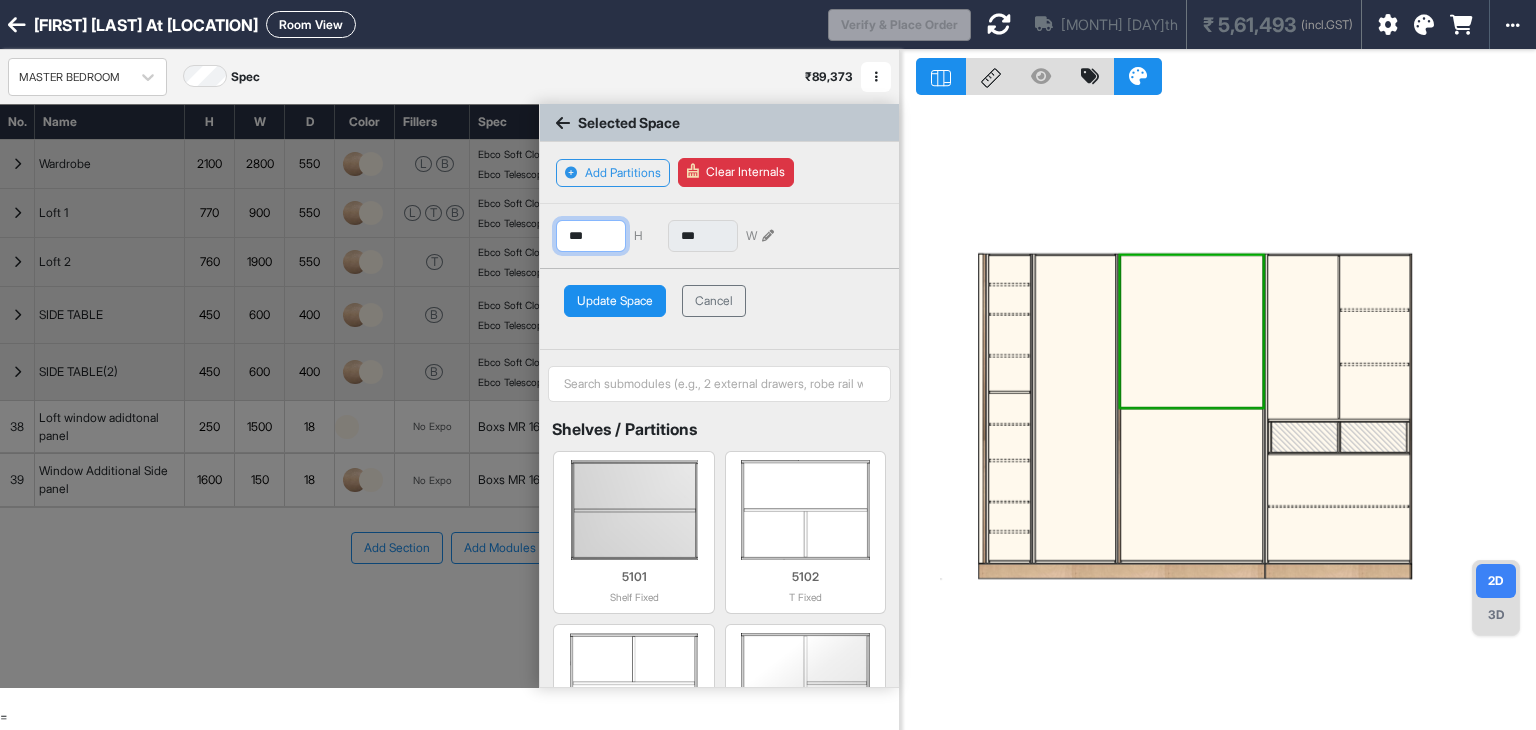 click on "***" at bounding box center [591, 236] 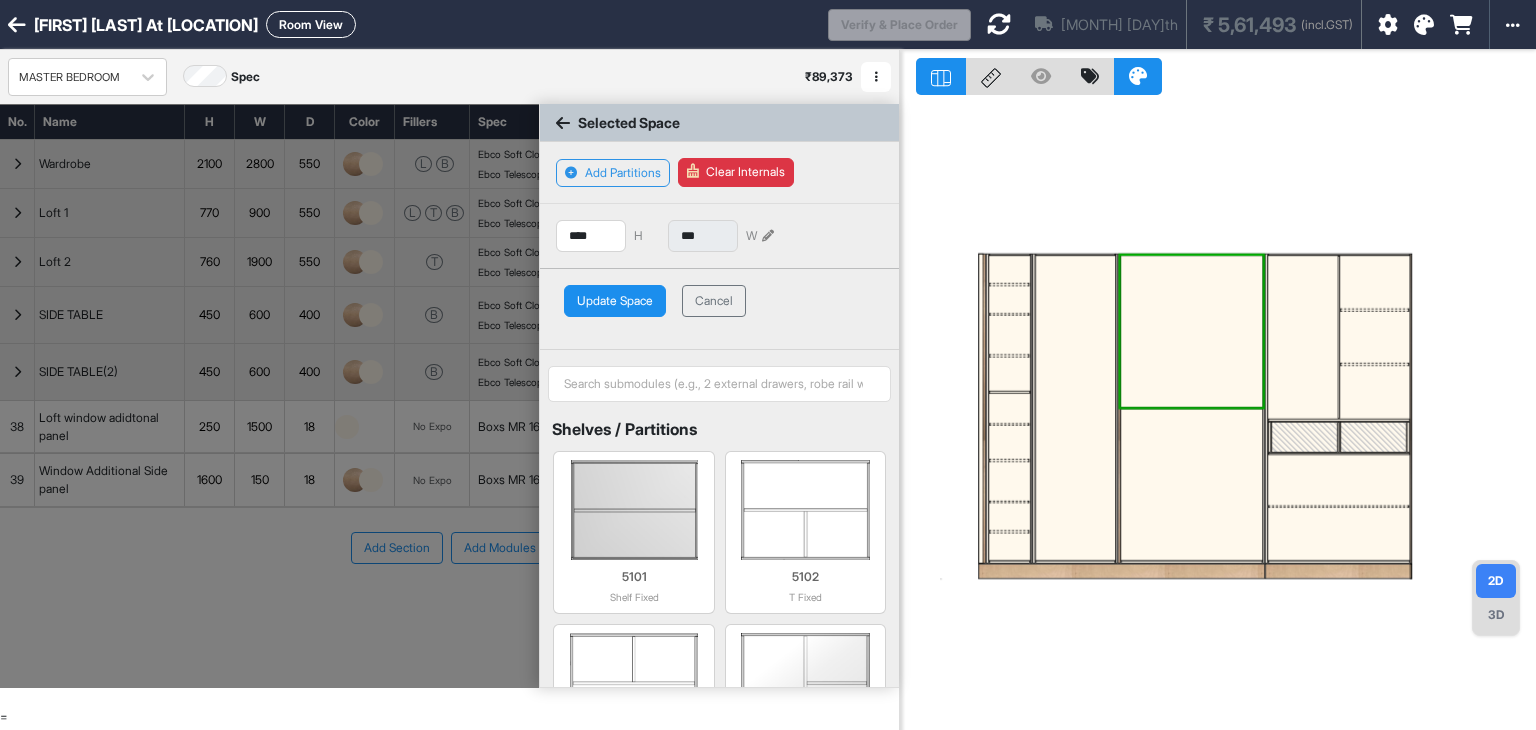 click on "Update Space" at bounding box center (615, 301) 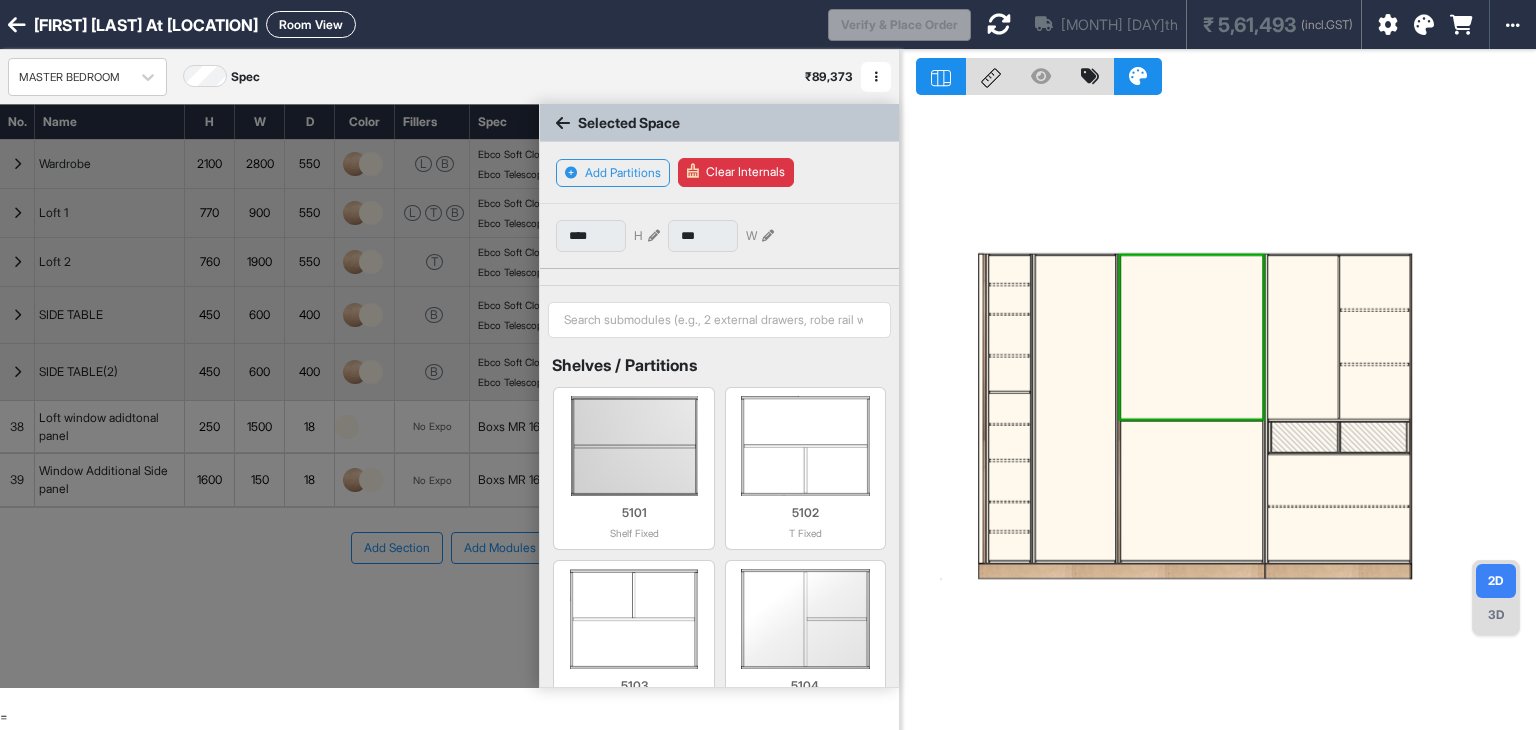 click at bounding box center [1192, 491] 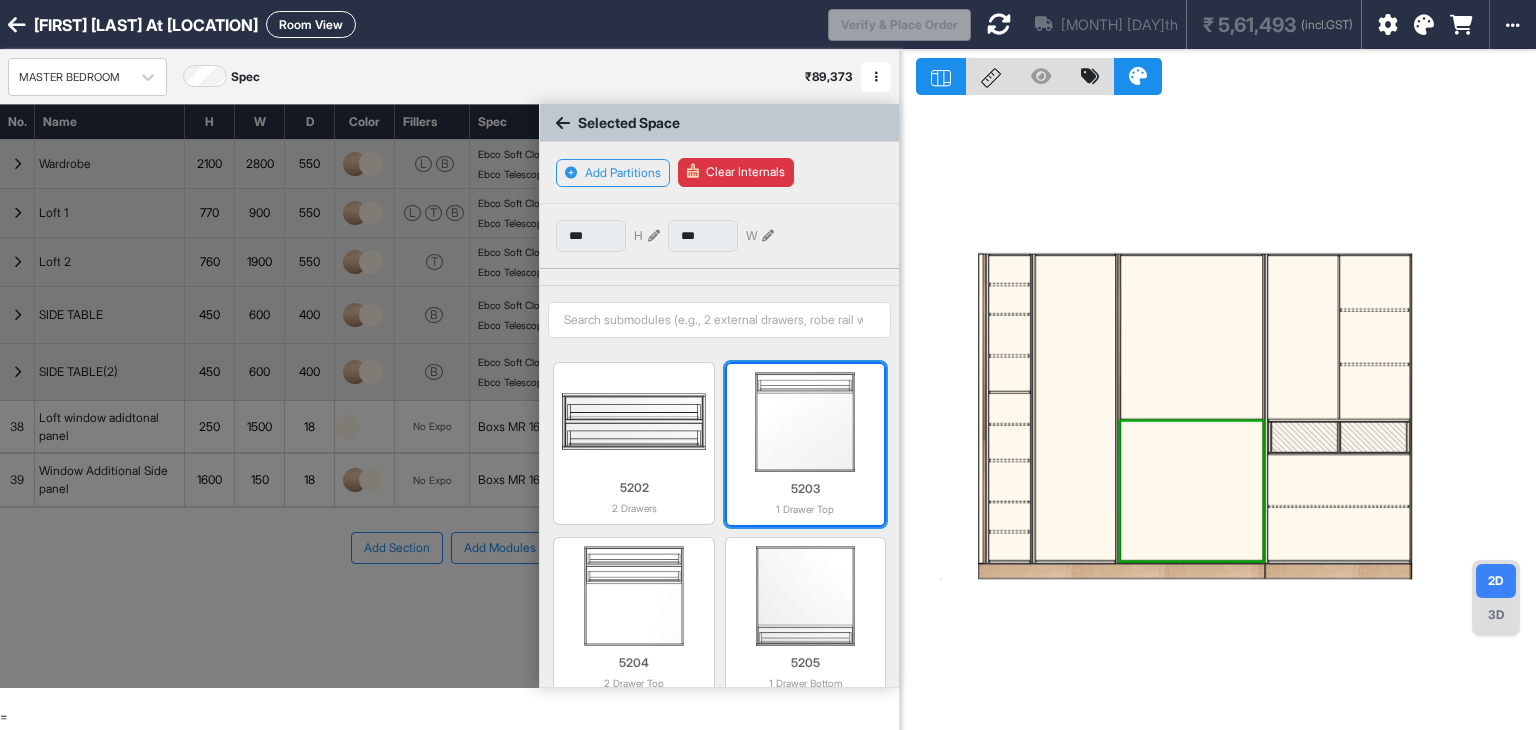 scroll, scrollTop: 1281, scrollLeft: 0, axis: vertical 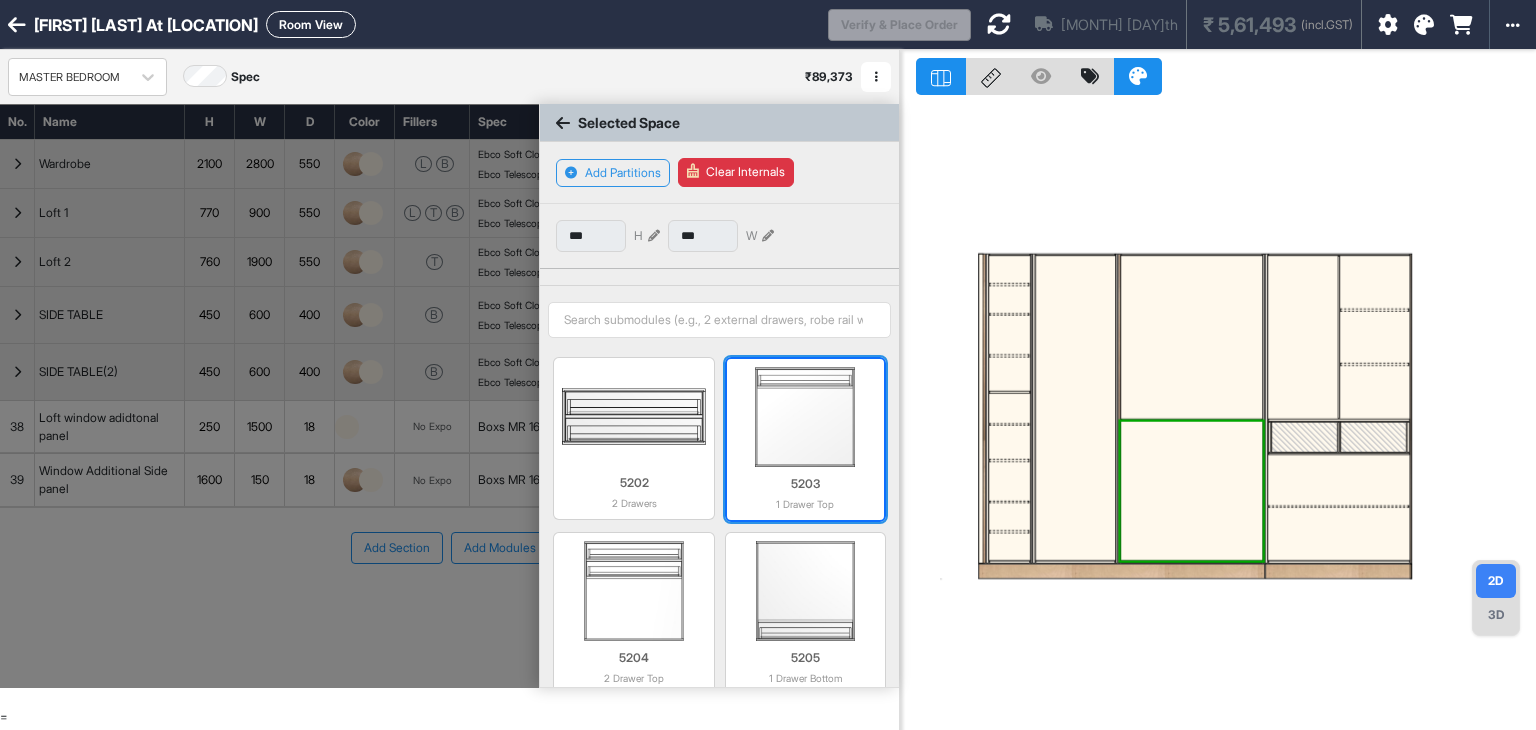 click at bounding box center [805, 417] 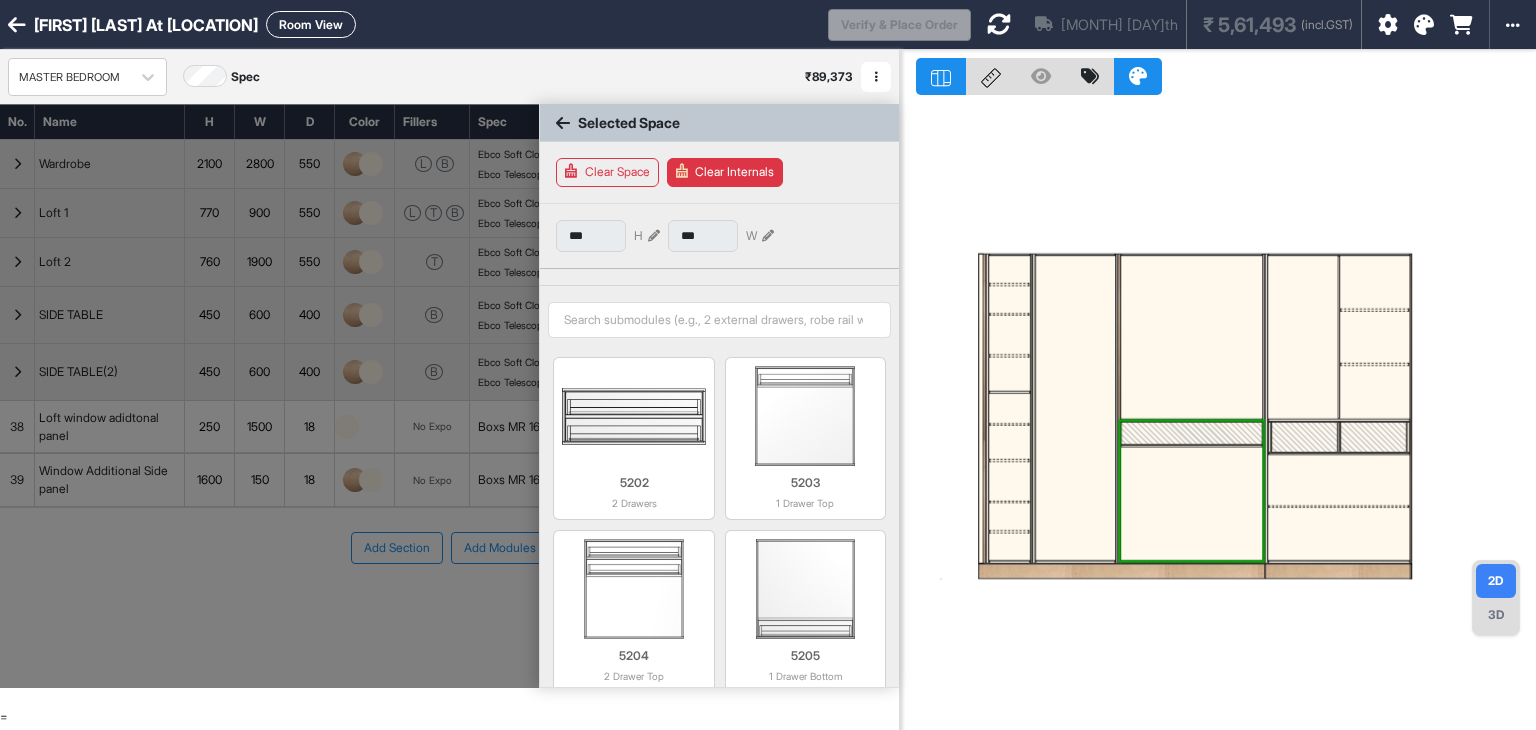 click at bounding box center (1192, 433) 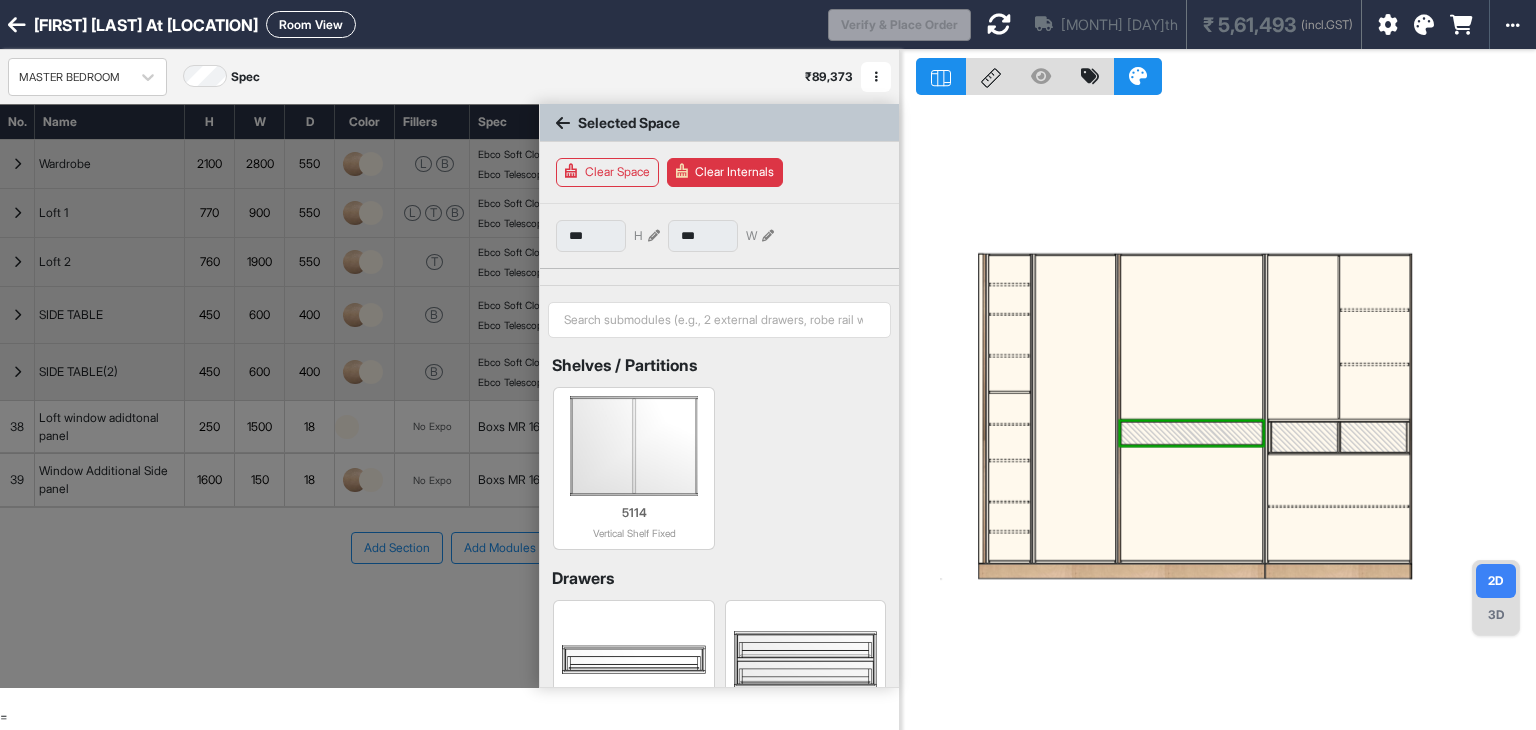 click at bounding box center (654, 236) 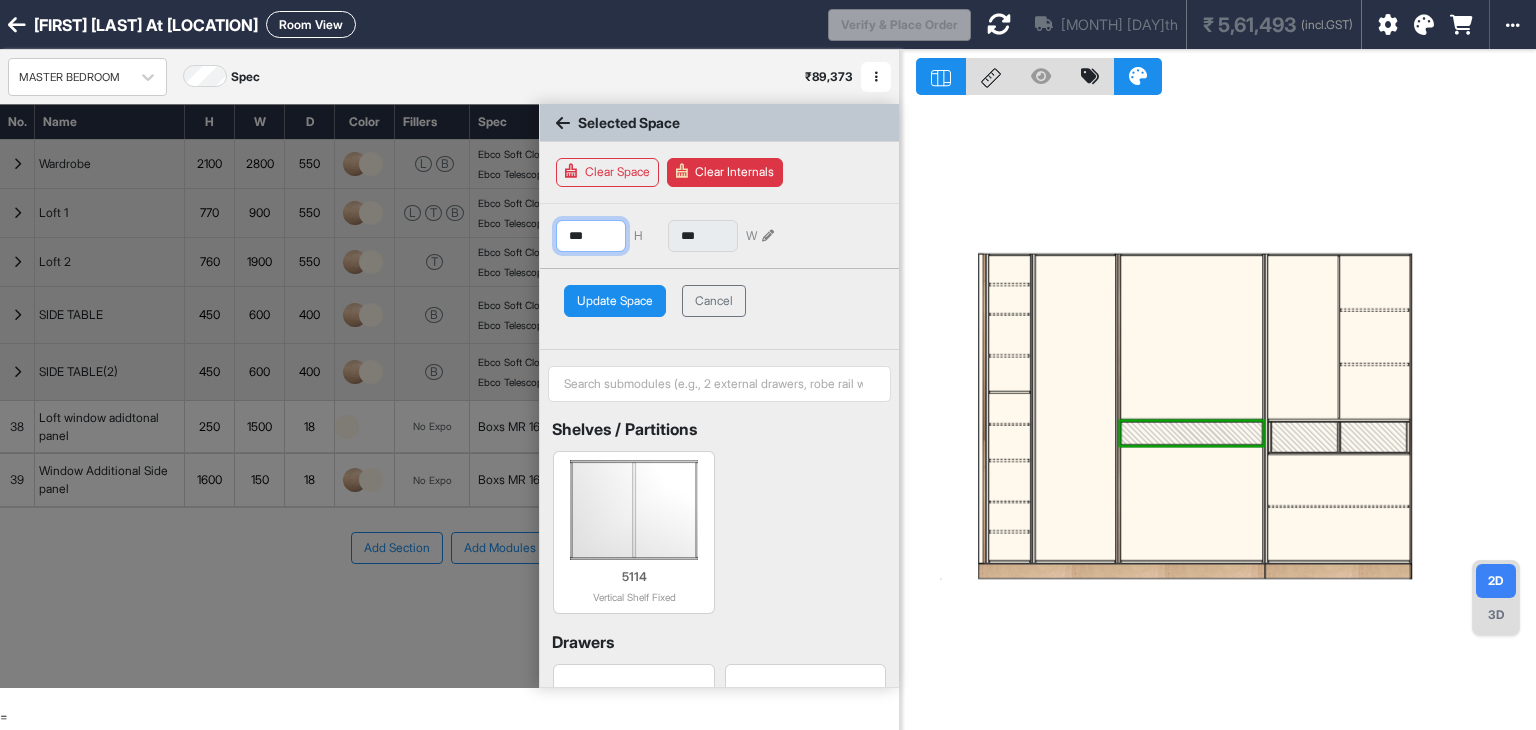 click on "***" at bounding box center [591, 236] 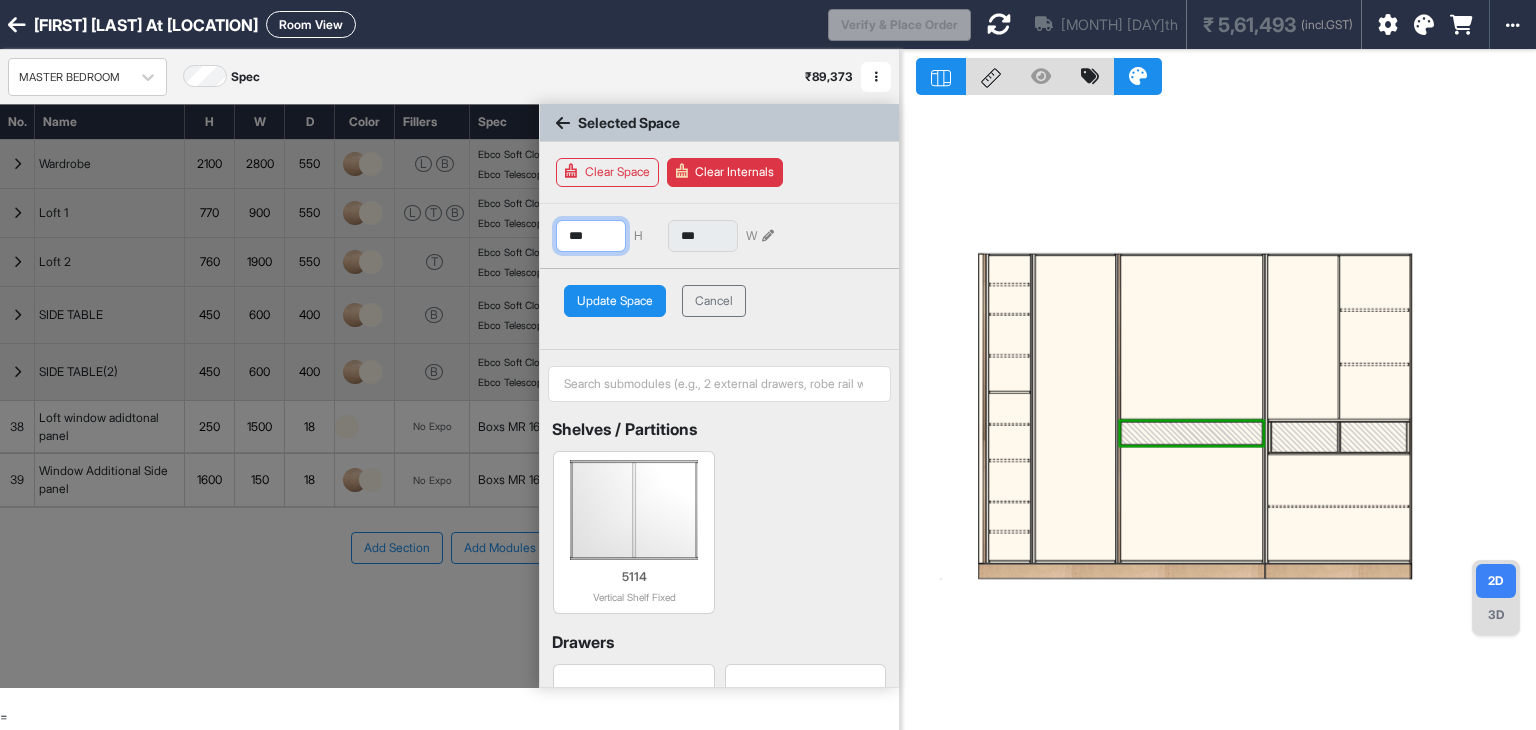 type on "***" 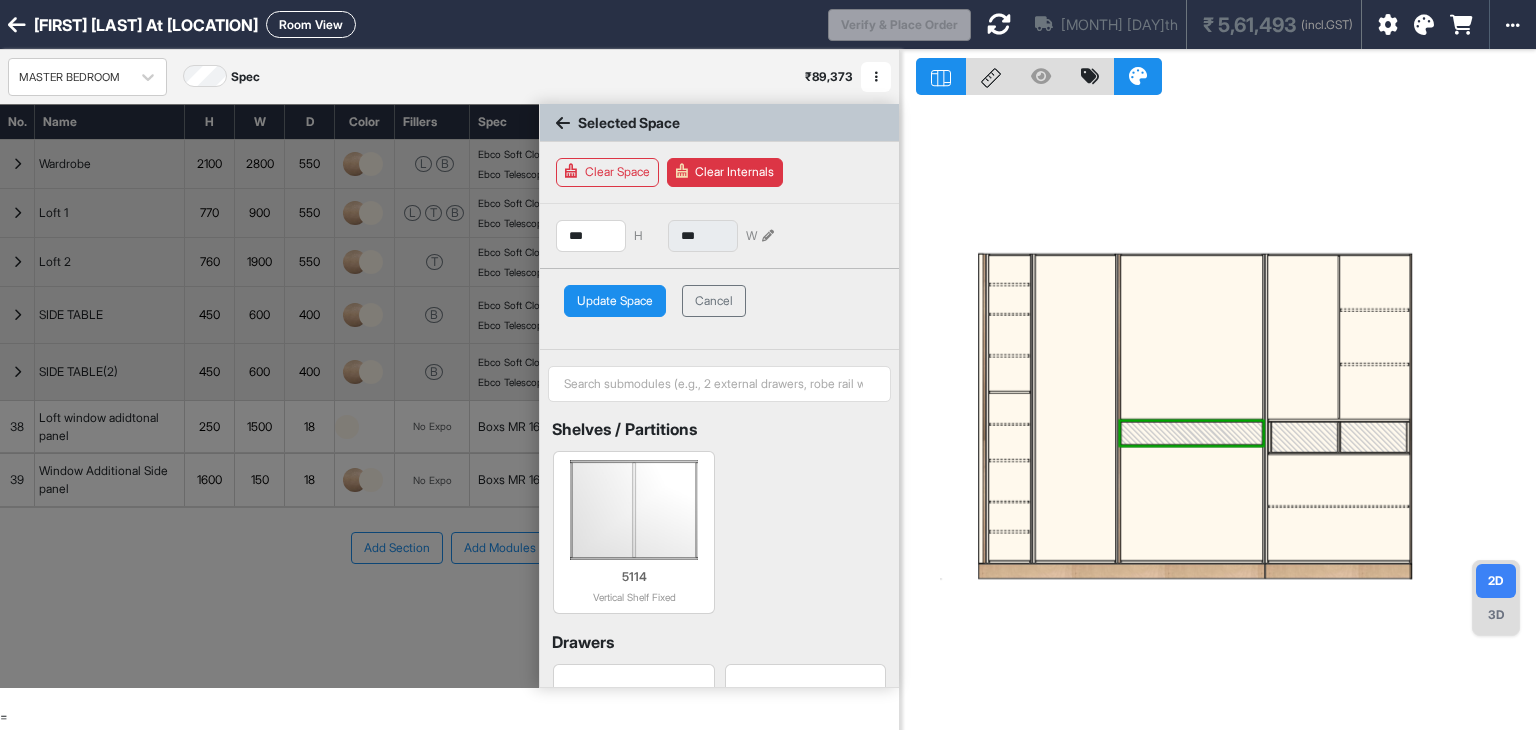 click on "Update Space" at bounding box center (615, 301) 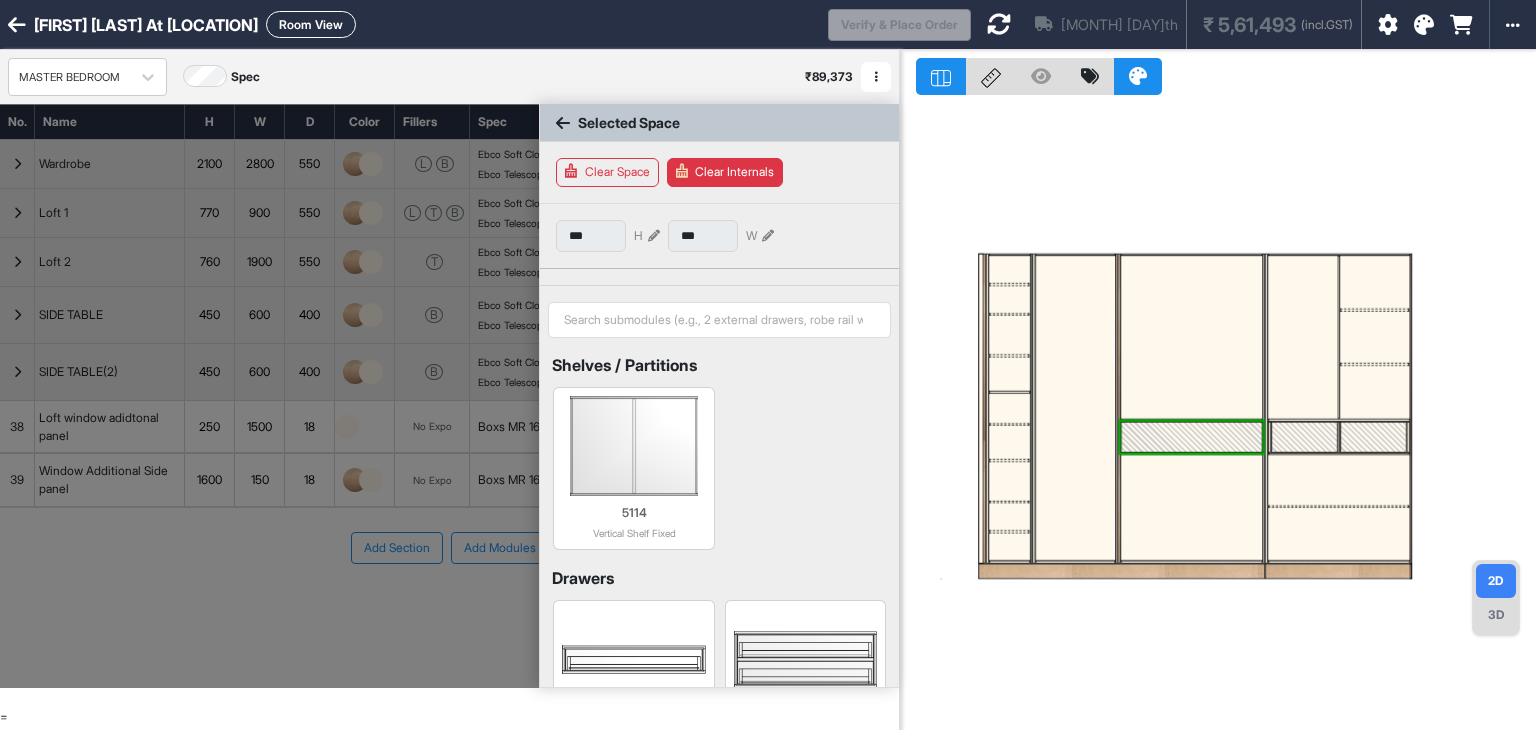 click at bounding box center [1192, 437] 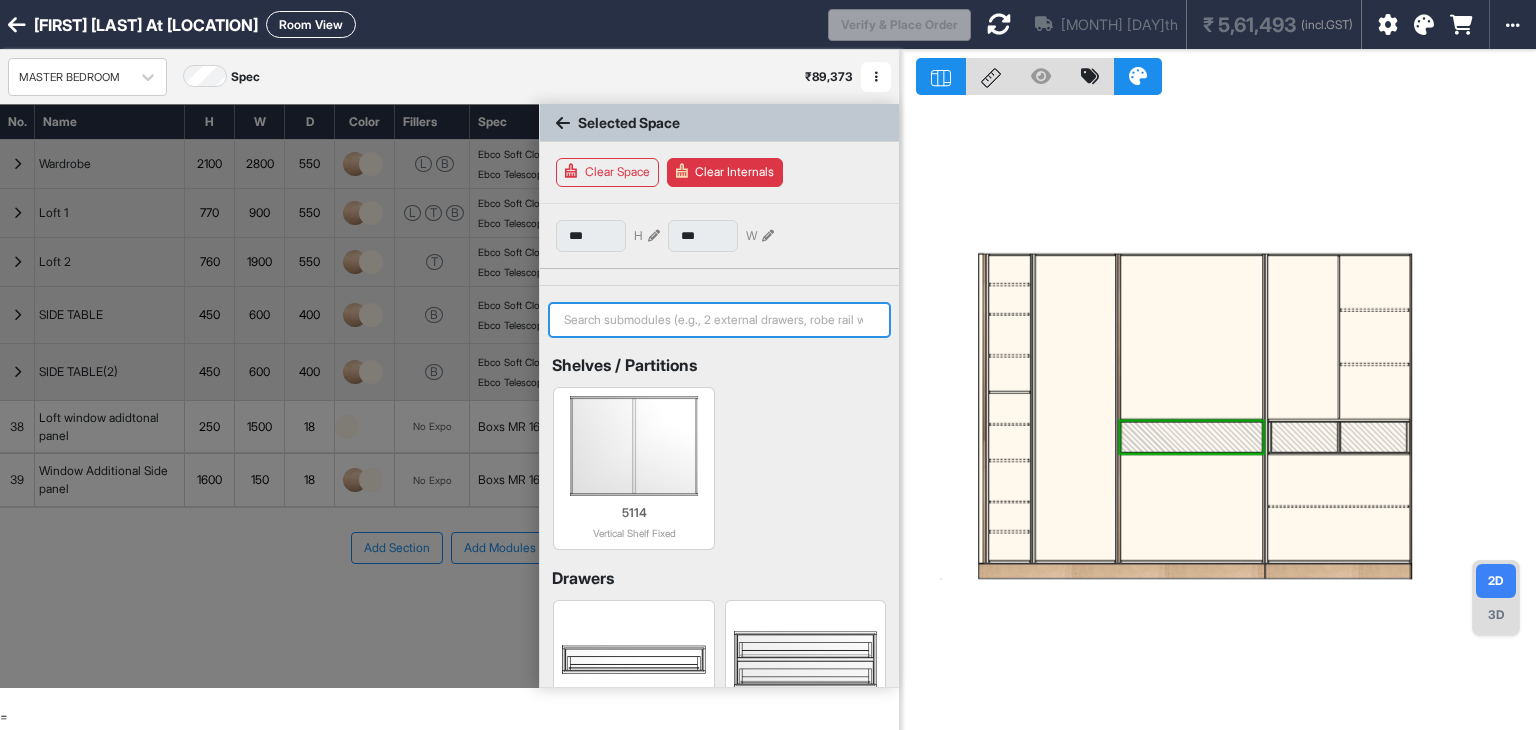 click at bounding box center [719, 320] 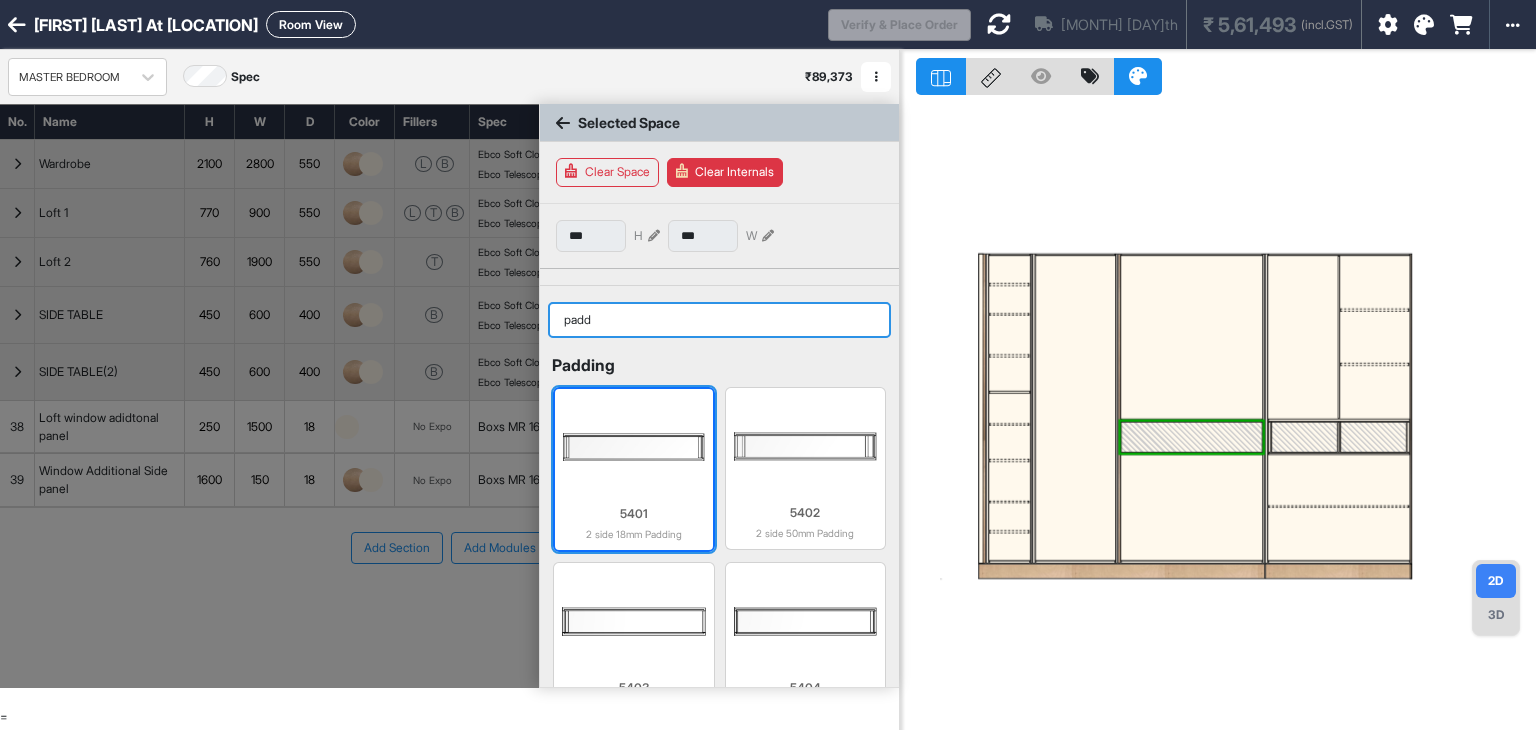 type on "padd" 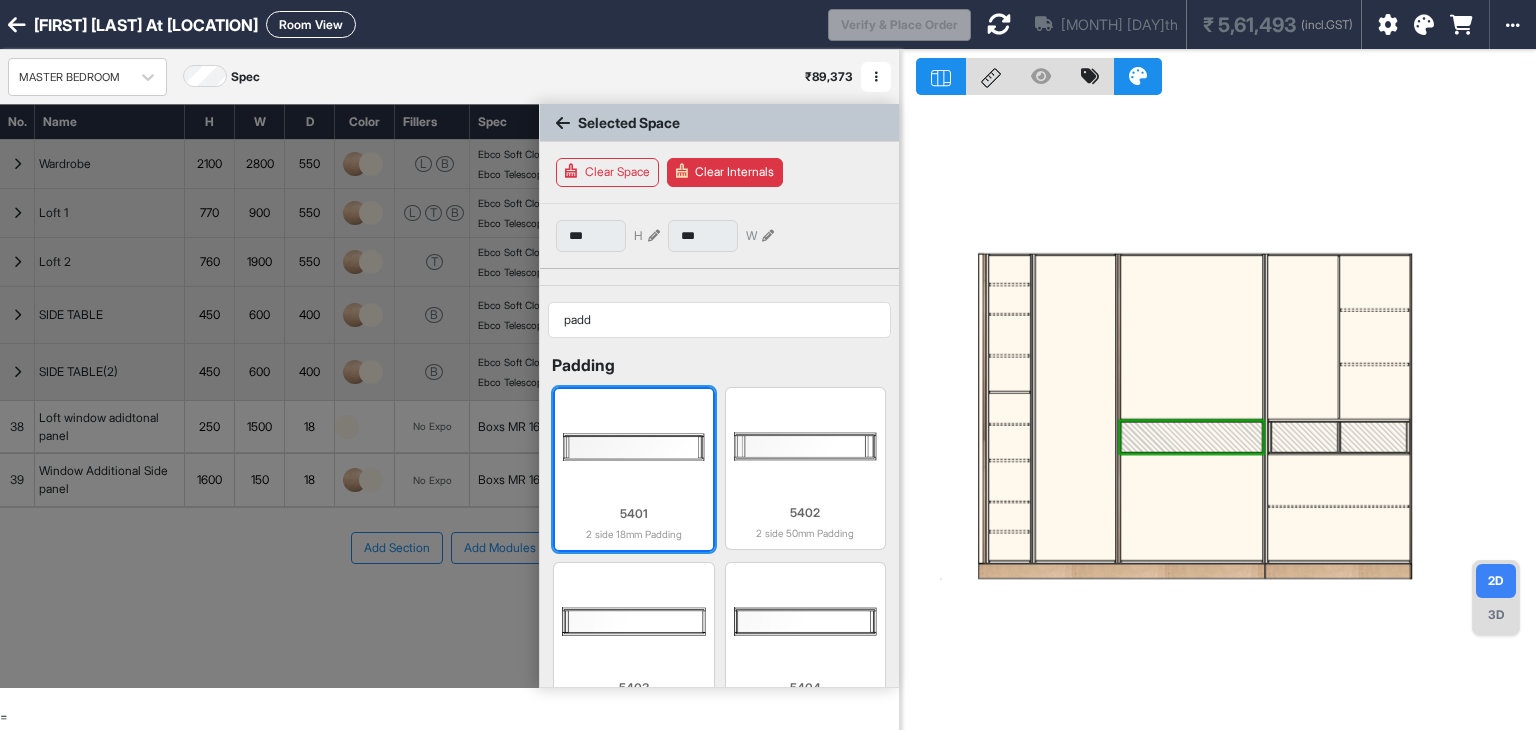 click at bounding box center (633, 447) 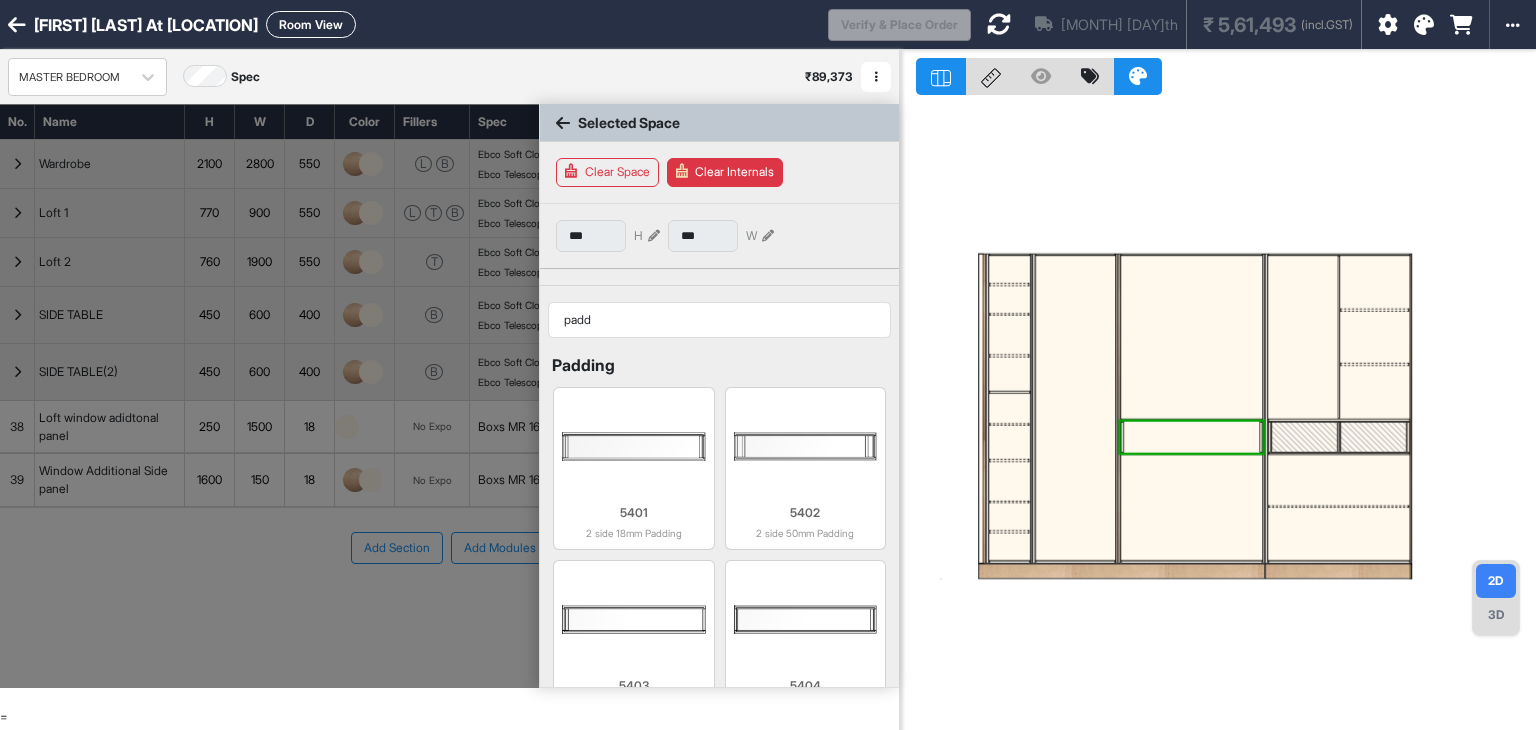click at bounding box center [1192, 437] 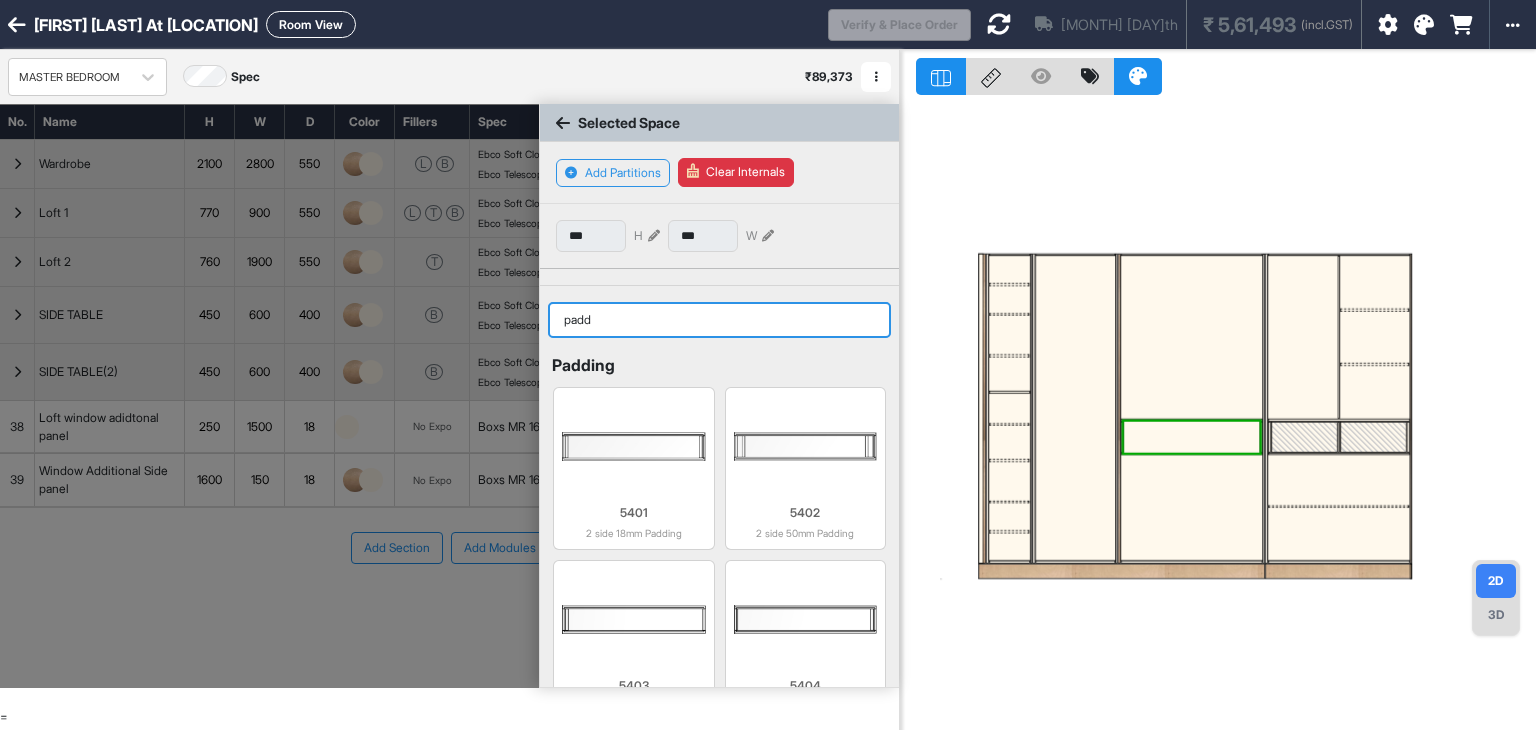 click on "padd" at bounding box center (719, 320) 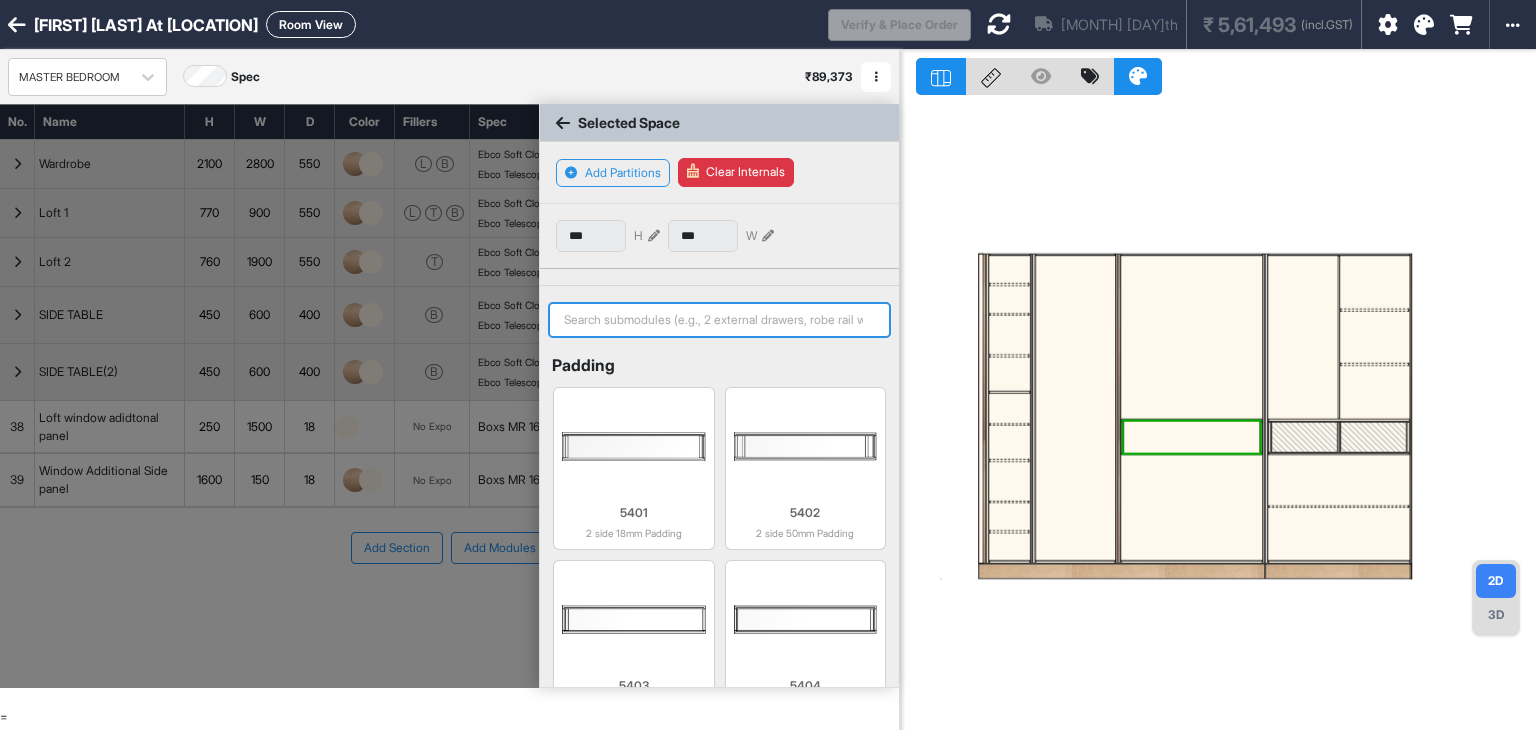click at bounding box center [719, 320] 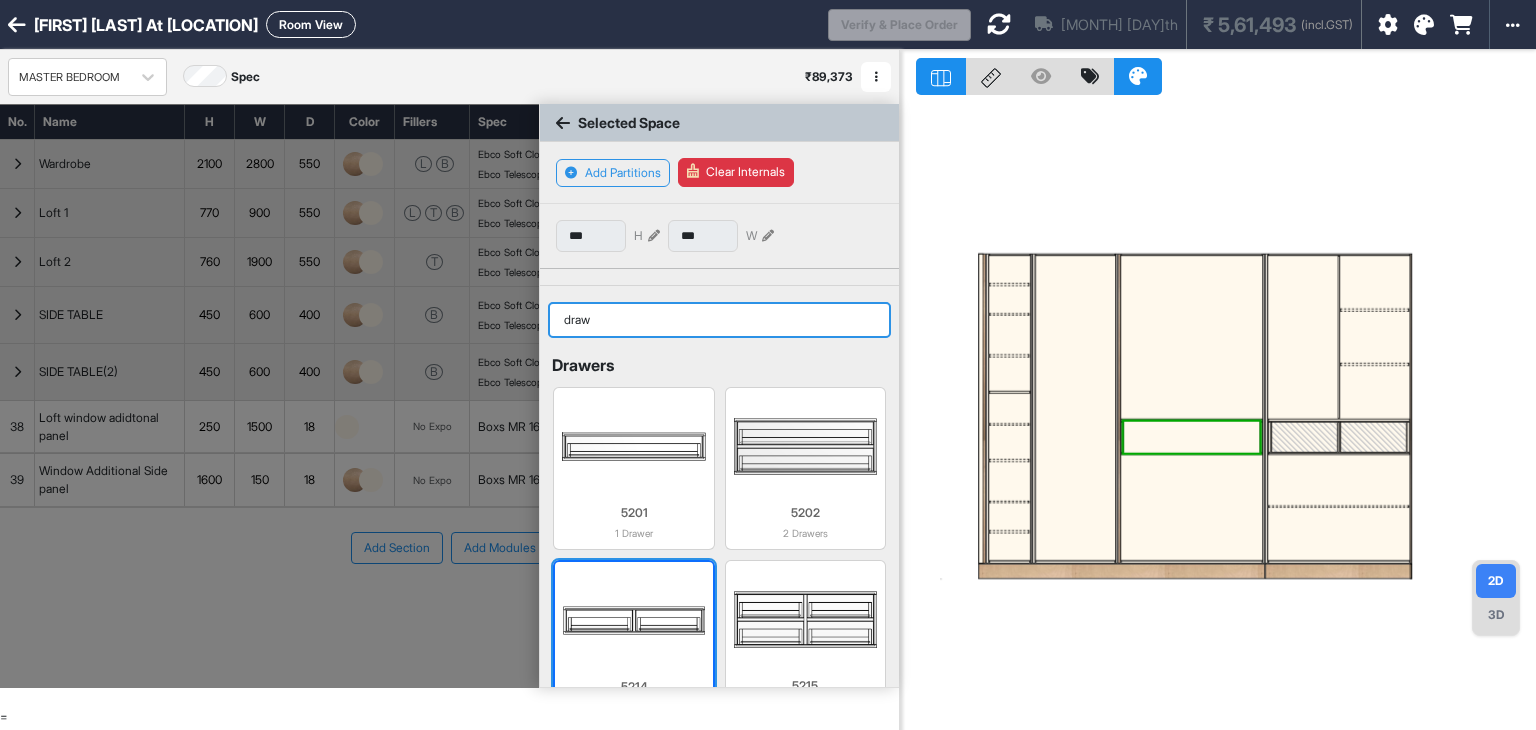 type on "draw" 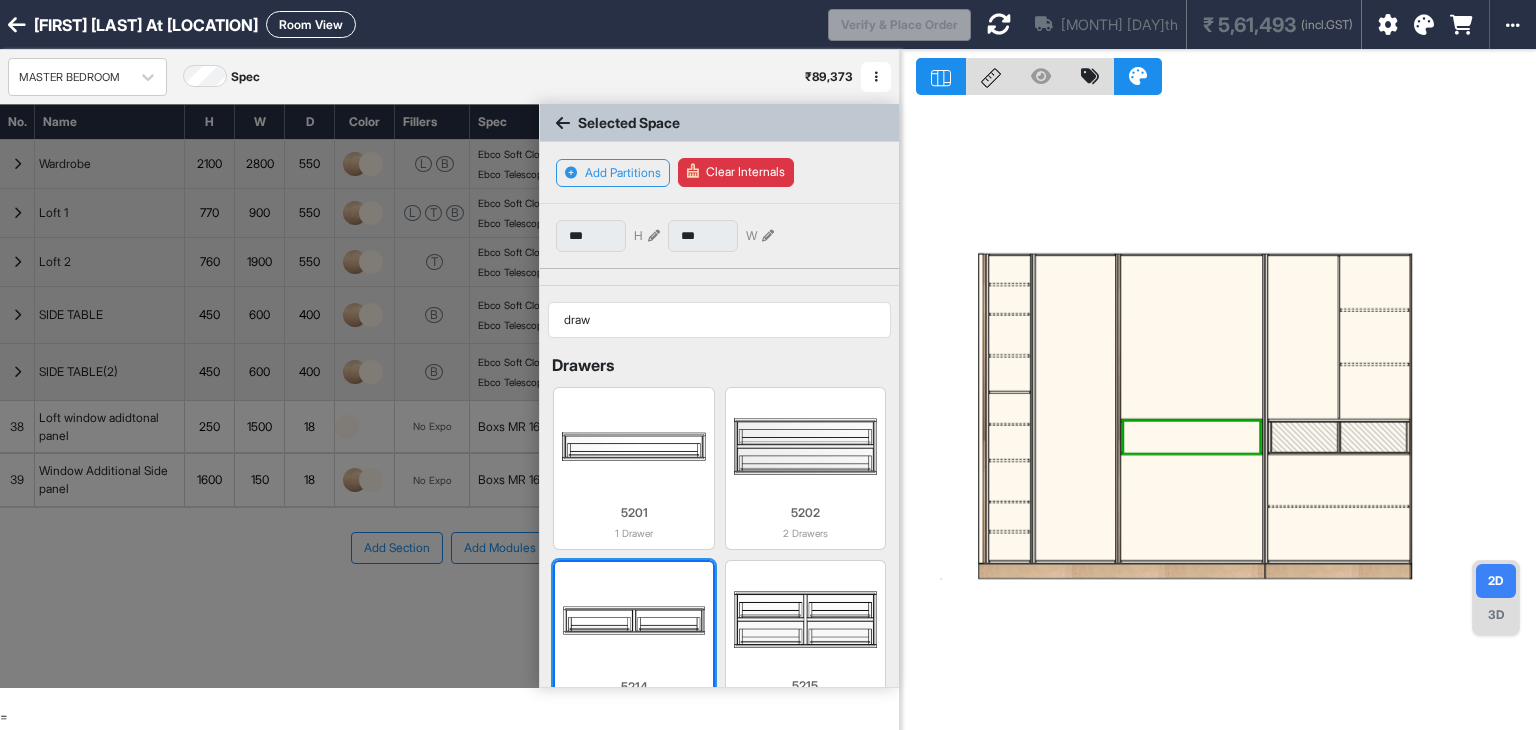 click at bounding box center (633, 620) 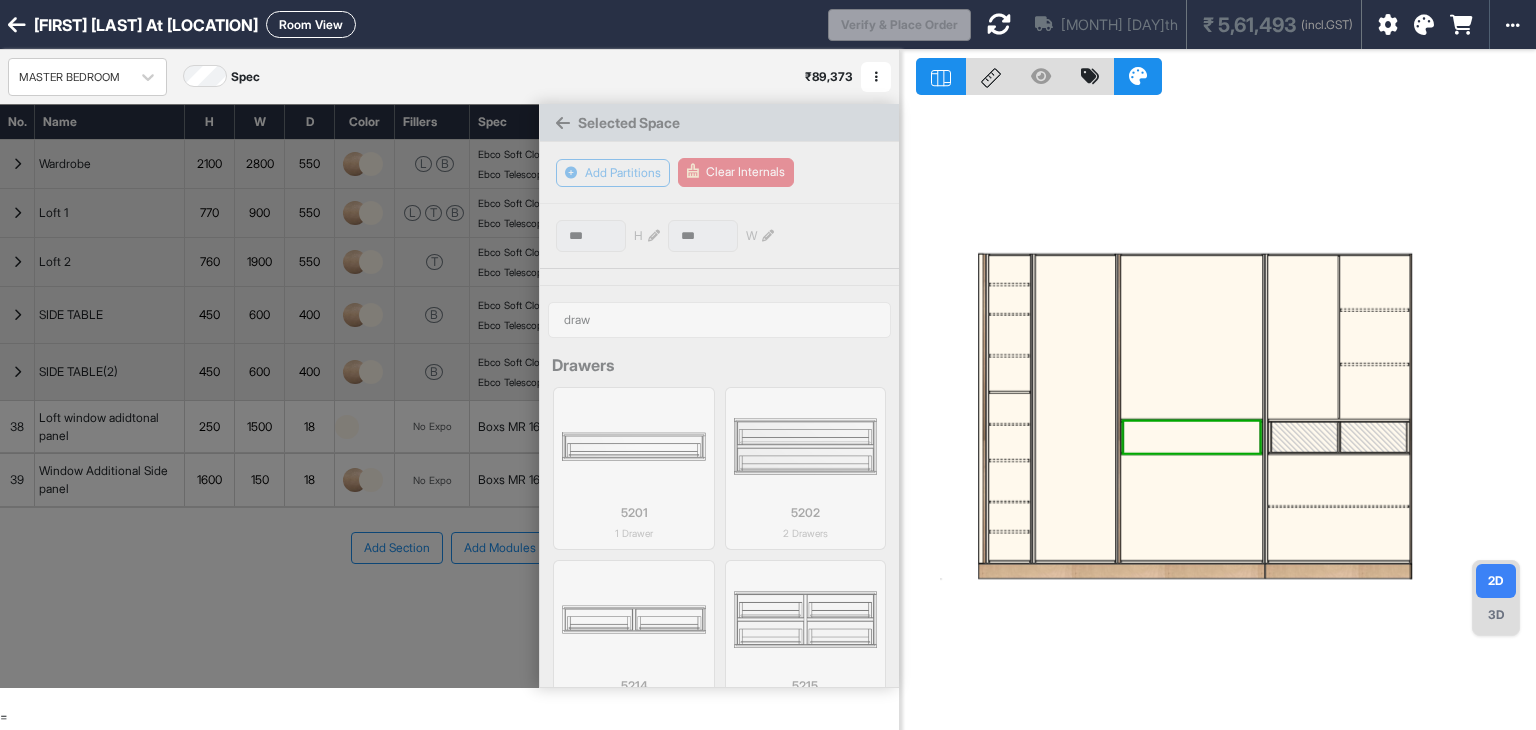 type on "***" 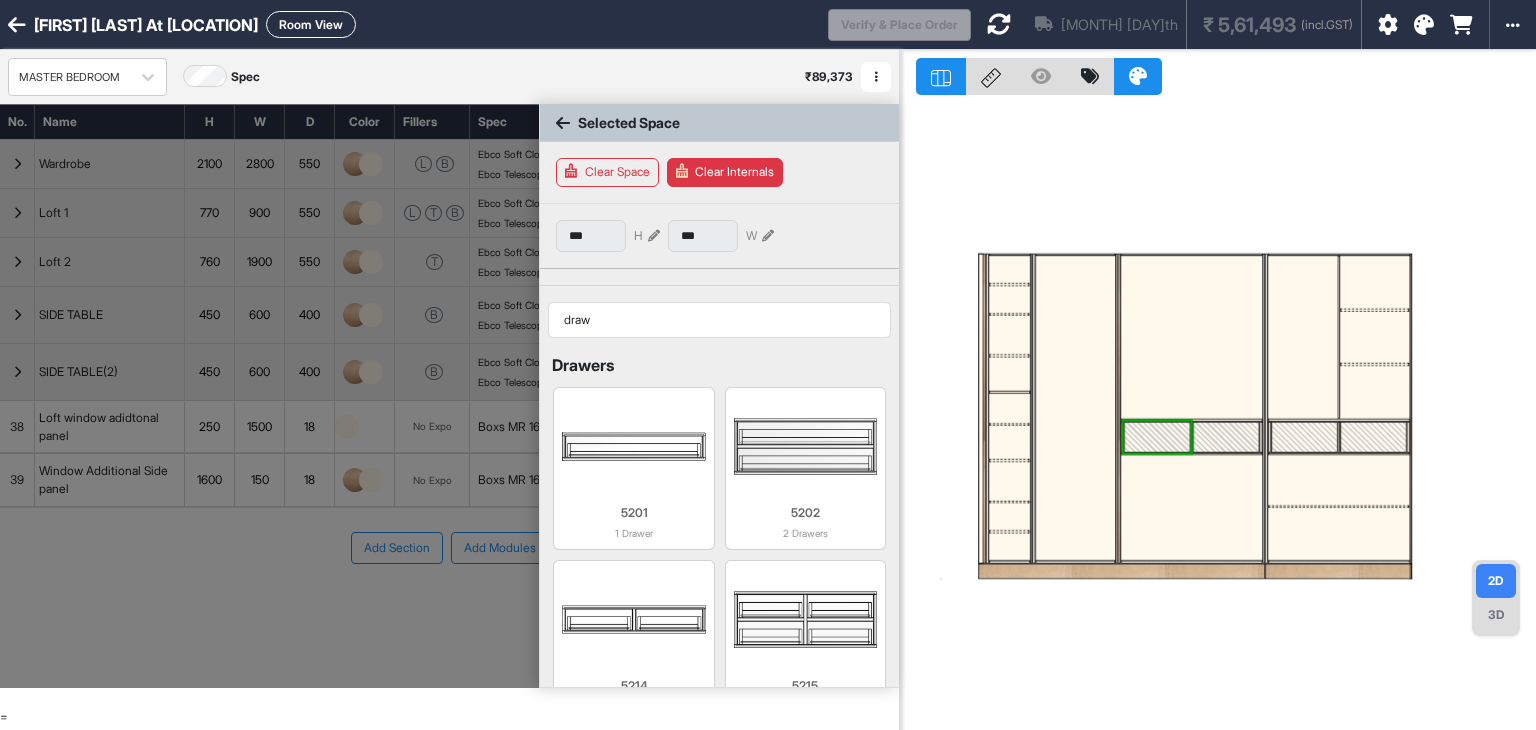 click at bounding box center [1192, 337] 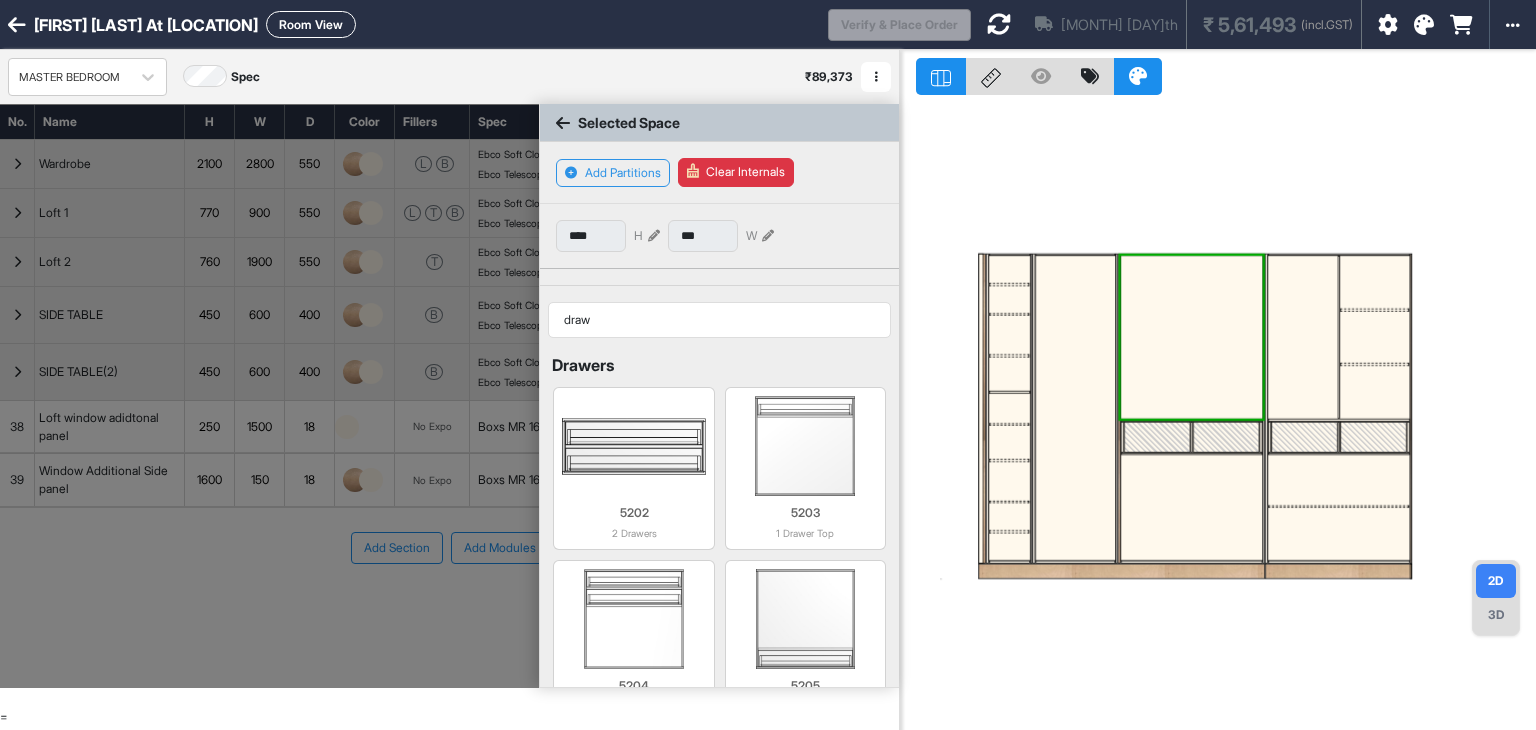 click at bounding box center [1192, 337] 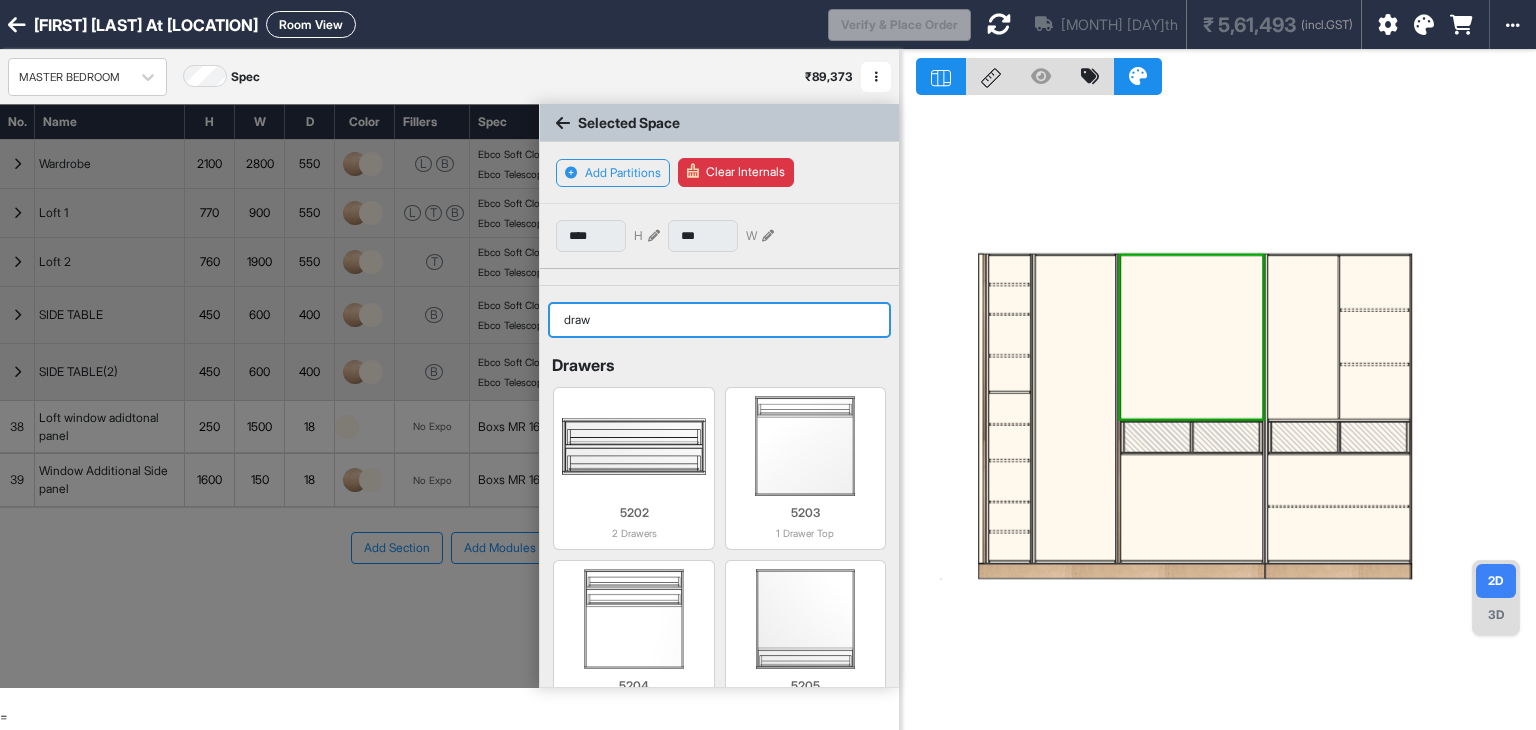 click on "draw" at bounding box center (719, 320) 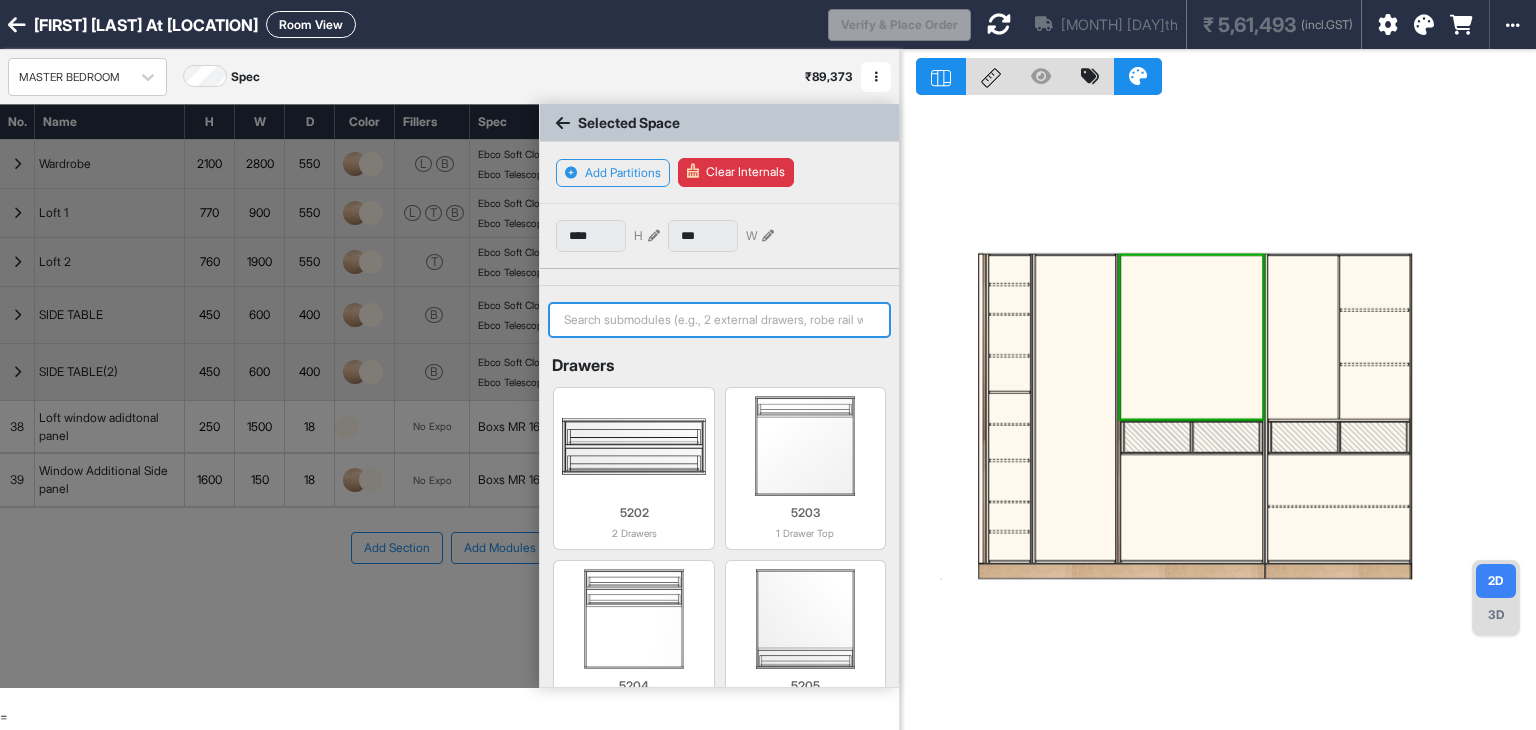 click at bounding box center [719, 320] 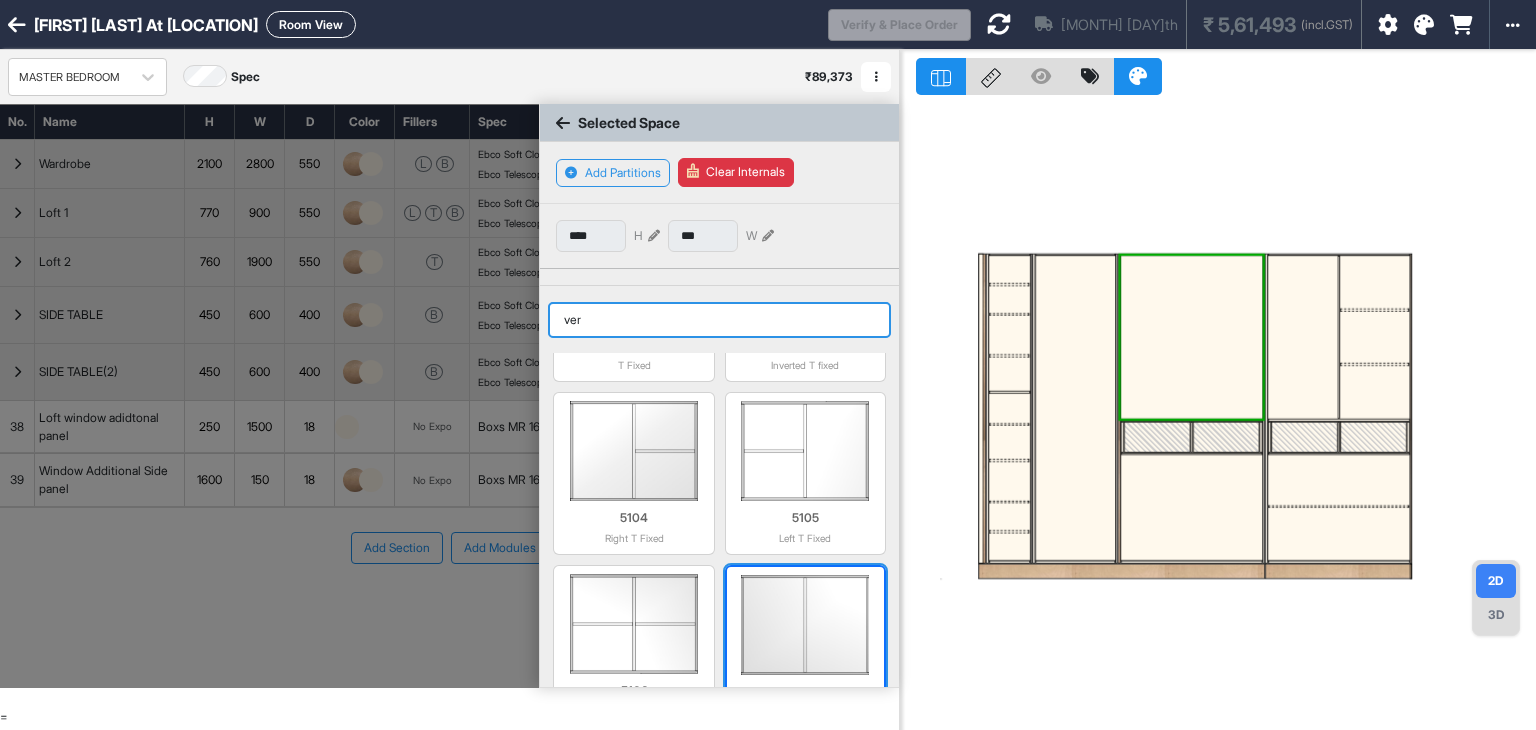 type on "ver" 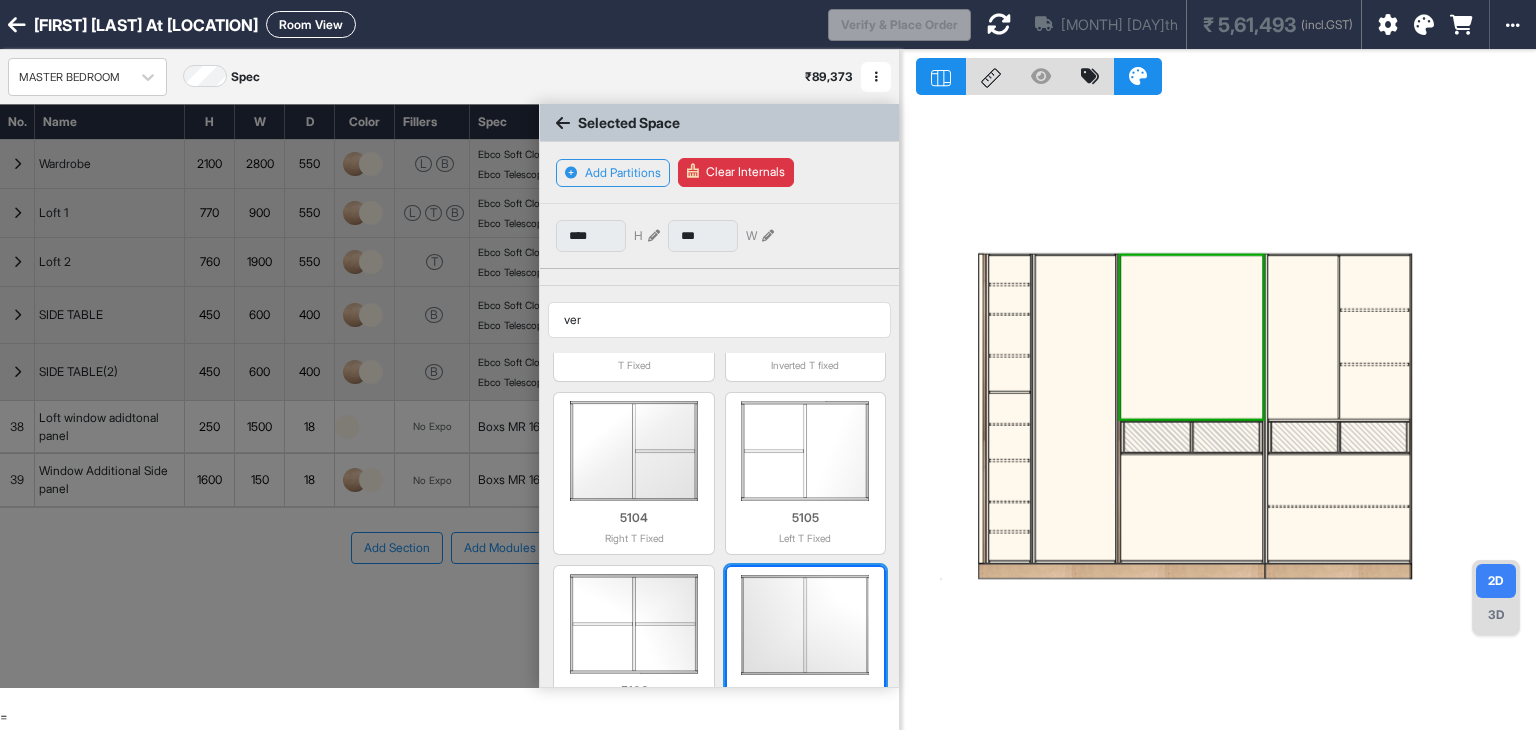 click at bounding box center (805, 625) 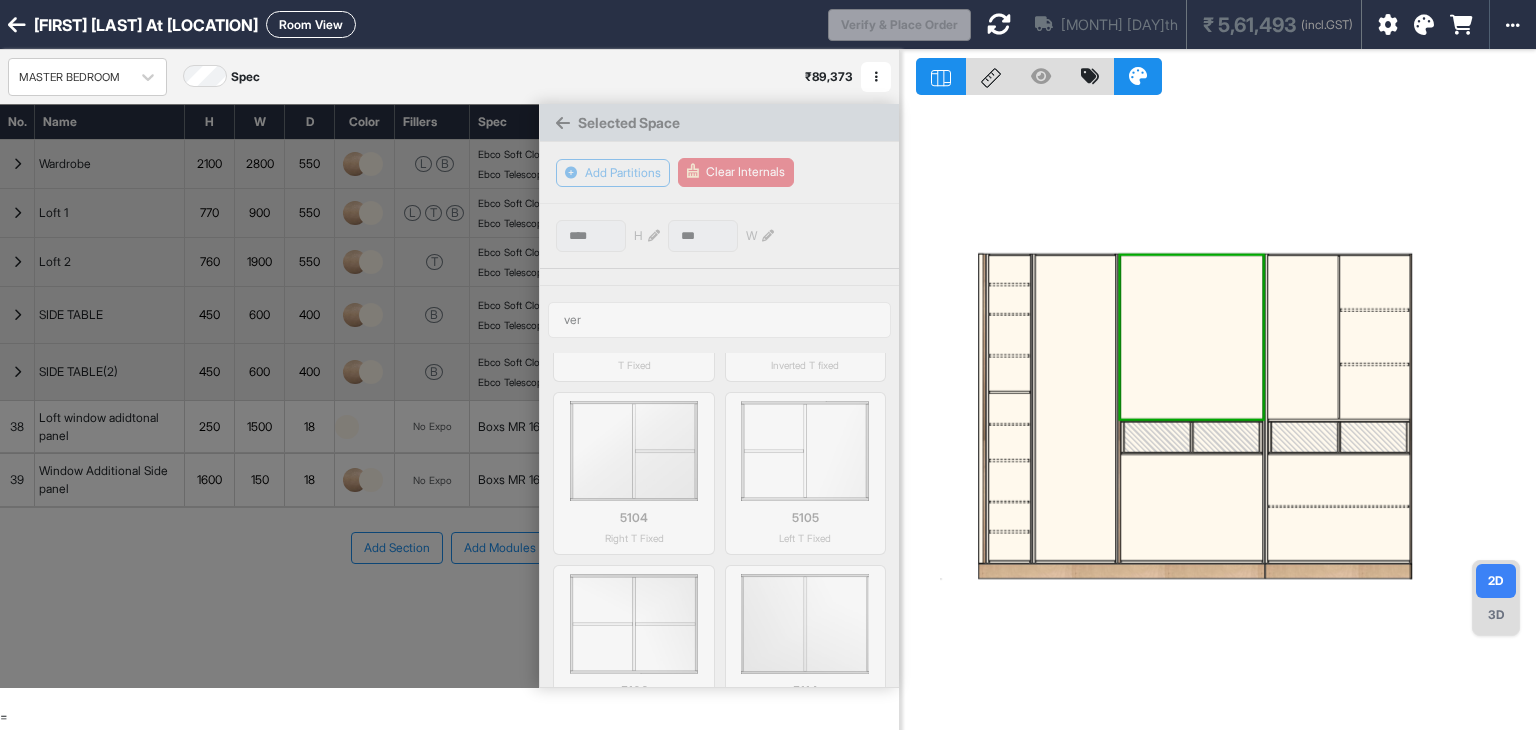 scroll, scrollTop: 167, scrollLeft: 0, axis: vertical 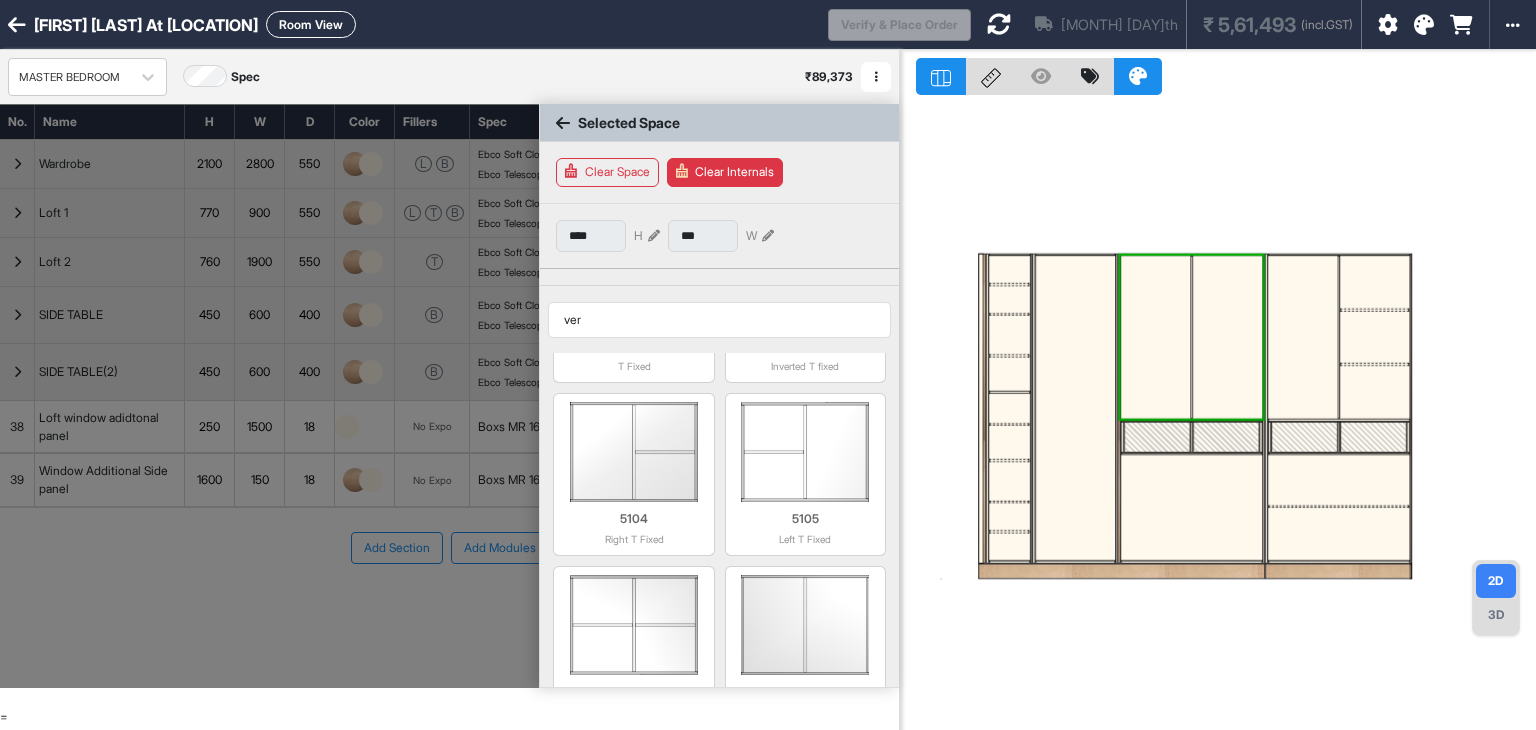 click at bounding box center (1155, 337) 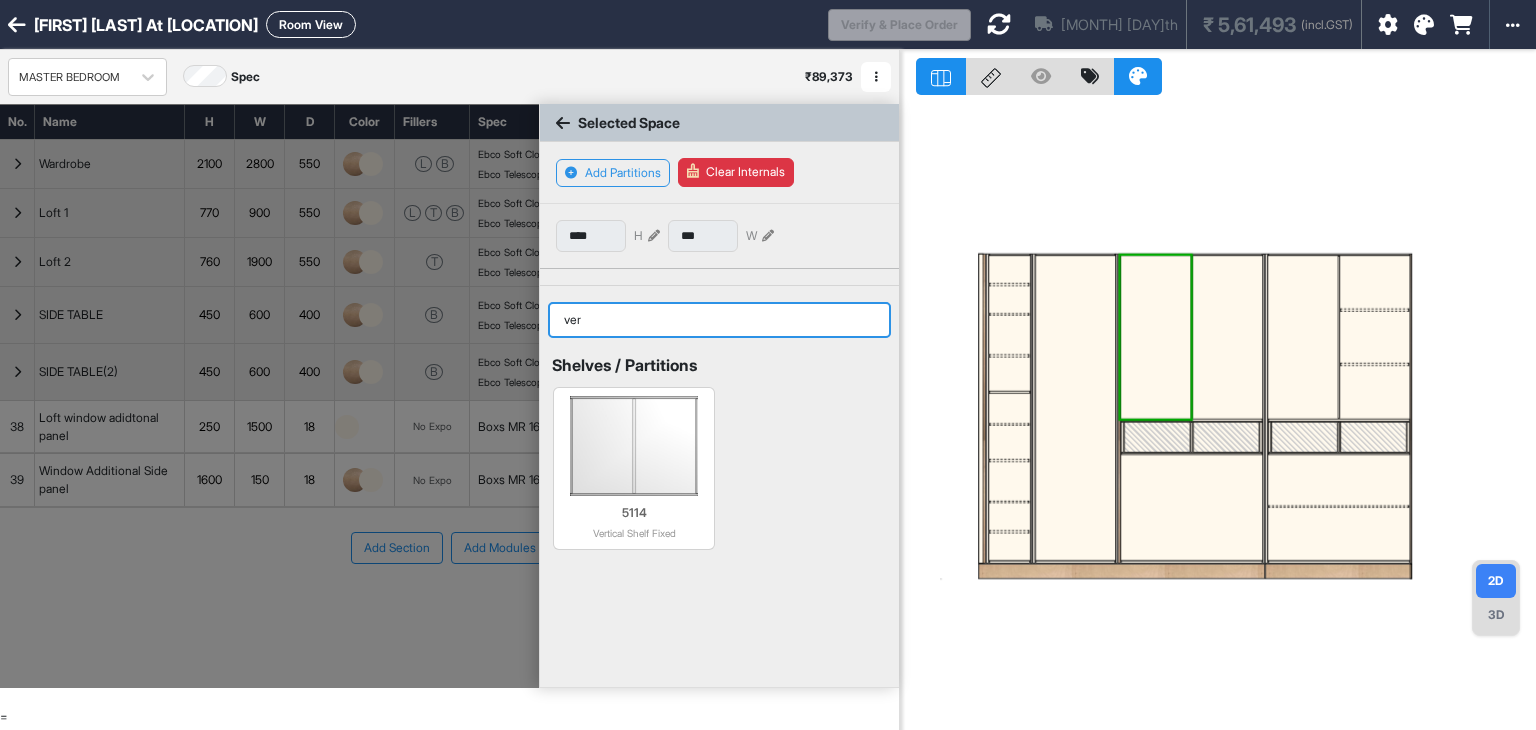 click on "ver" at bounding box center (719, 320) 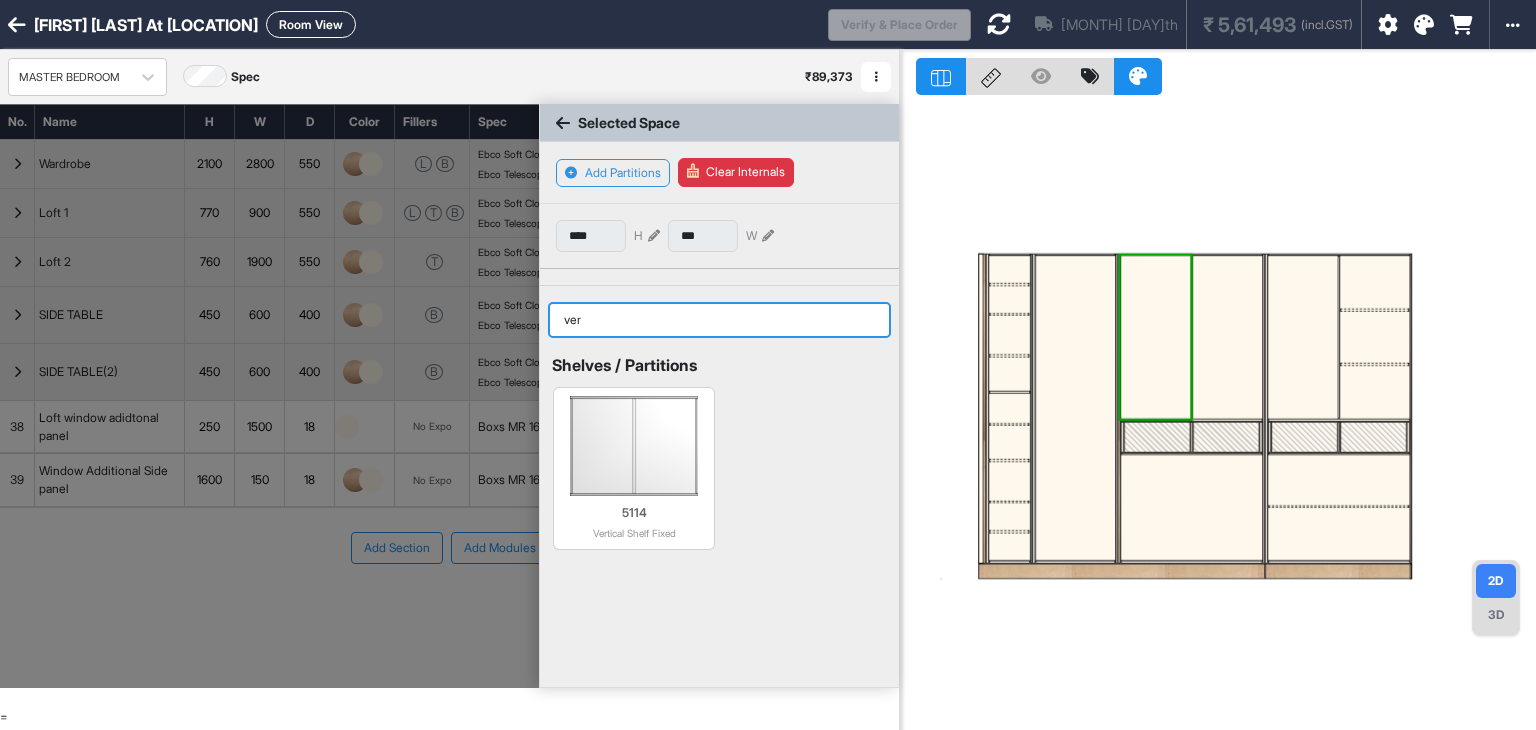 click on "ver" at bounding box center (719, 320) 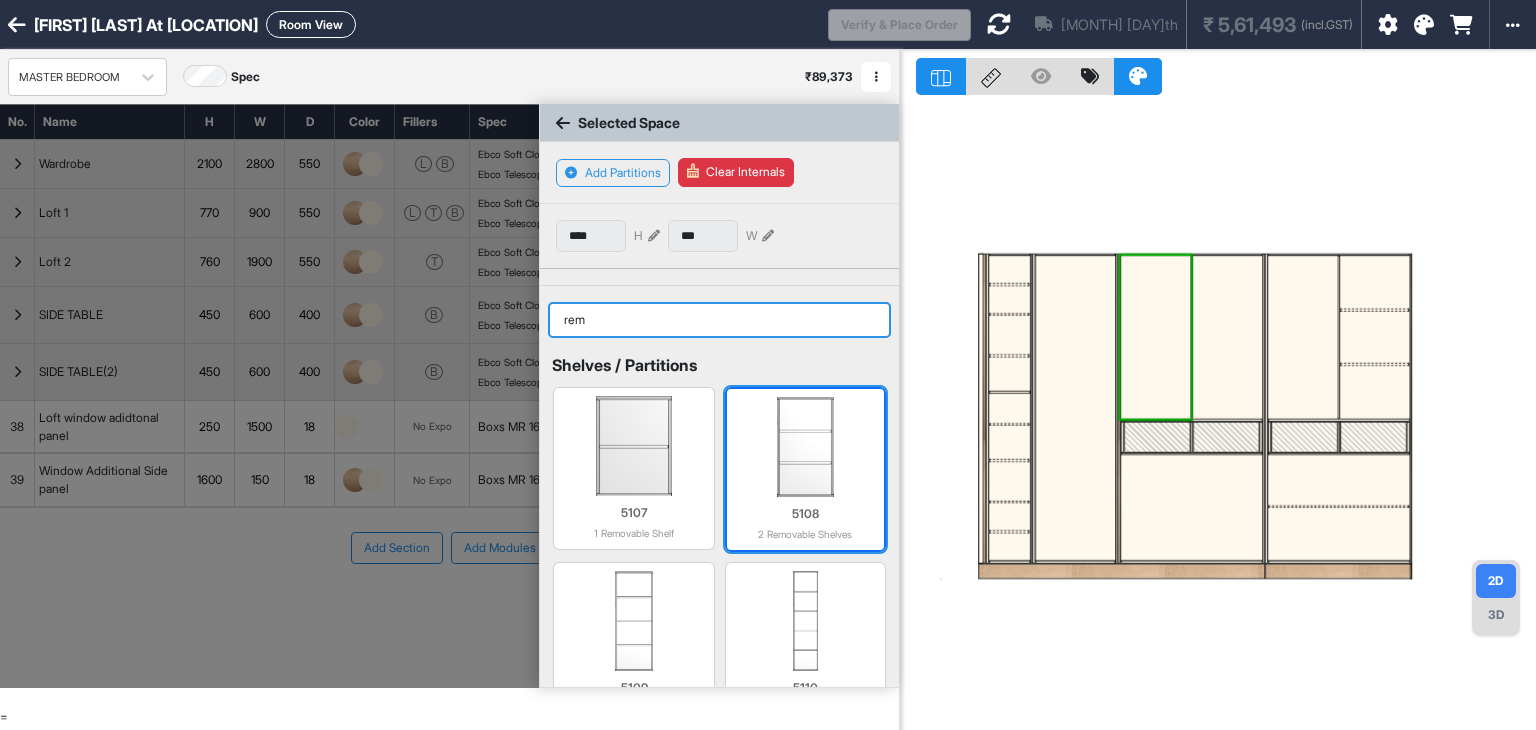 type on "rem" 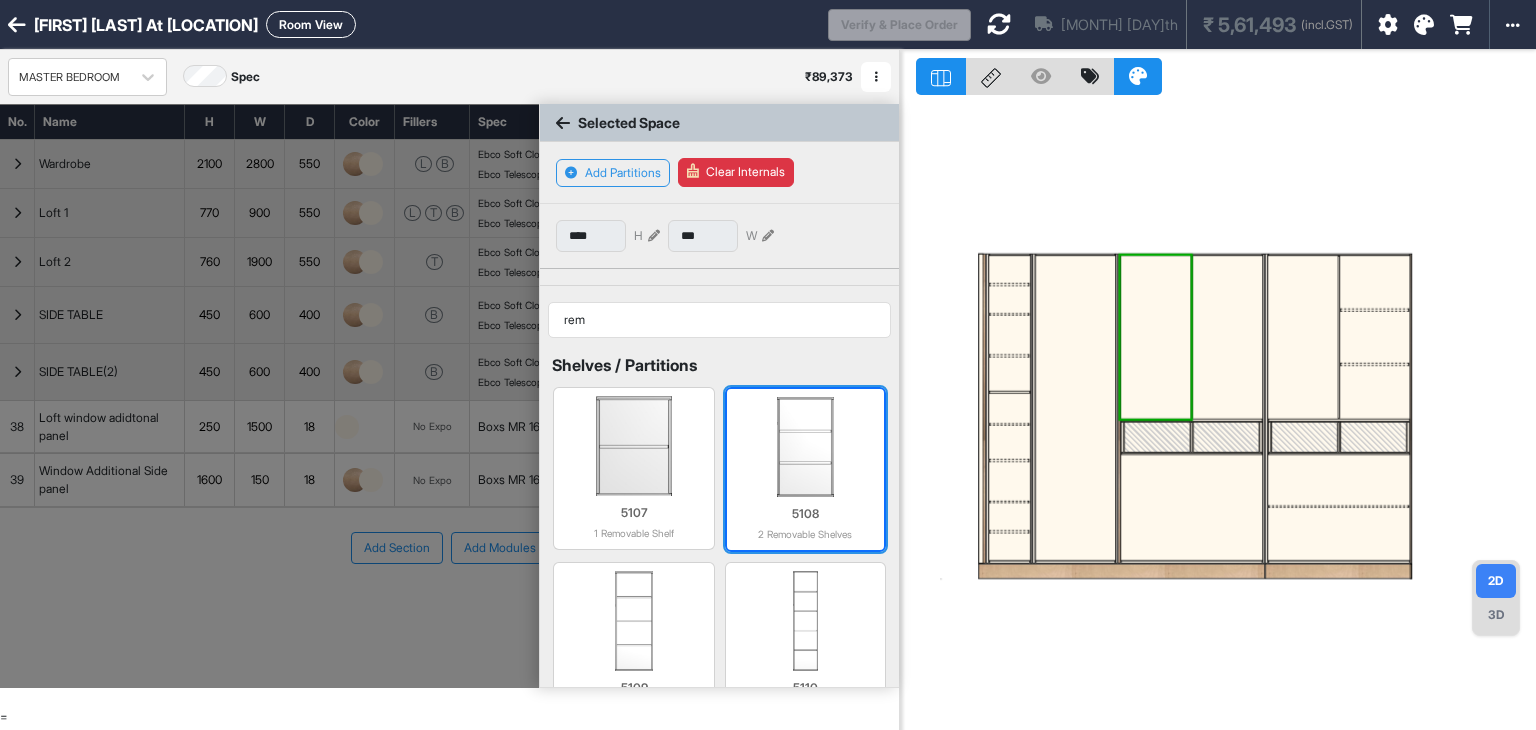 click at bounding box center [805, 447] 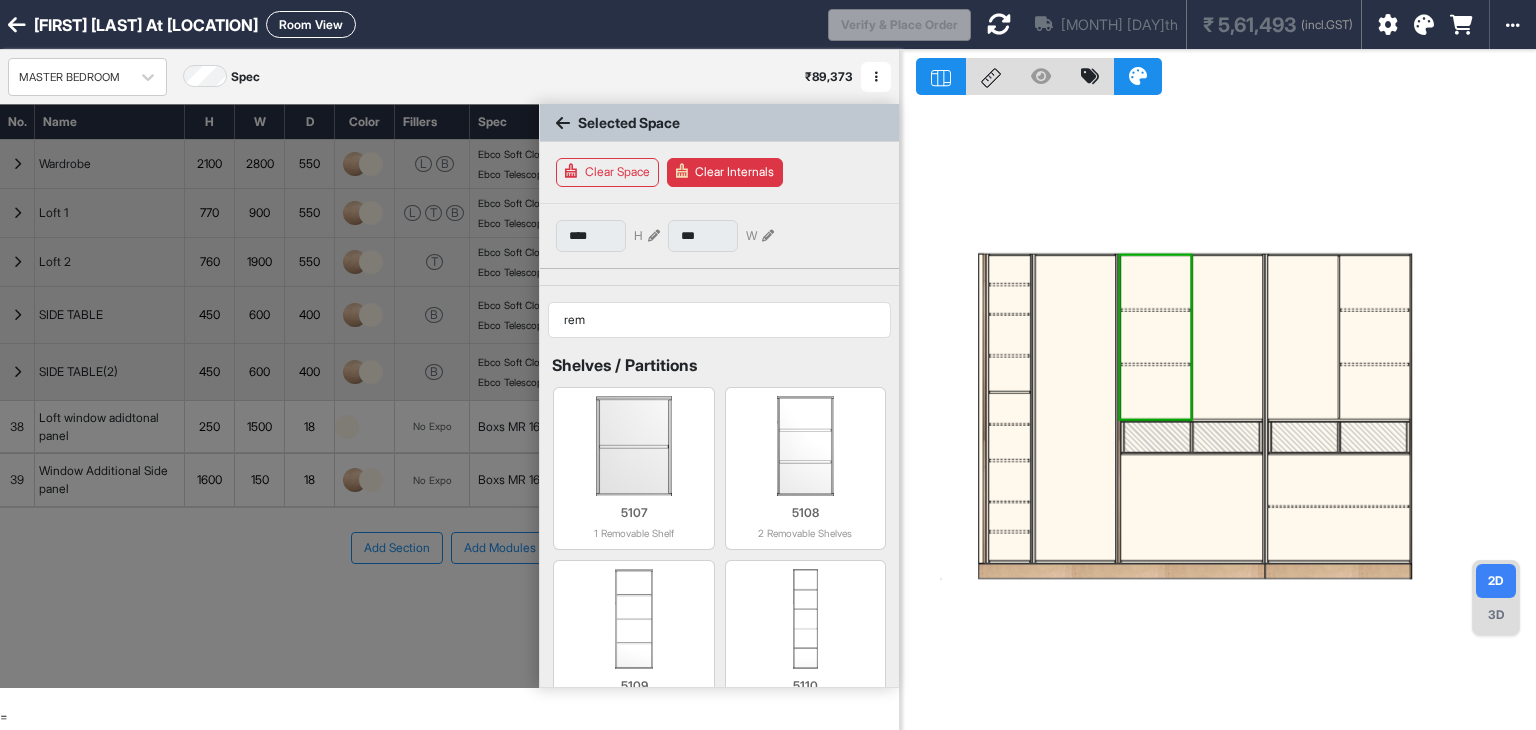 click at bounding box center (1227, 337) 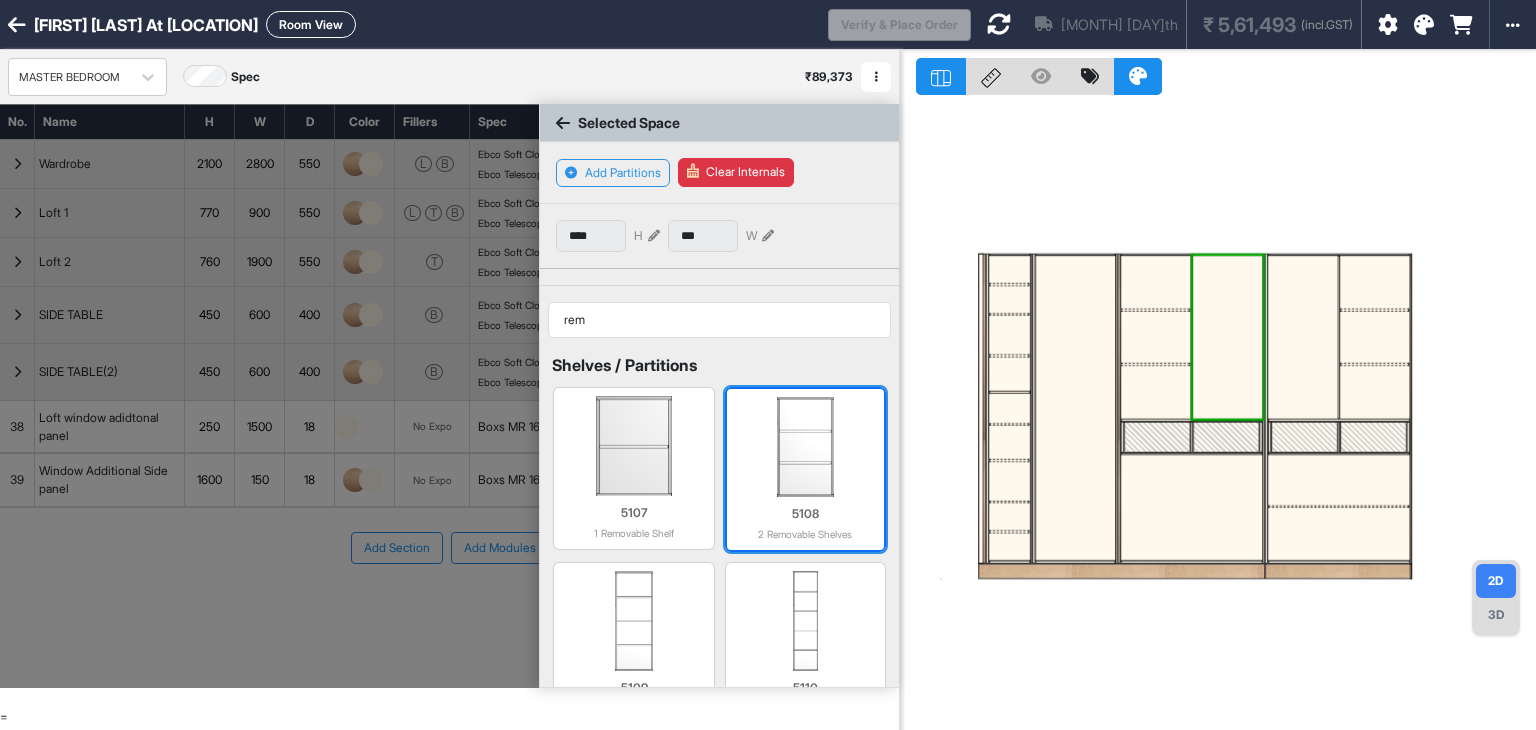 click at bounding box center [805, 447] 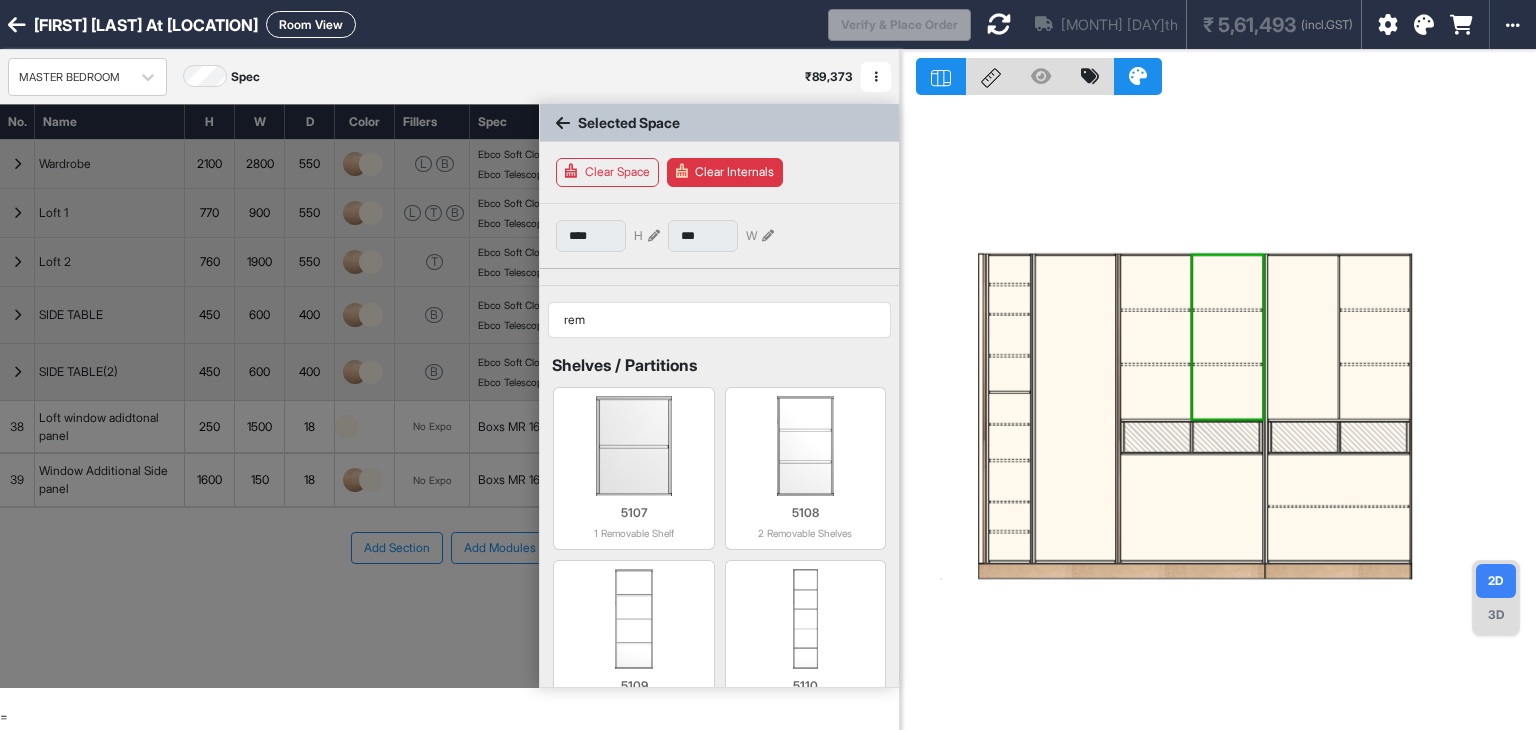 click at bounding box center [1192, 507] 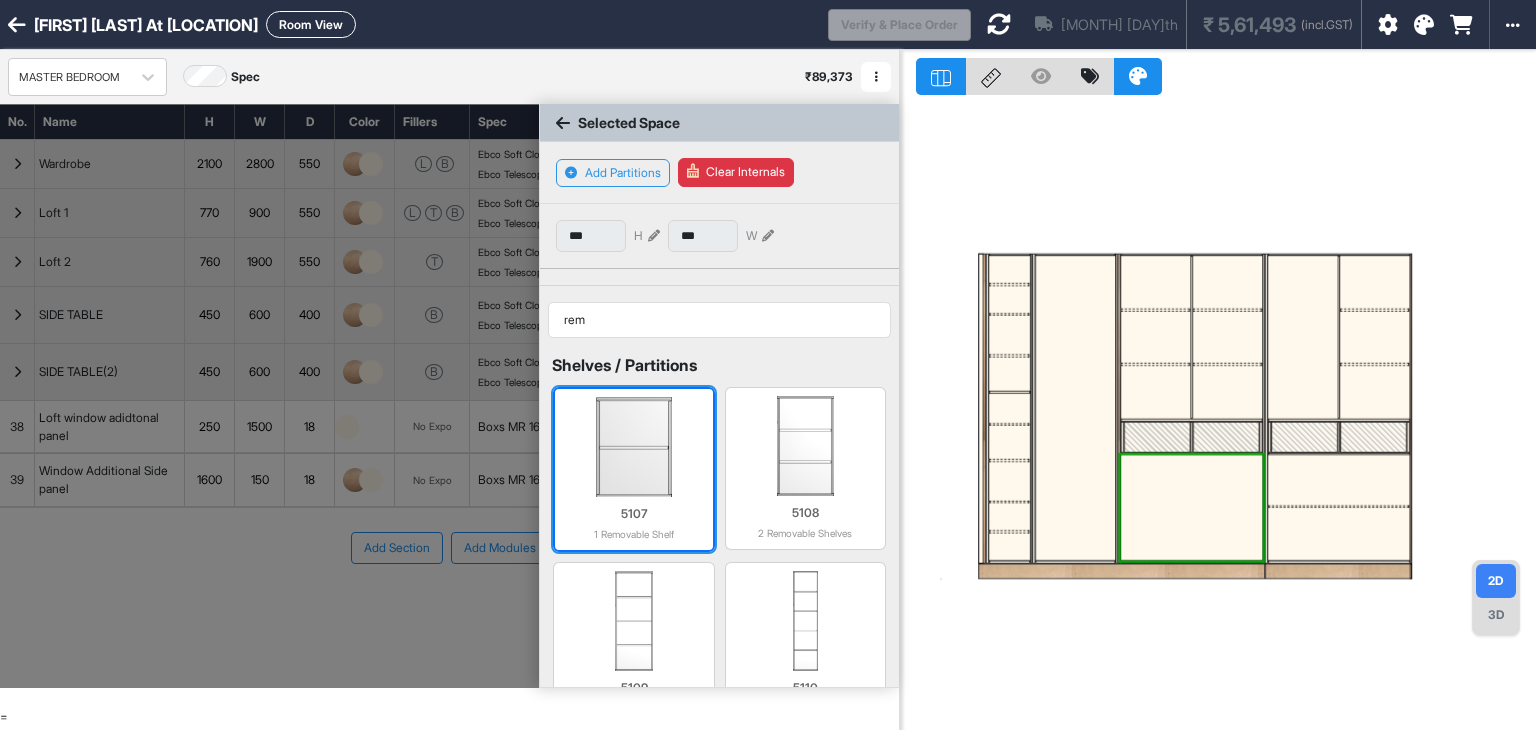 click at bounding box center (633, 447) 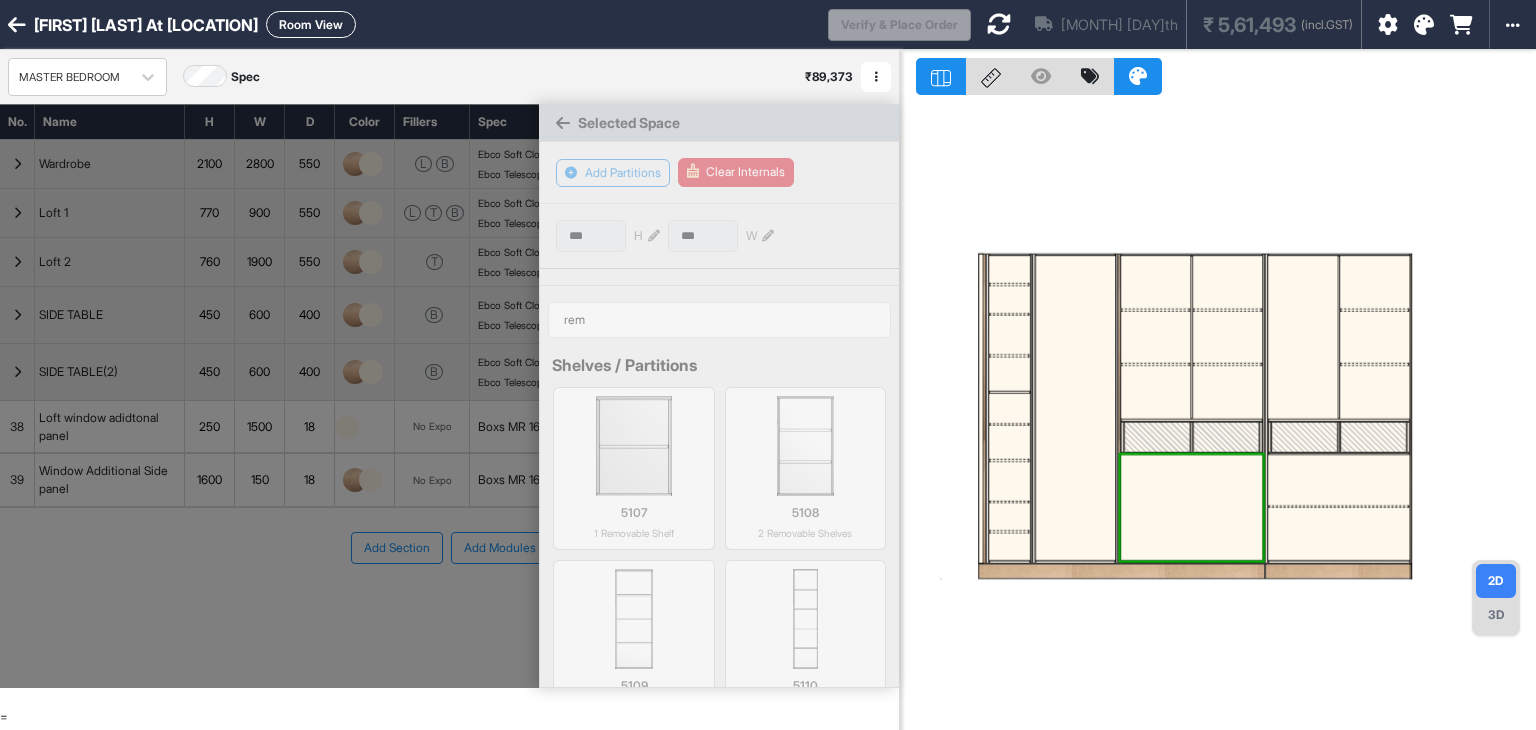 type on "***" 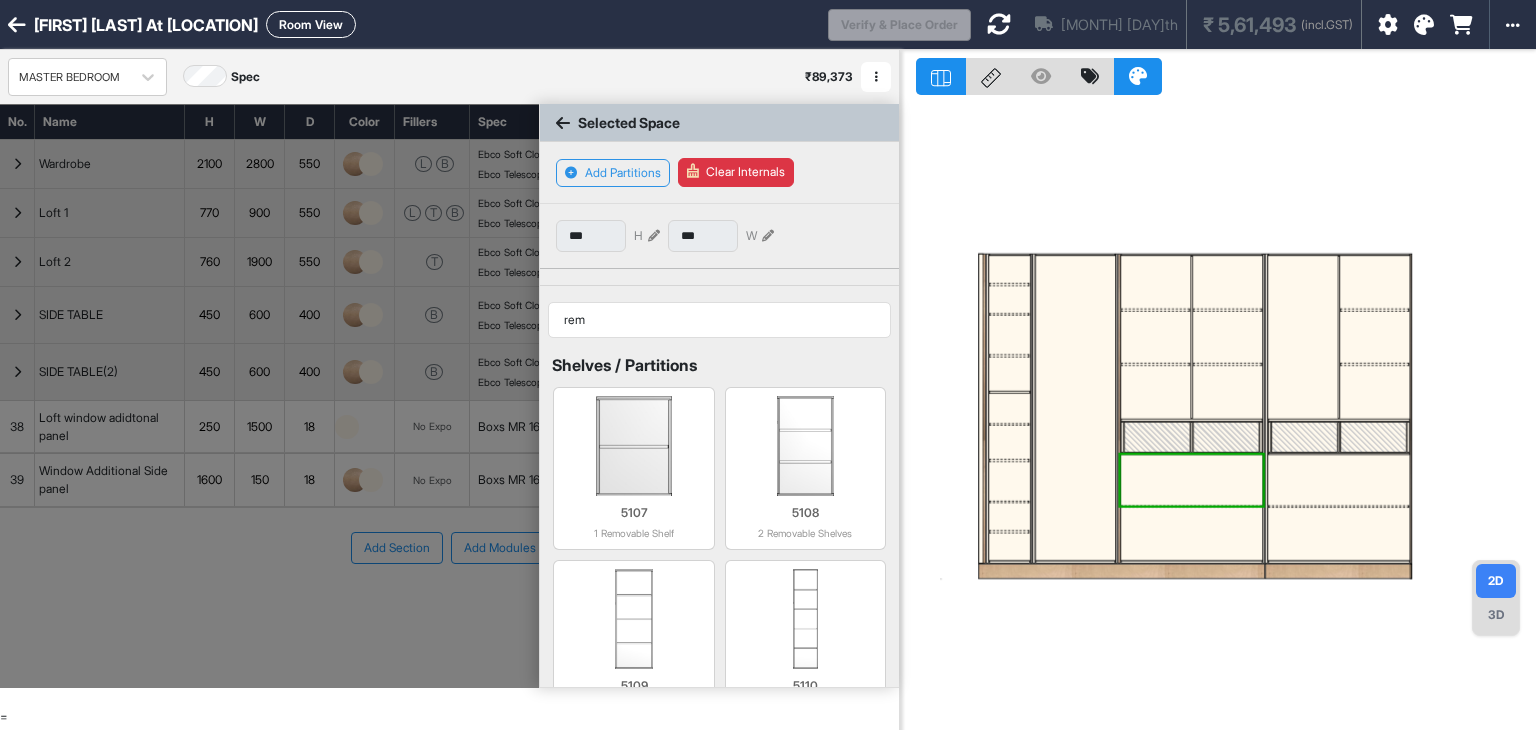 click at bounding box center (563, 123) 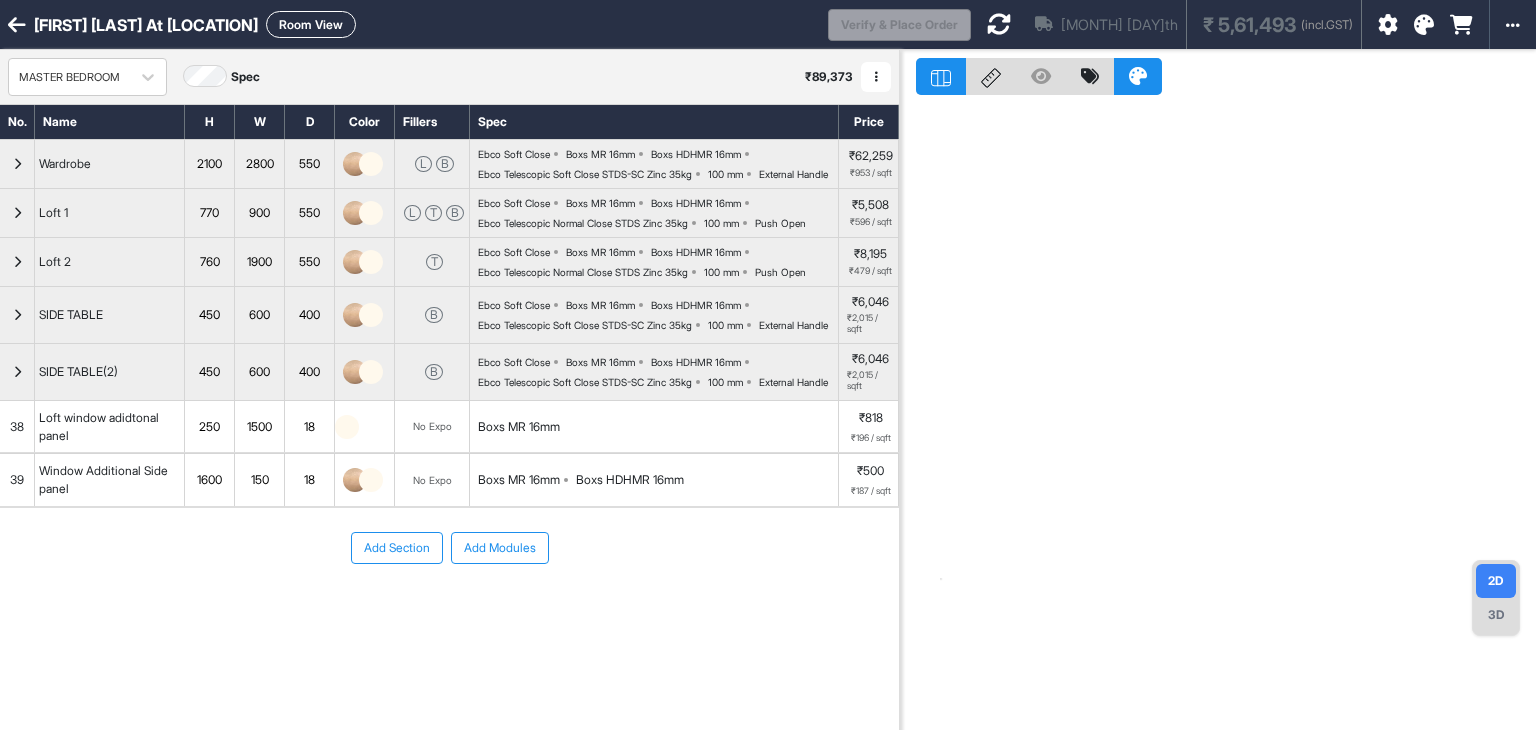 click on "Room View" at bounding box center (311, 24) 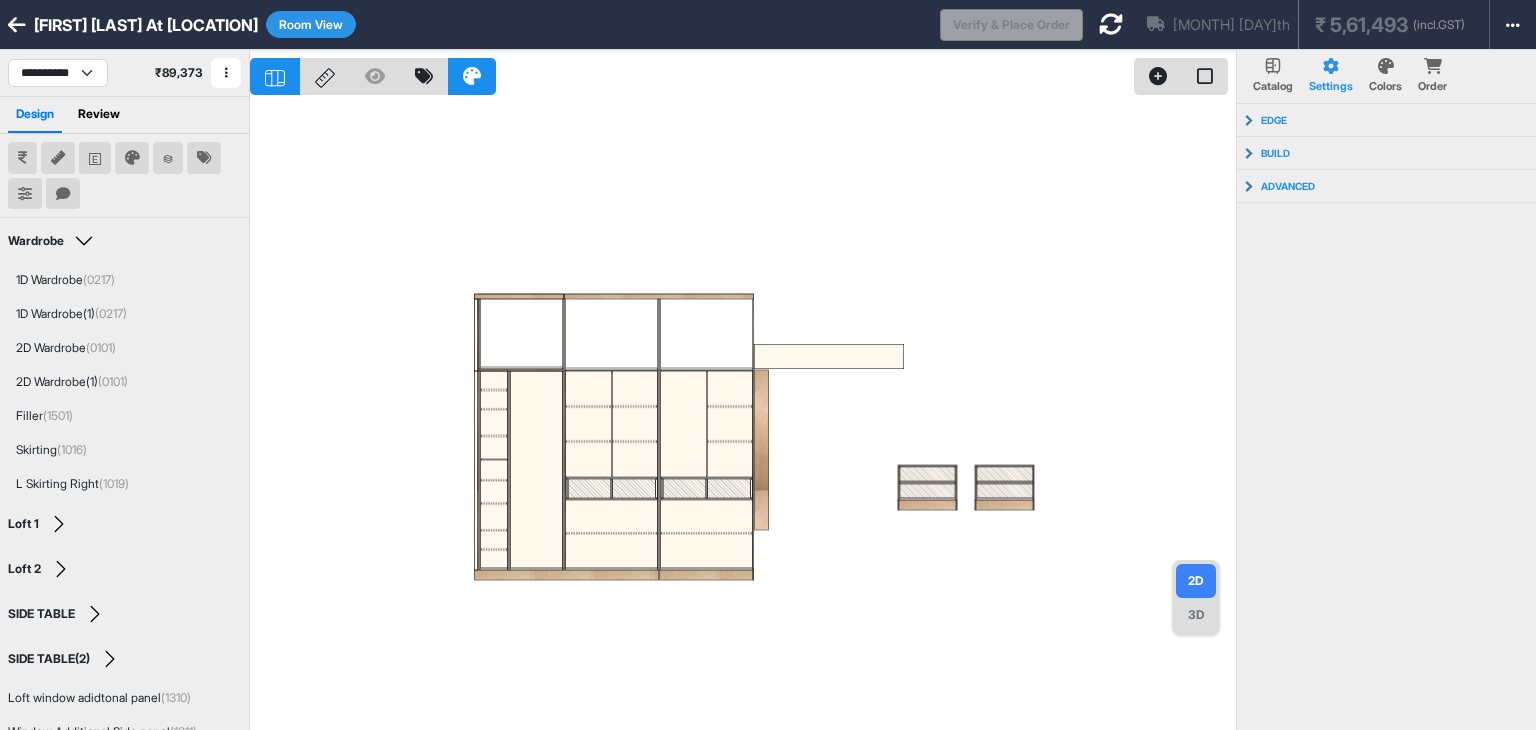 click at bounding box center (743, 415) 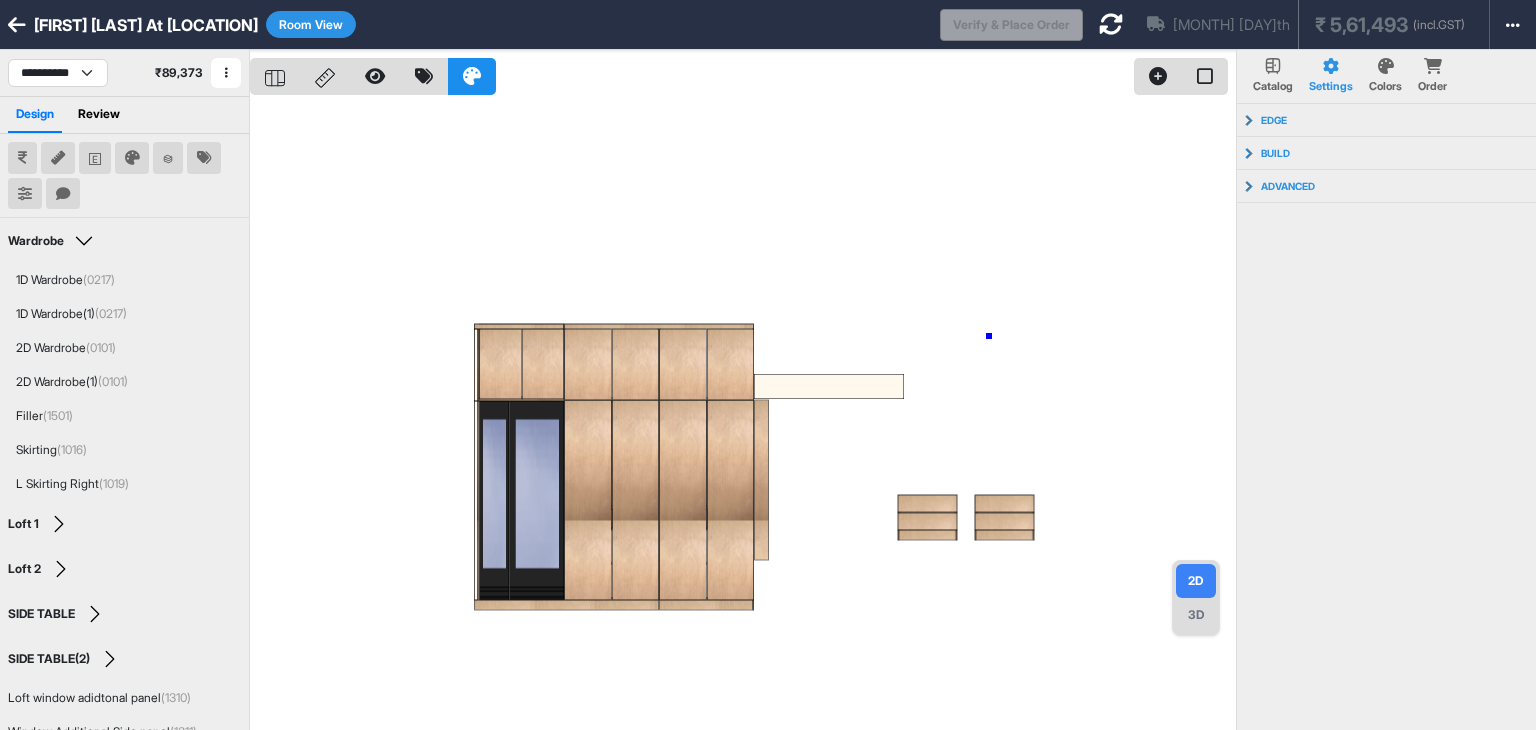 click at bounding box center (743, 415) 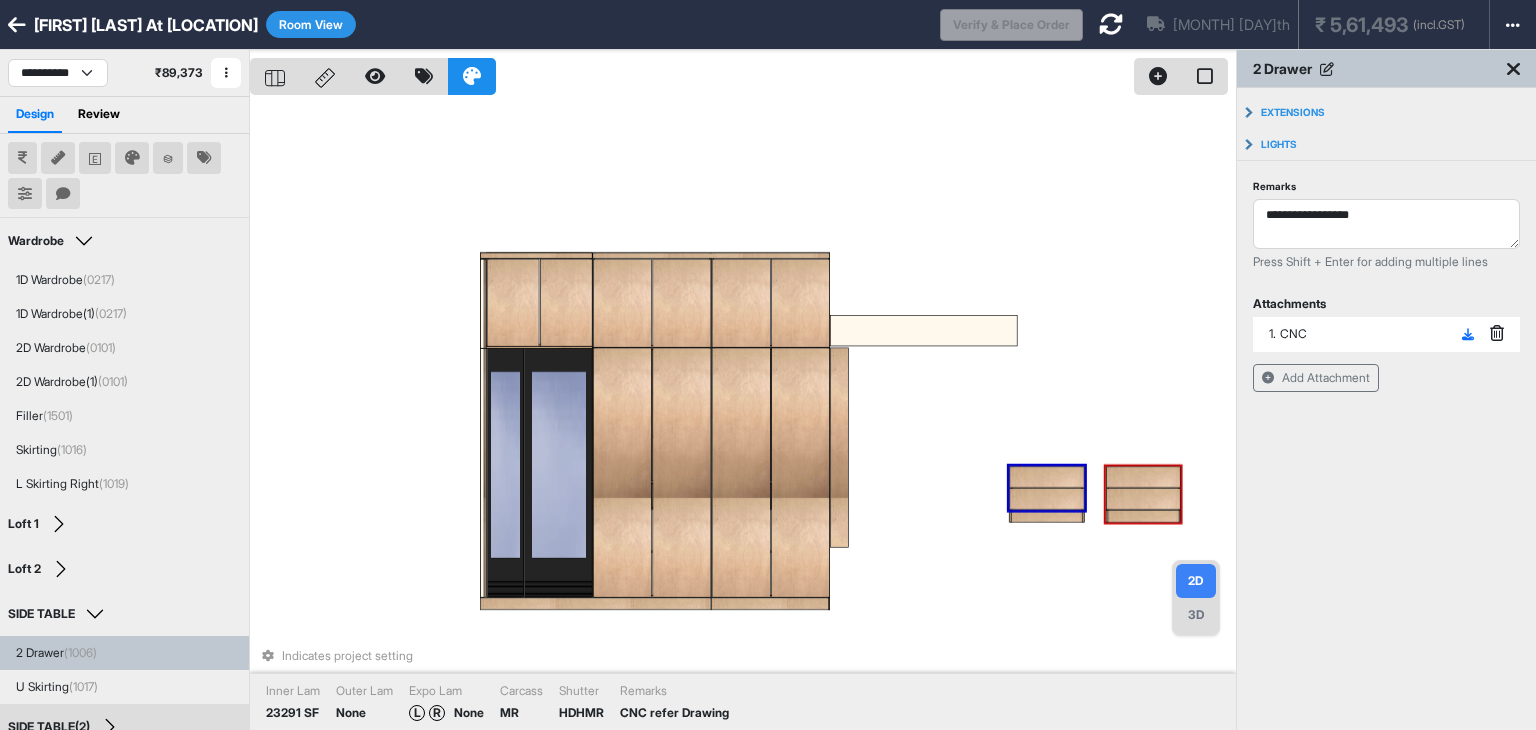 click at bounding box center (1143, 499) 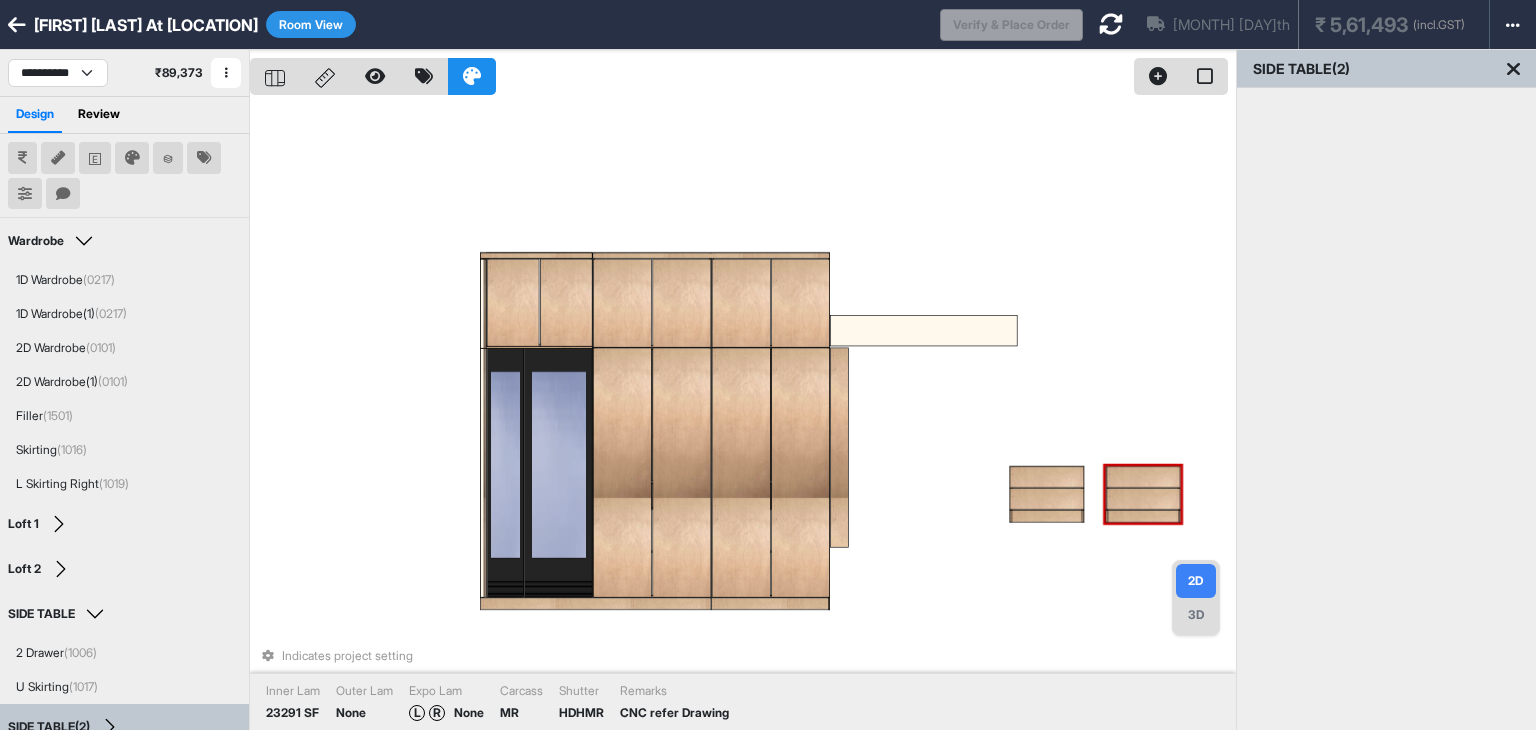 click at bounding box center (1143, 499) 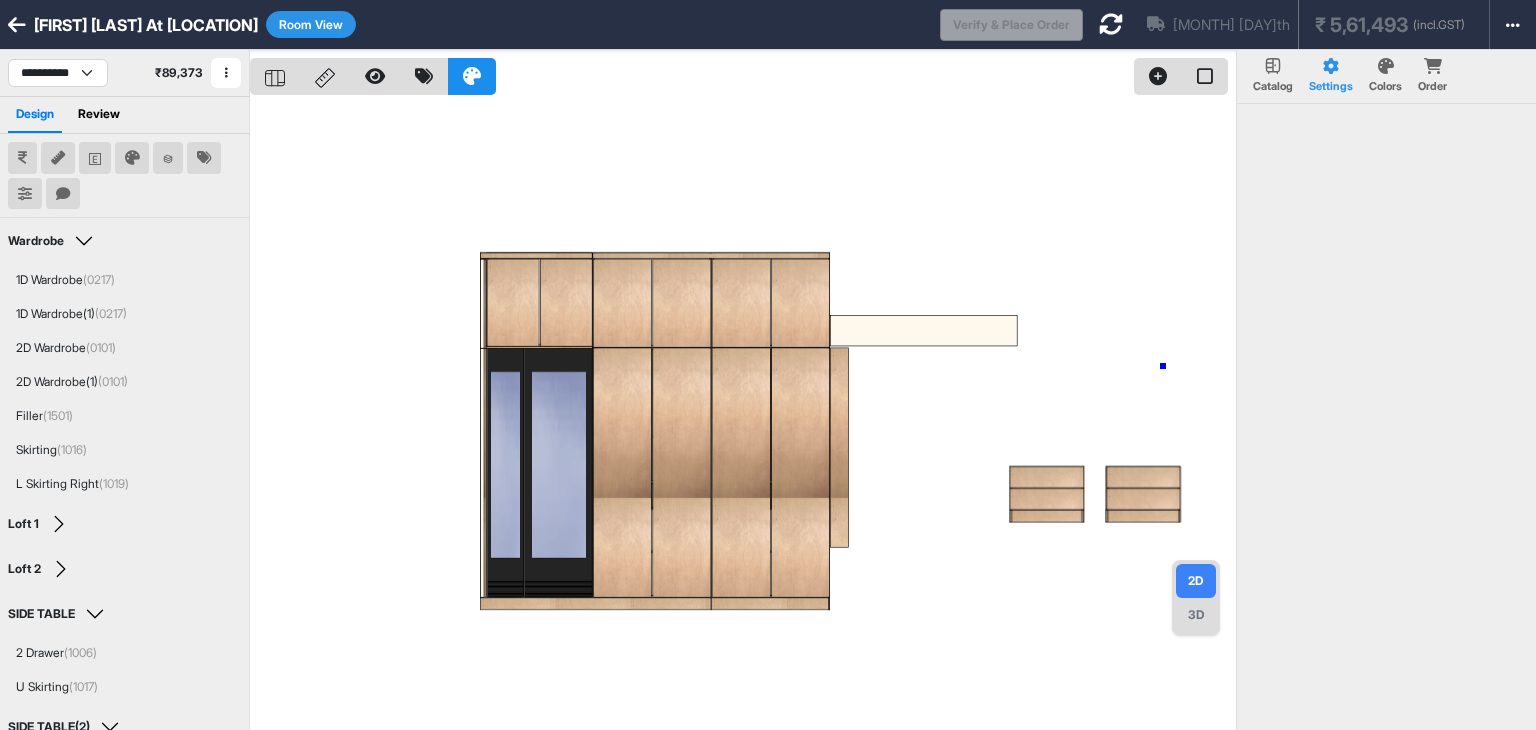click at bounding box center [743, 415] 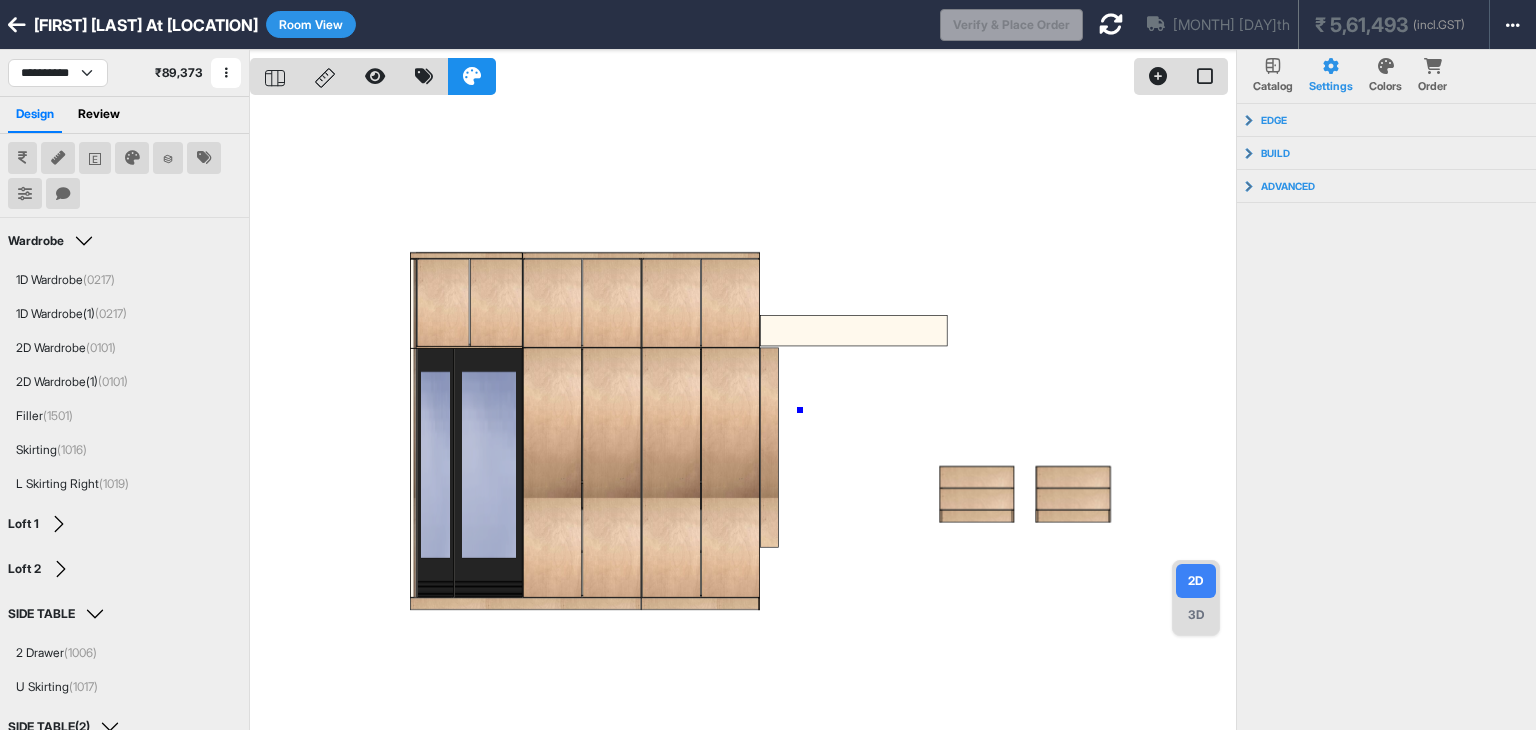 click at bounding box center (743, 415) 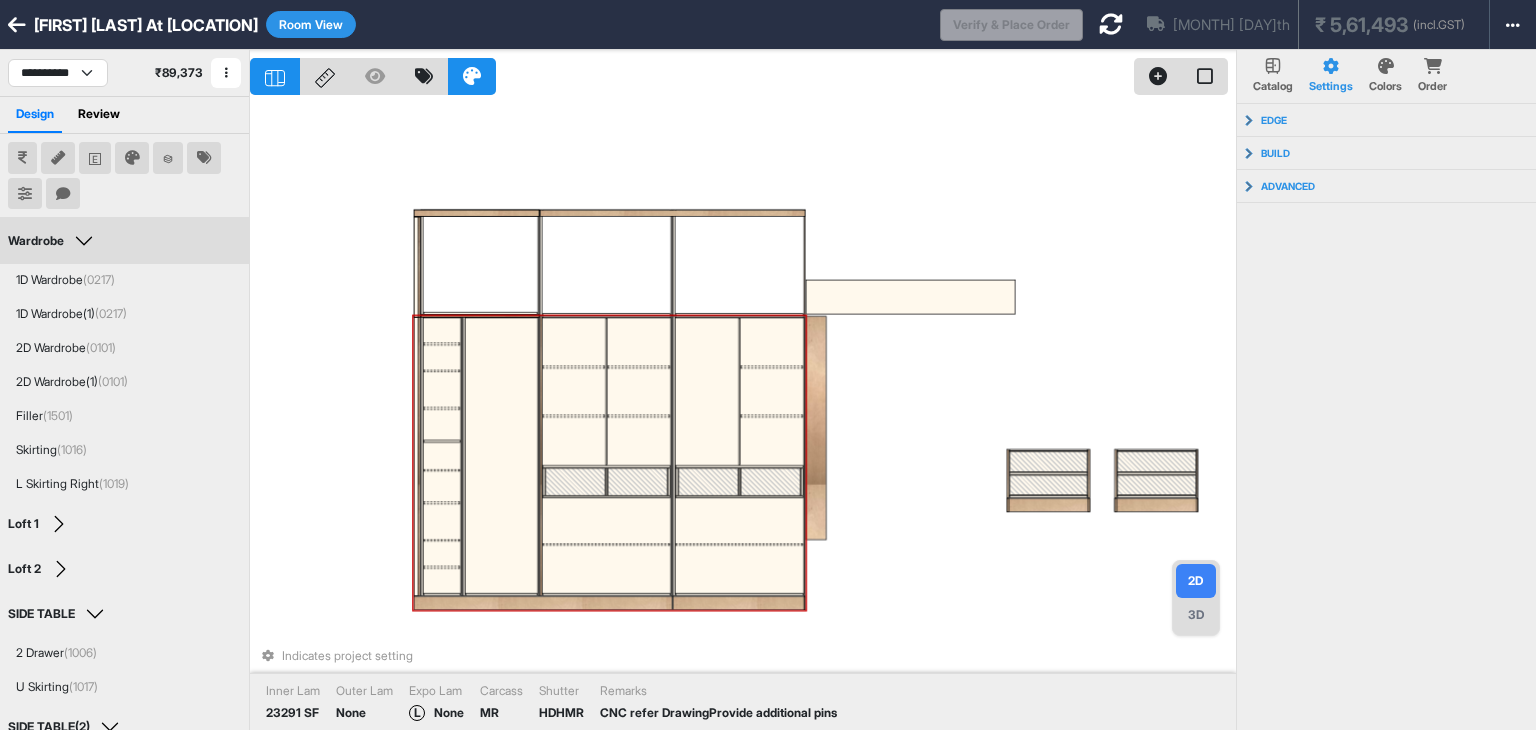 click at bounding box center (573, 442) 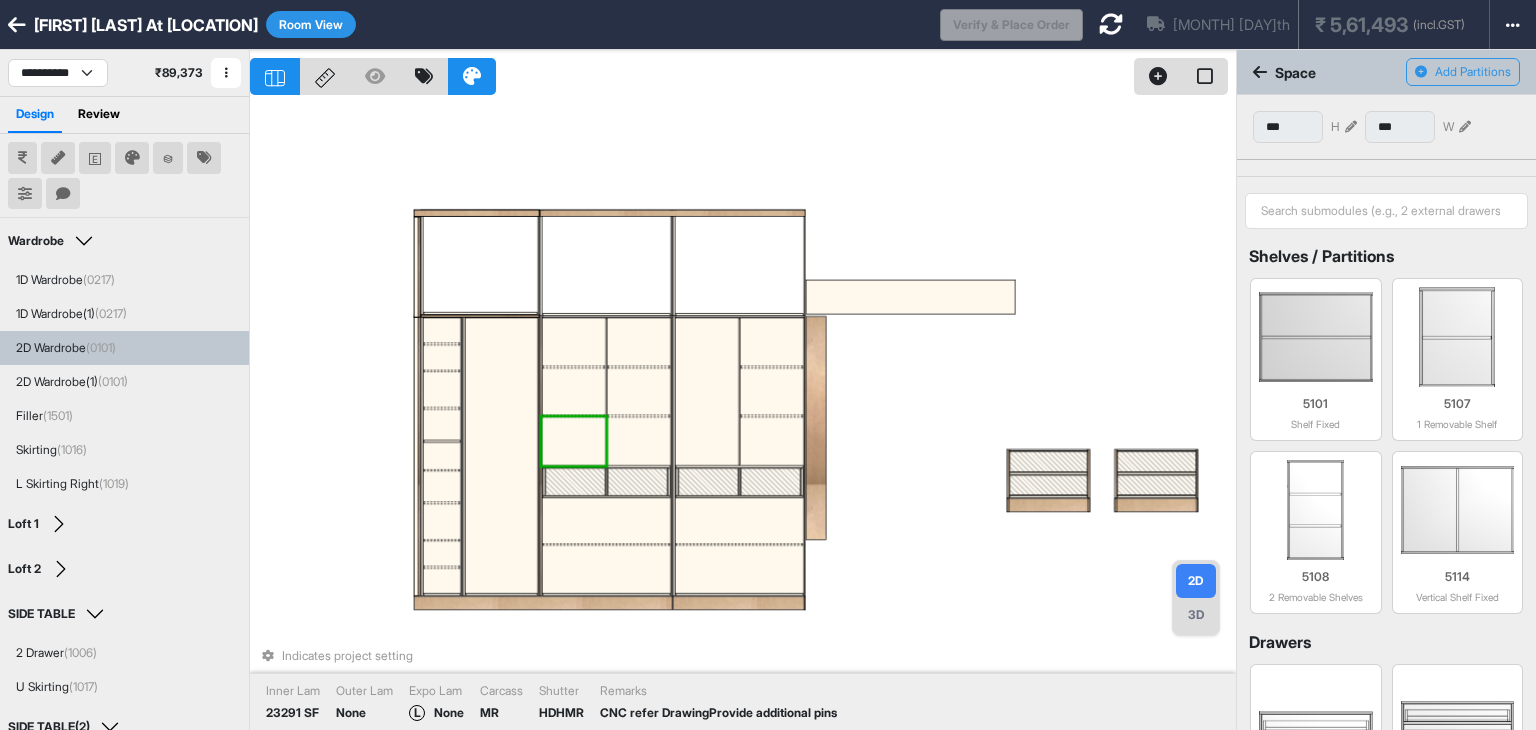 click at bounding box center (639, 442) 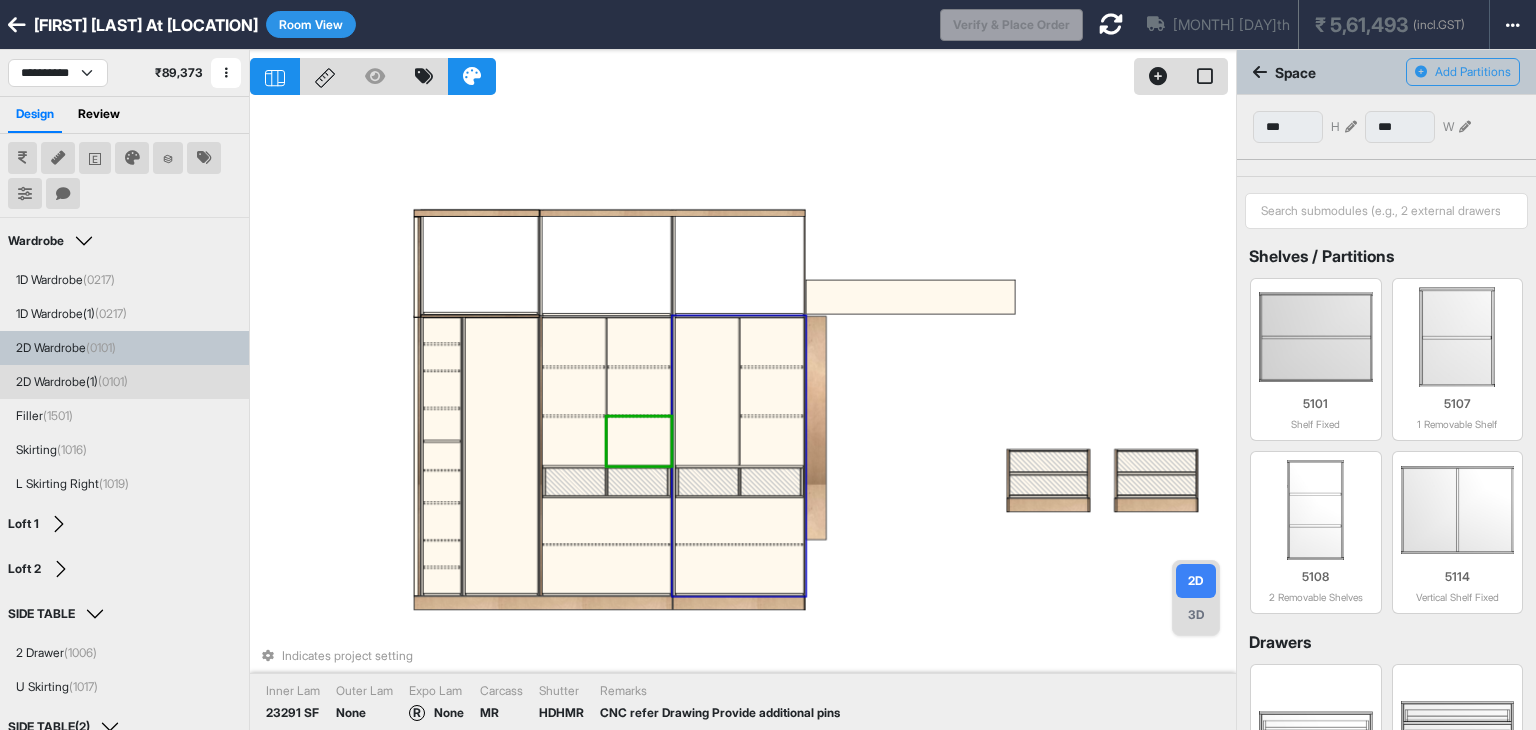 click at bounding box center (706, 391) 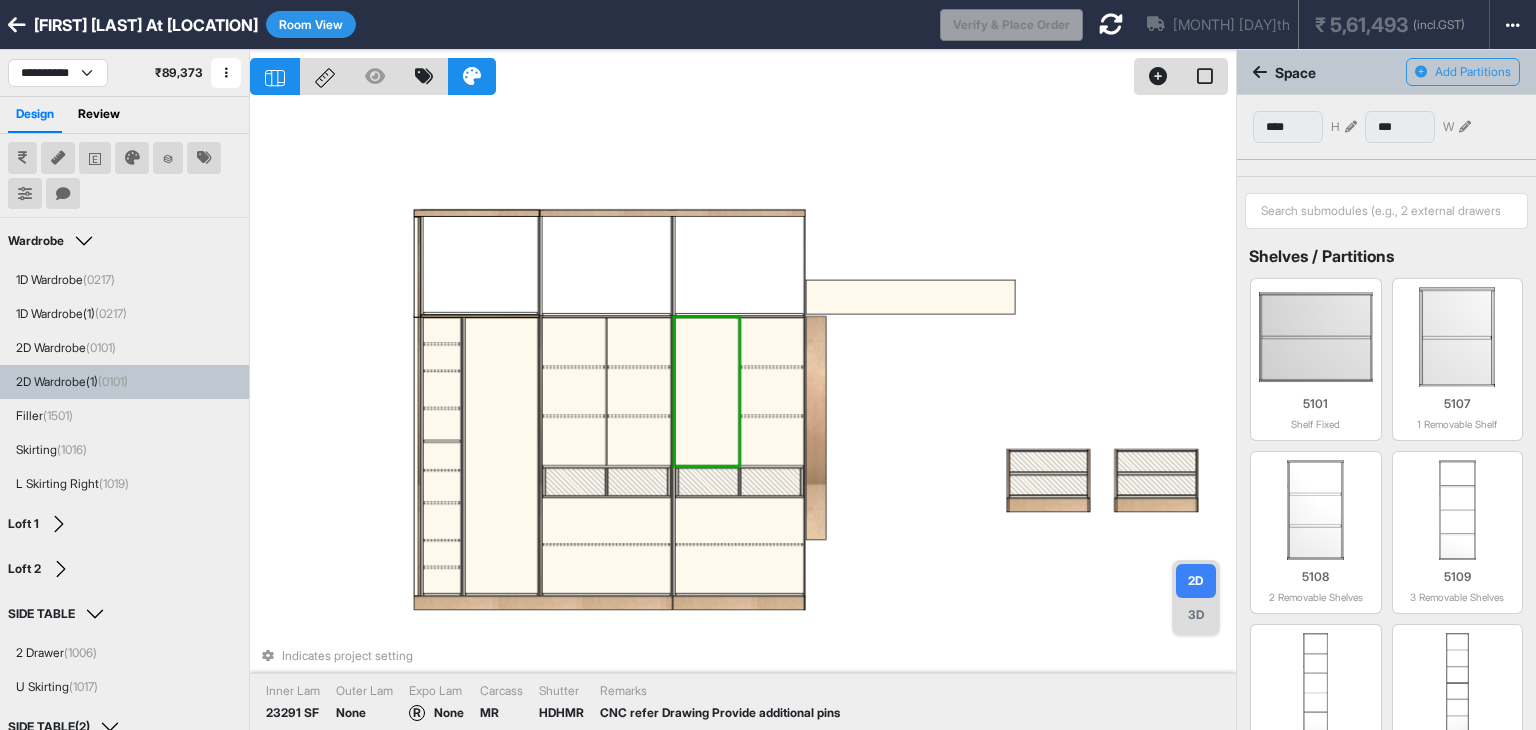 click at bounding box center [772, 442] 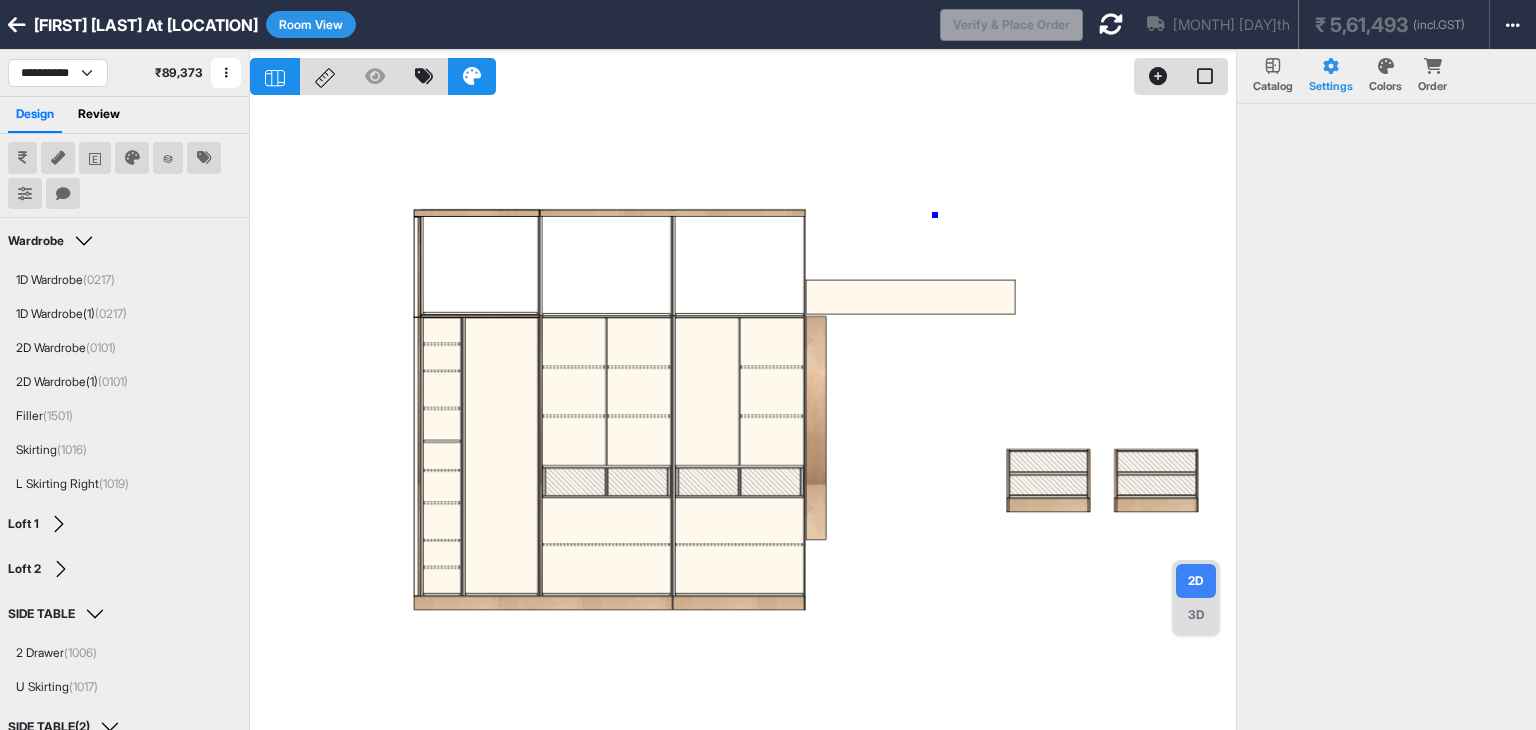 click at bounding box center [743, 415] 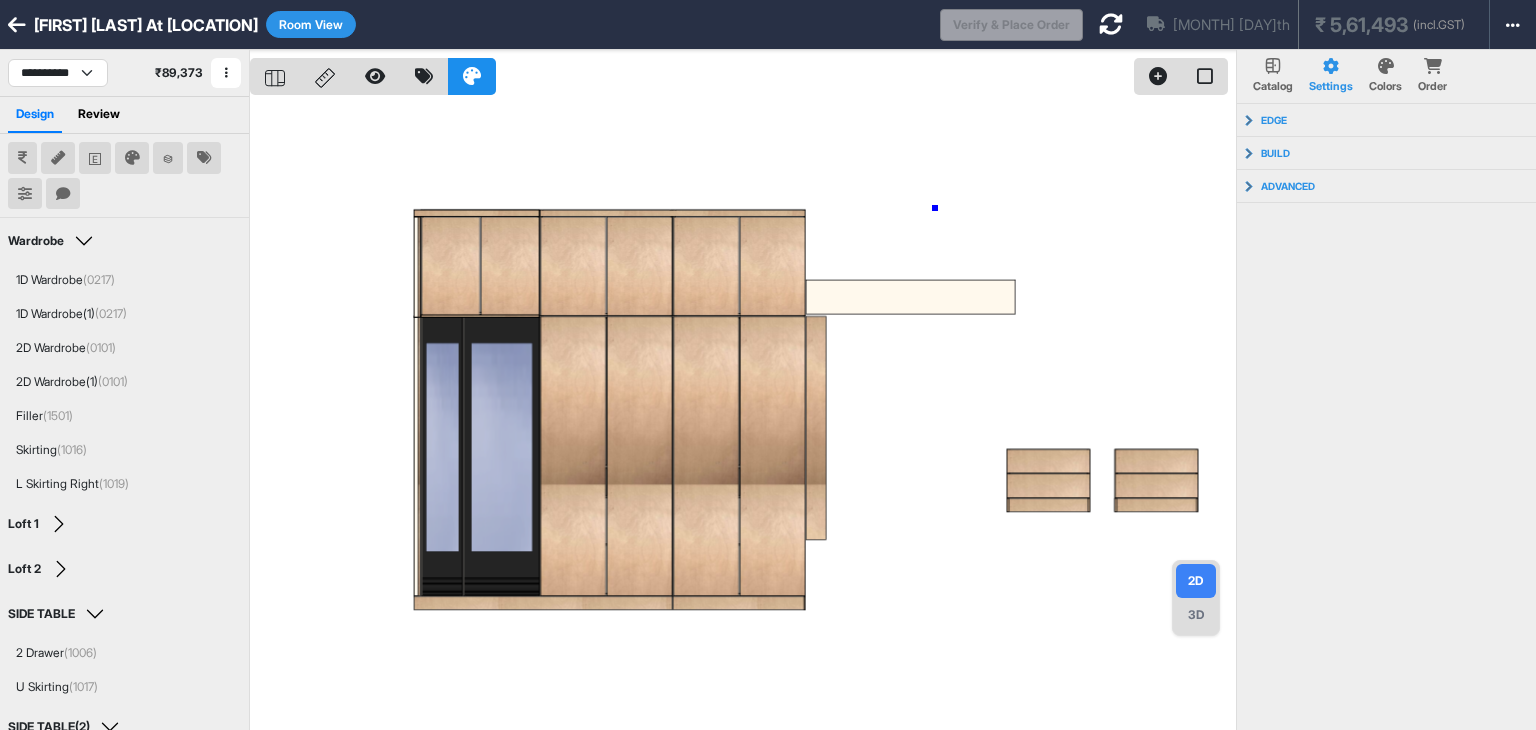 click at bounding box center [743, 415] 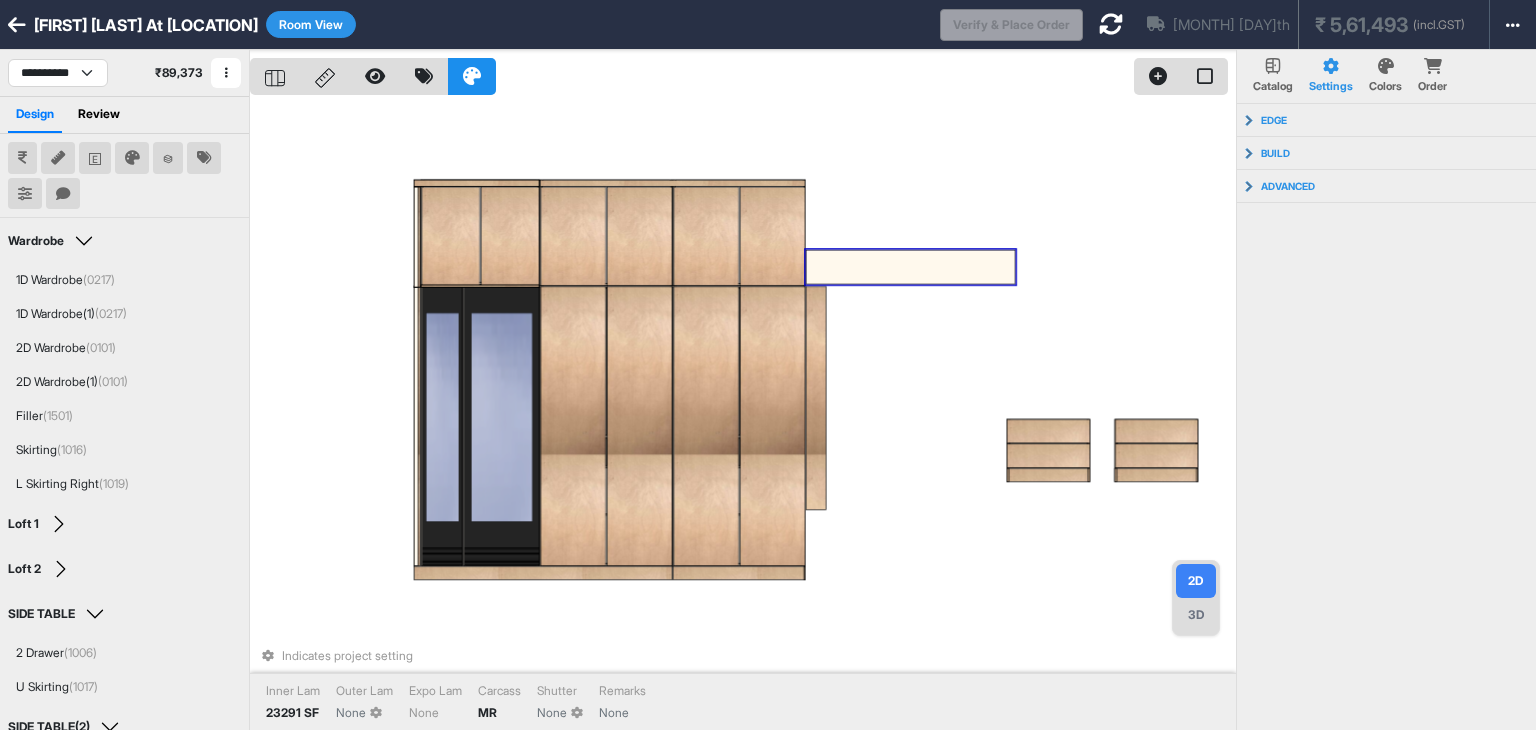 click on "Indicates project setting Inner Lam 23291 SF Outer Lam None Expo Lam None Carcass MR Shutter None Remarks None" at bounding box center [743, 415] 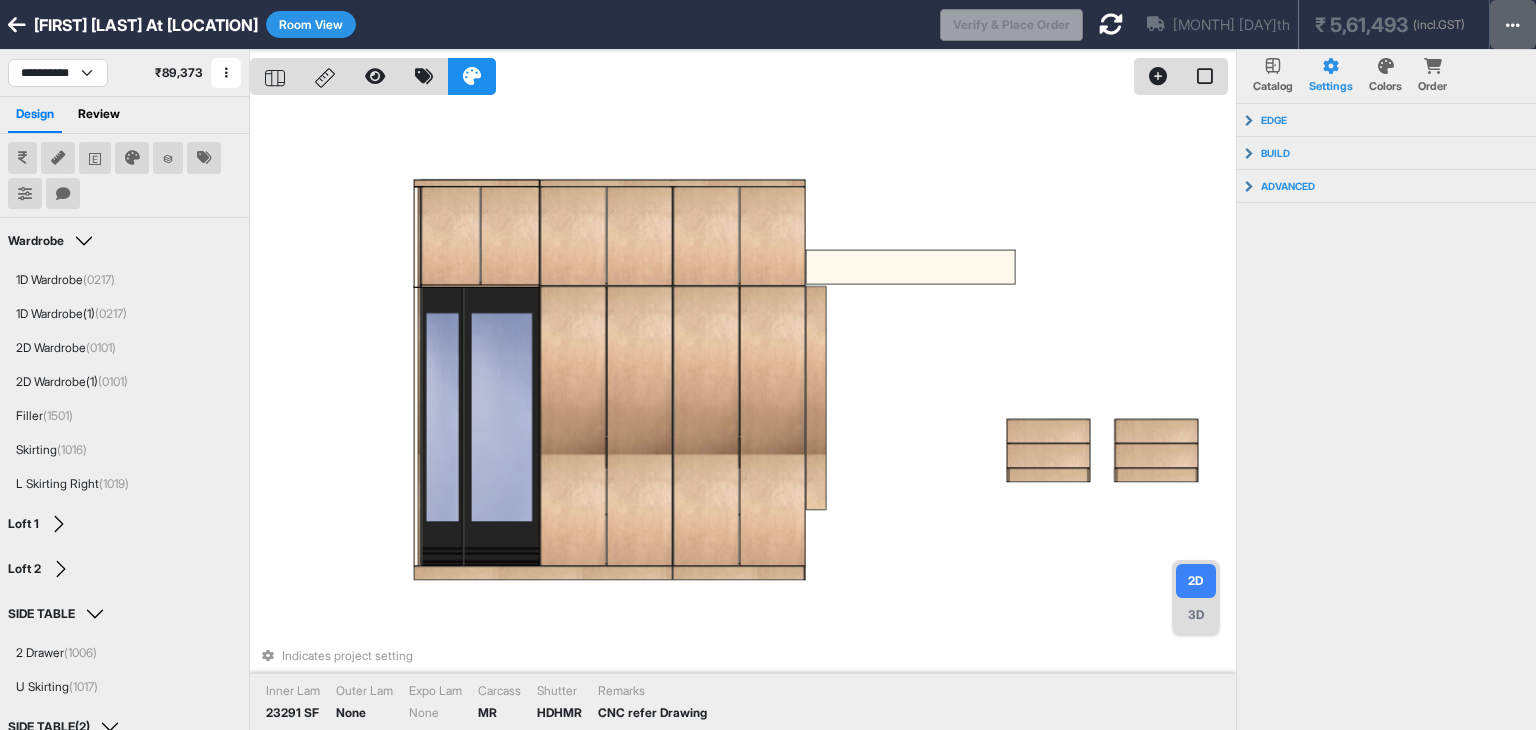 click at bounding box center [1513, 24] 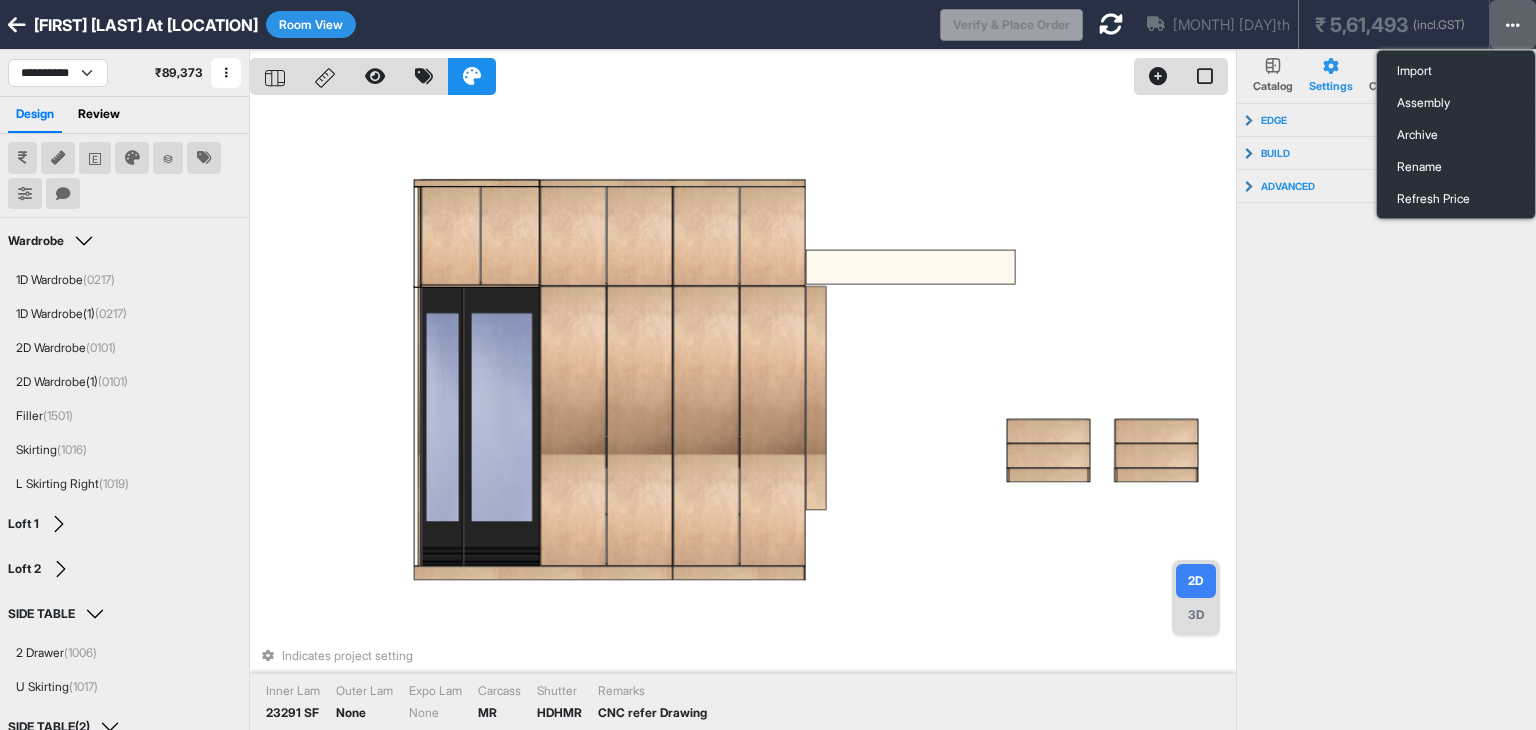click at bounding box center (1513, 24) 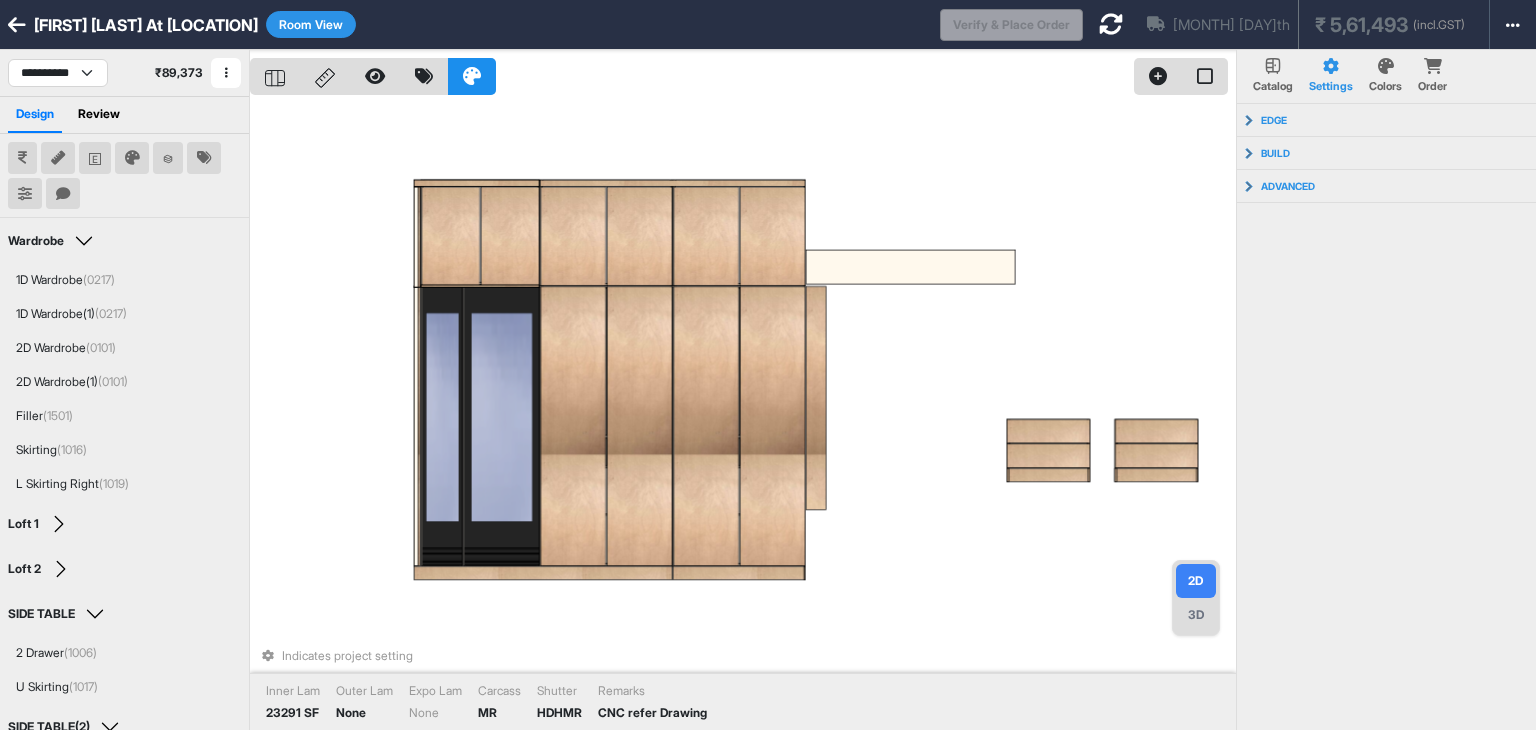 click at bounding box center [17, 25] 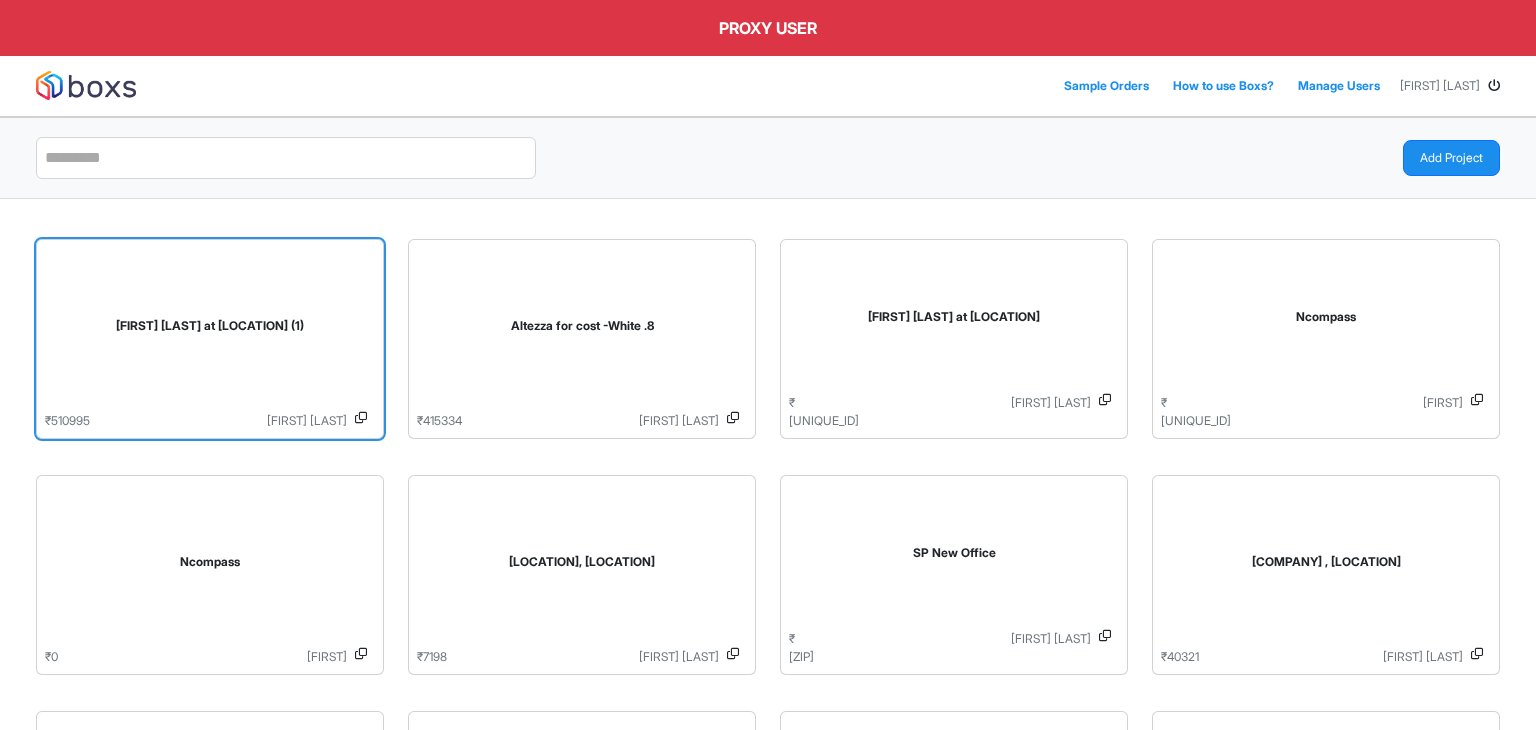 click on "[FIRST] [LAST] at [LOCATION] (1)" at bounding box center [210, 330] 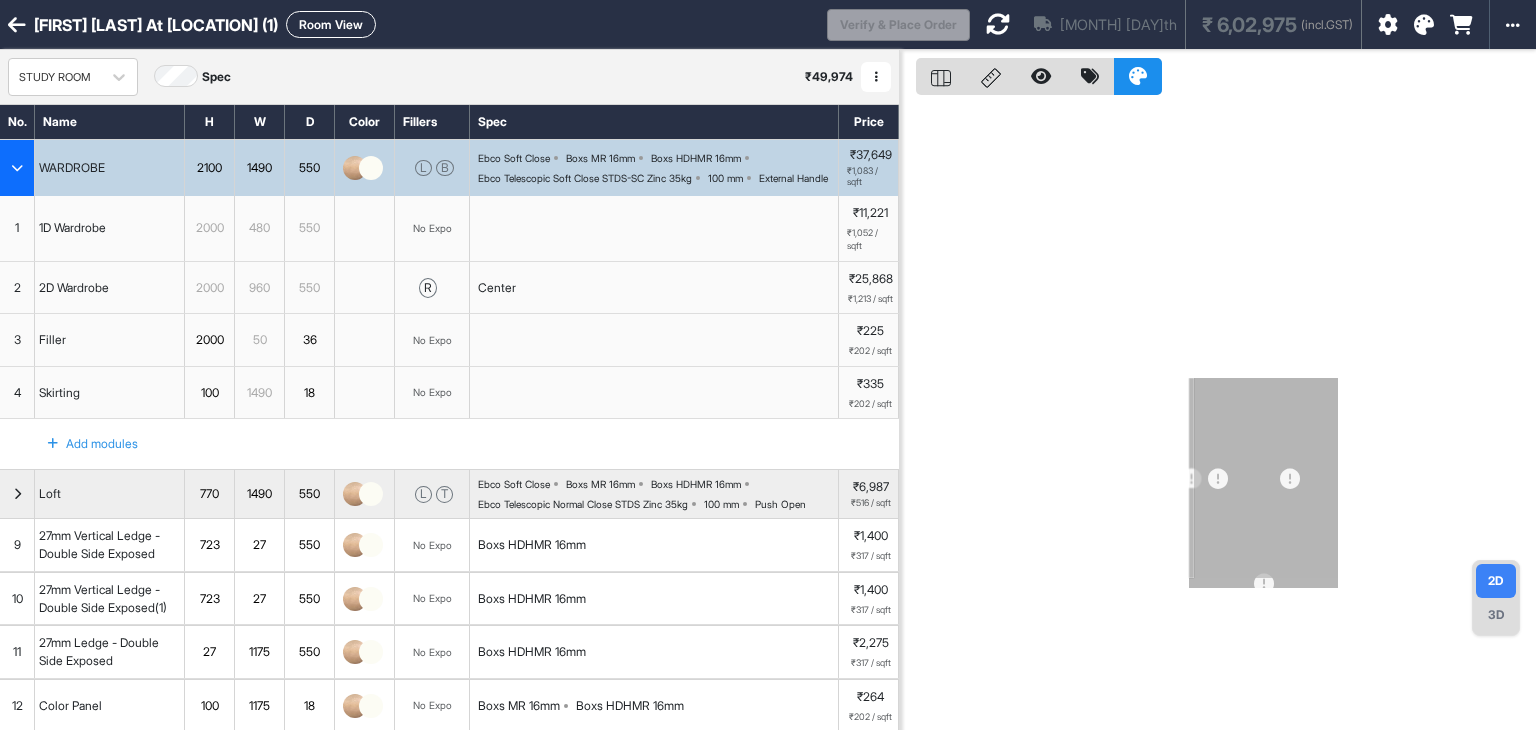 click at bounding box center [17, 25] 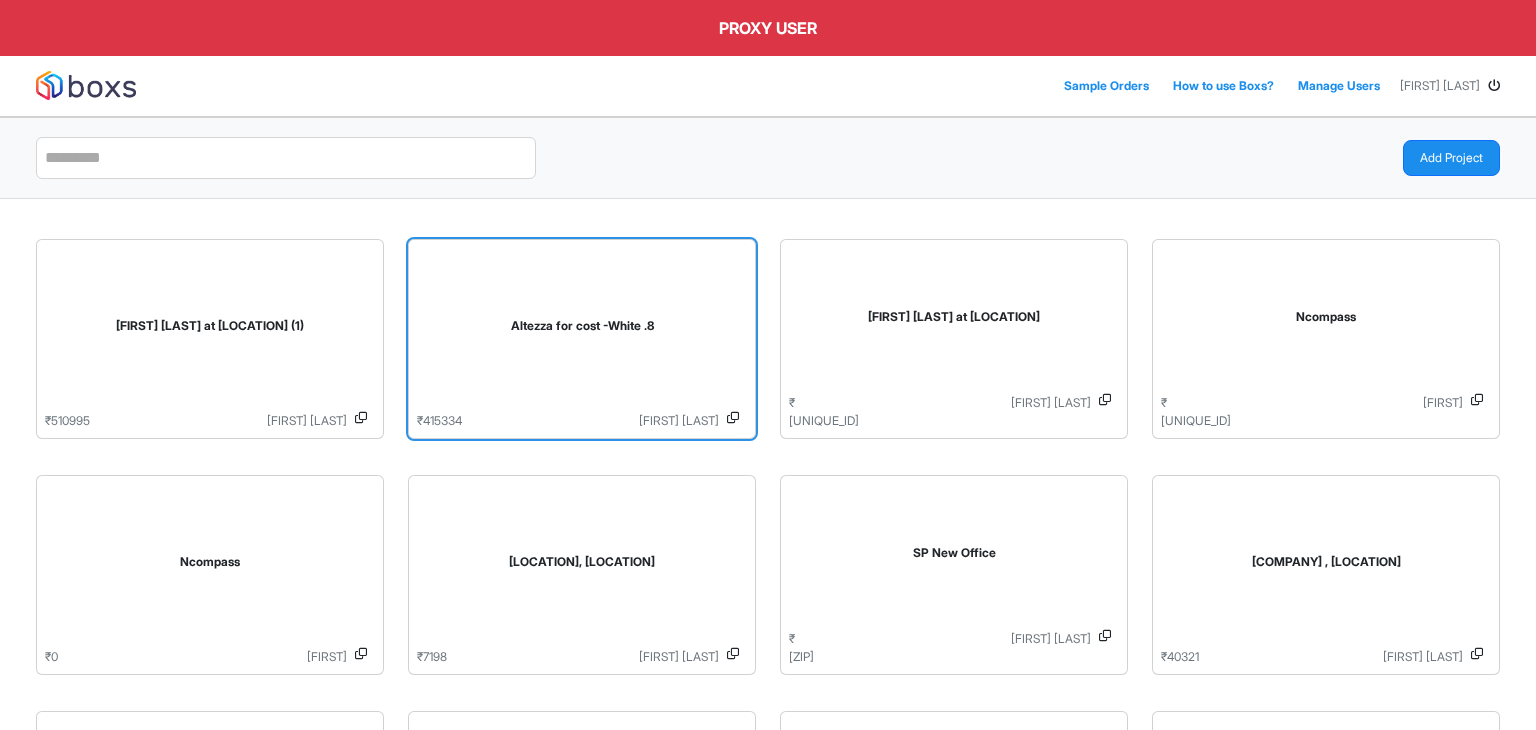 click on "Altezza for cost -White .8" at bounding box center [582, 330] 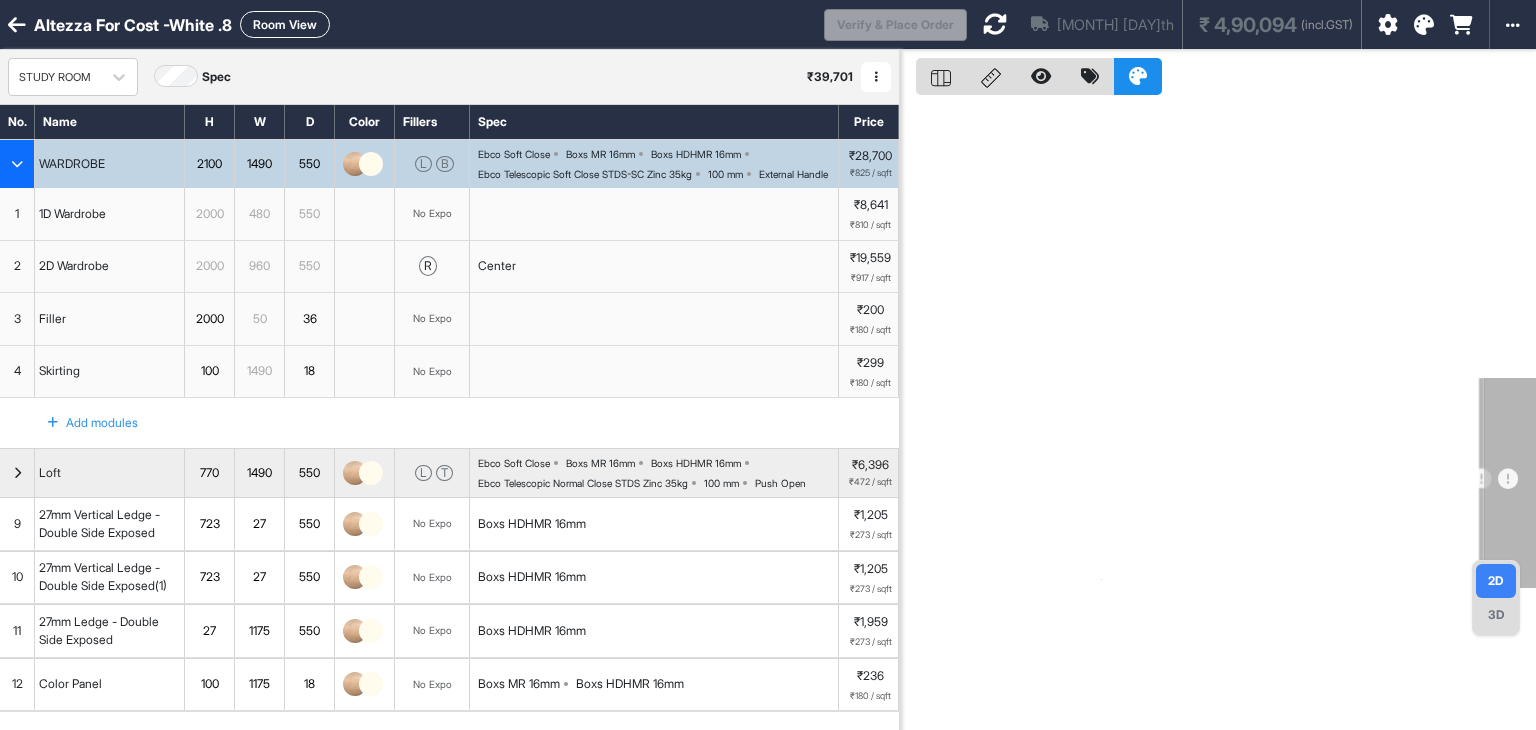 click at bounding box center [17, 25] 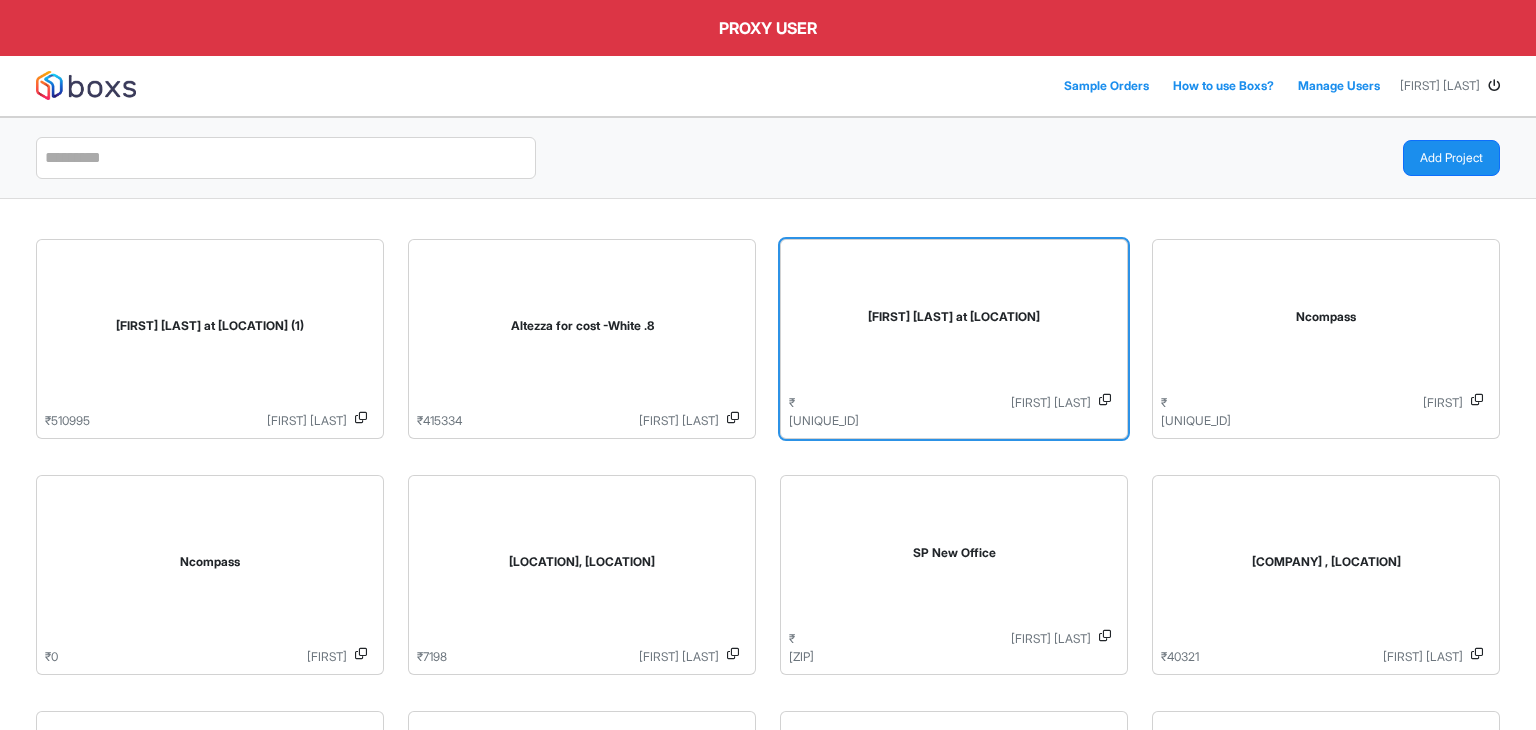 click on "[FIRST] [LAST] at [LOCATION]" at bounding box center (954, 321) 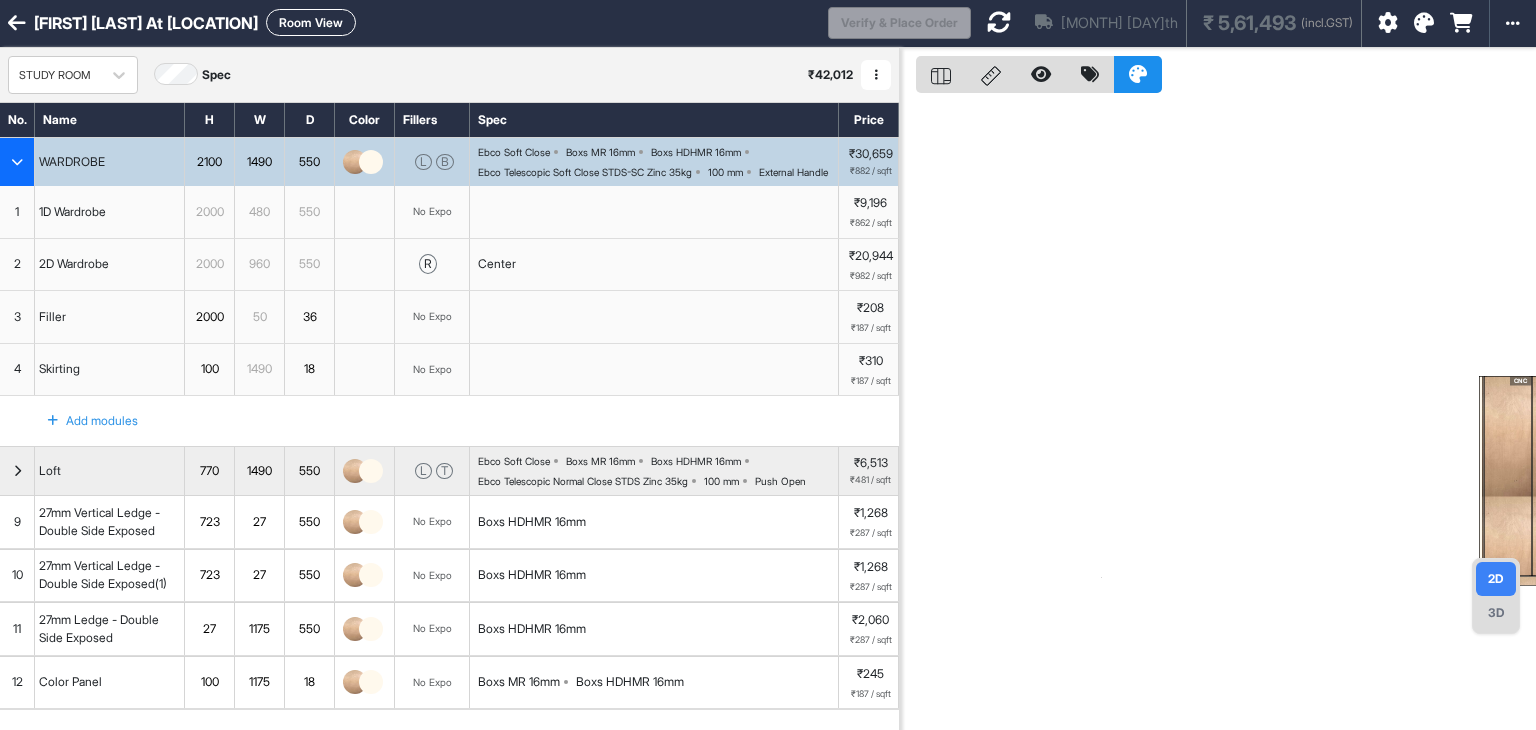 scroll, scrollTop: 0, scrollLeft: 0, axis: both 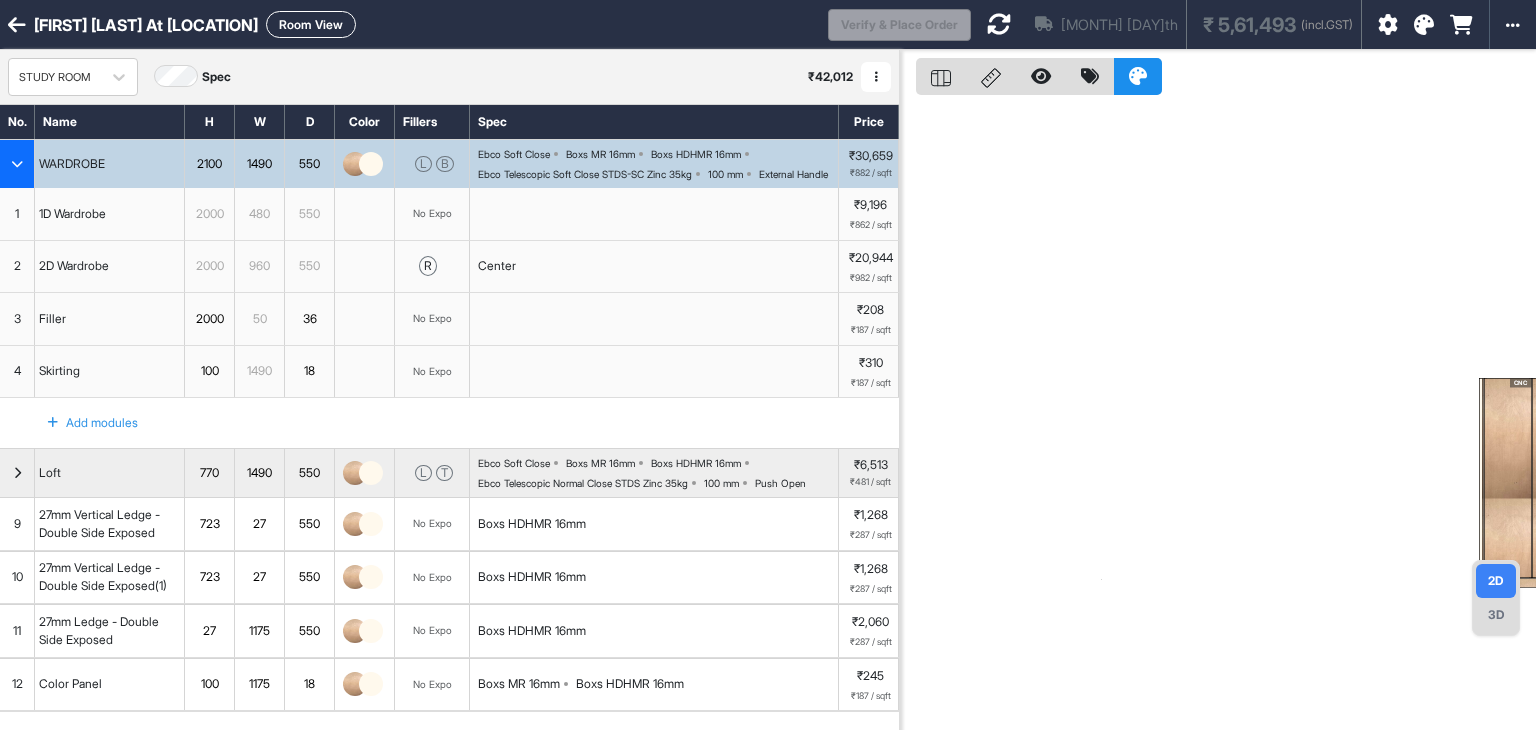 click at bounding box center (17, 25) 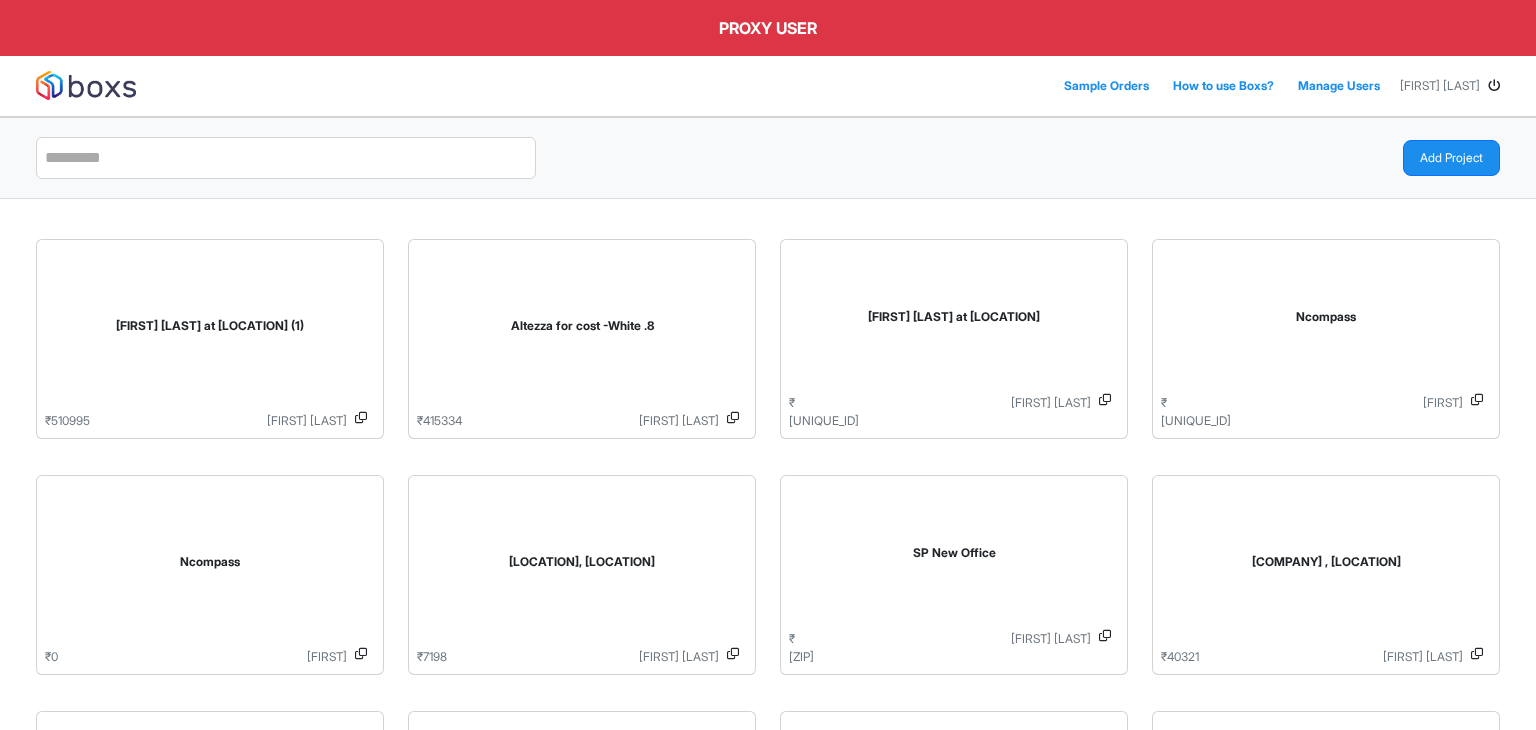 click at bounding box center (1494, 86) 